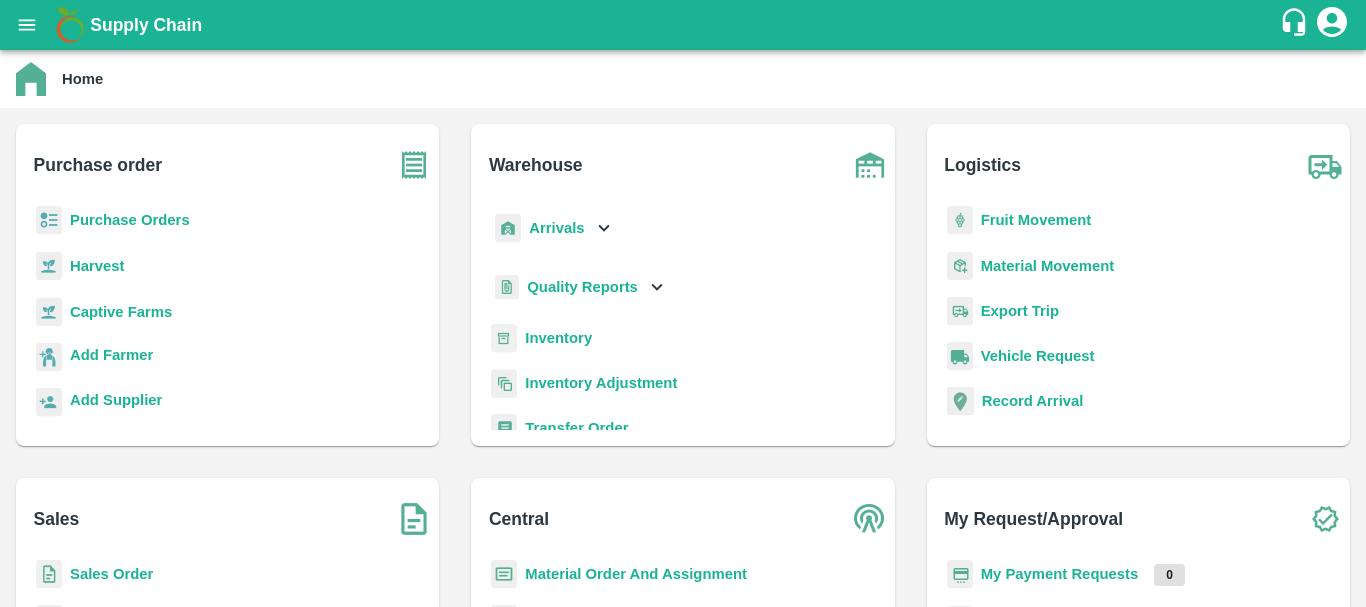 scroll, scrollTop: 0, scrollLeft: 0, axis: both 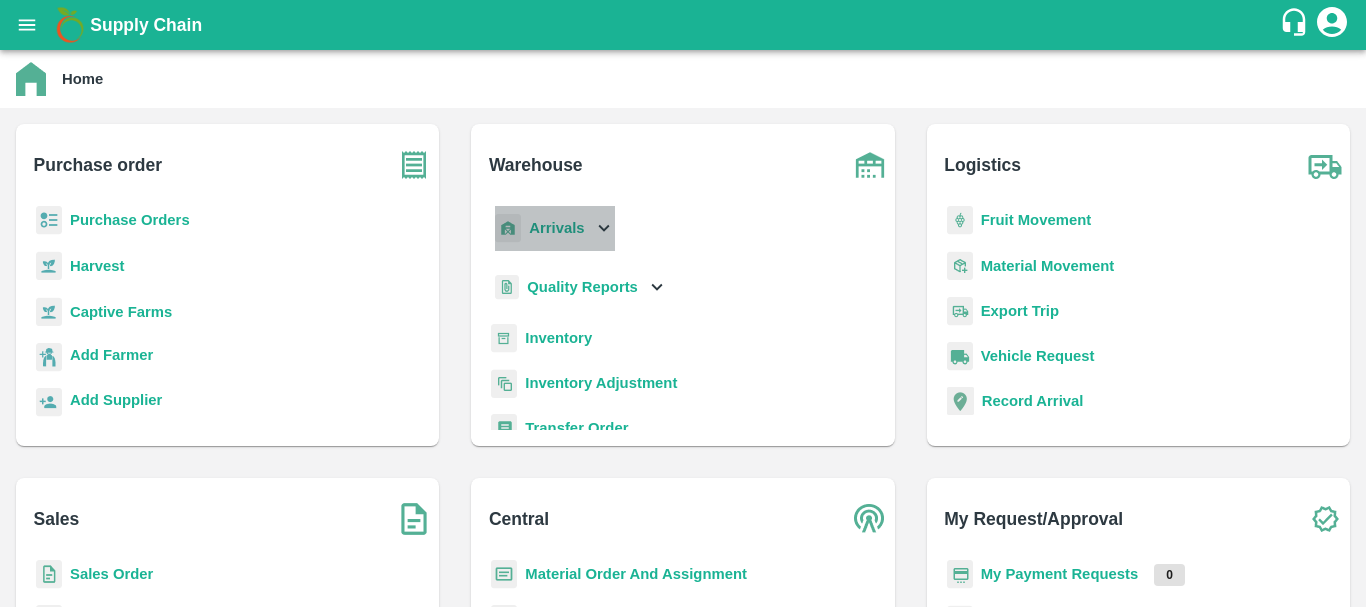 click on "Arrivals" at bounding box center [556, 228] 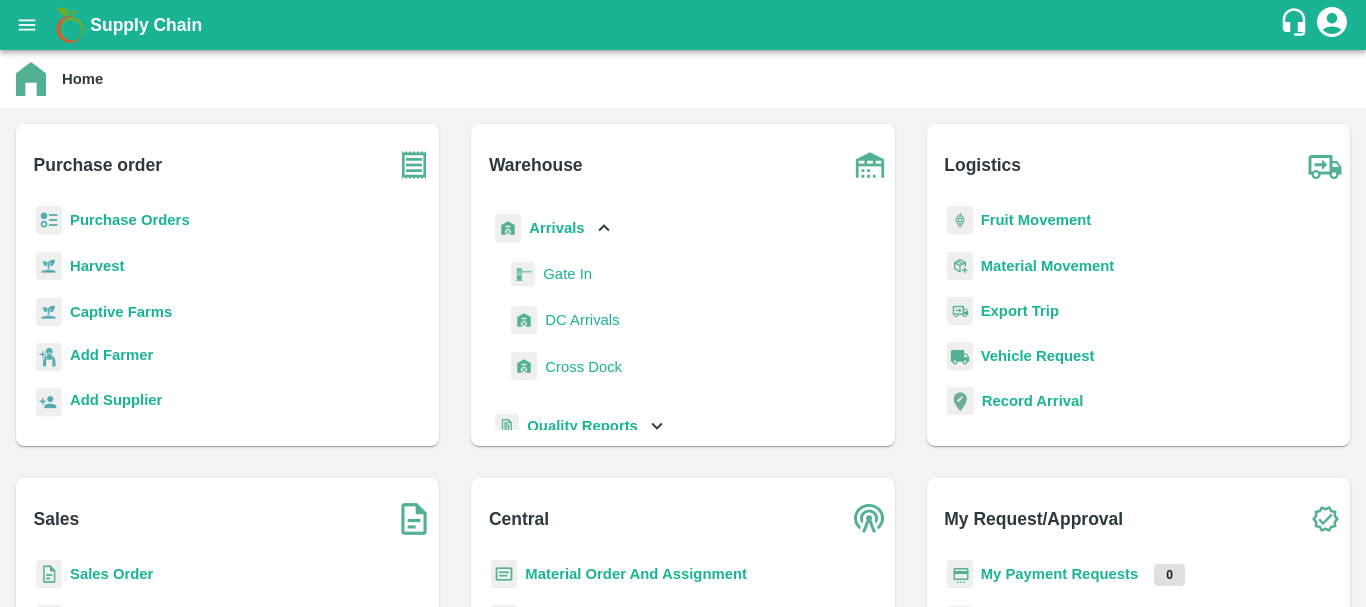 click on "DC Arrivals" at bounding box center [582, 320] 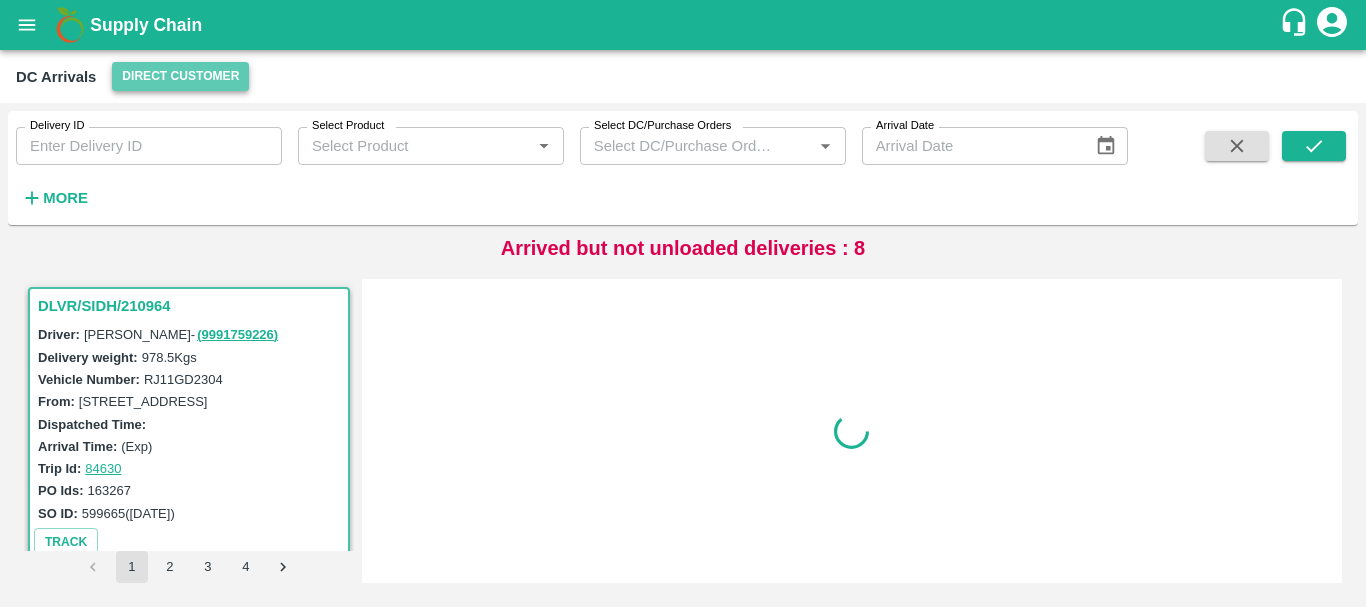 click on "Direct Customer" at bounding box center [180, 76] 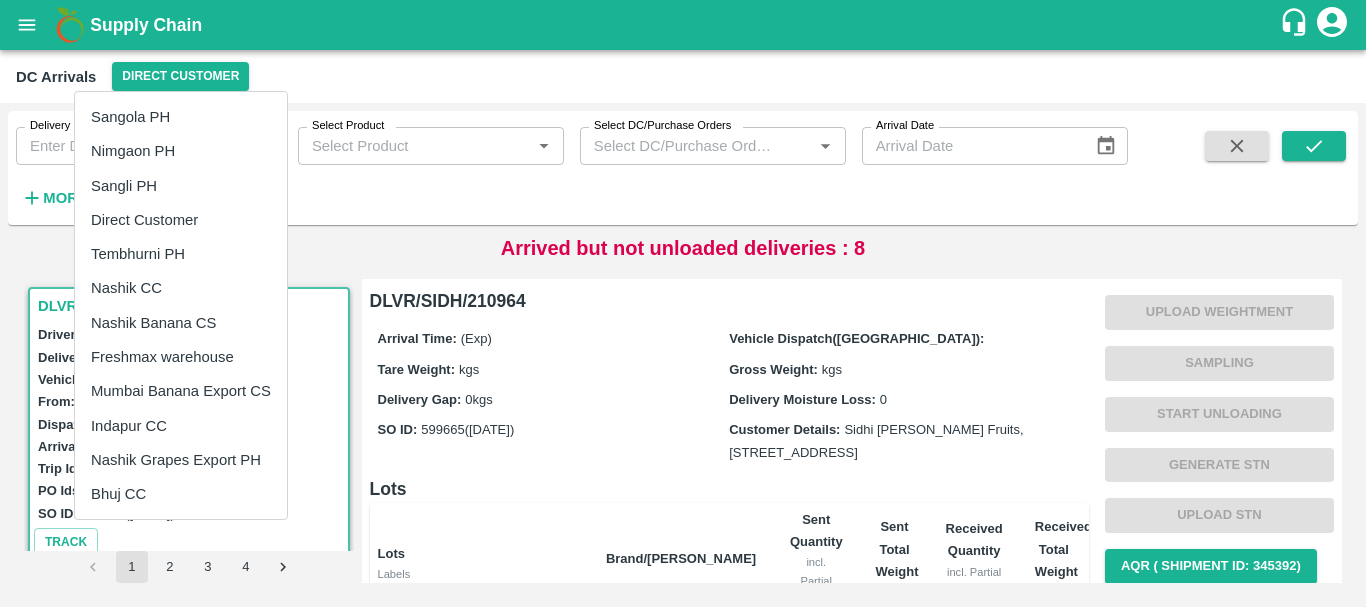 click on "Tembhurni PH" at bounding box center (181, 254) 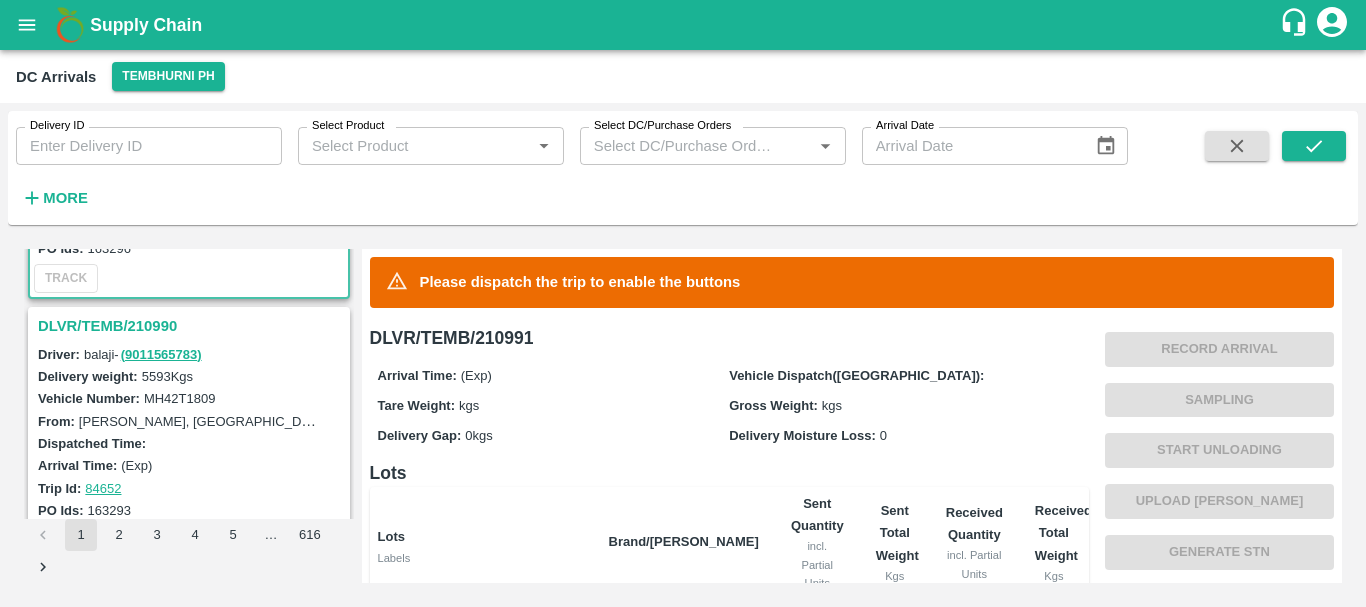 scroll, scrollTop: 0, scrollLeft: 0, axis: both 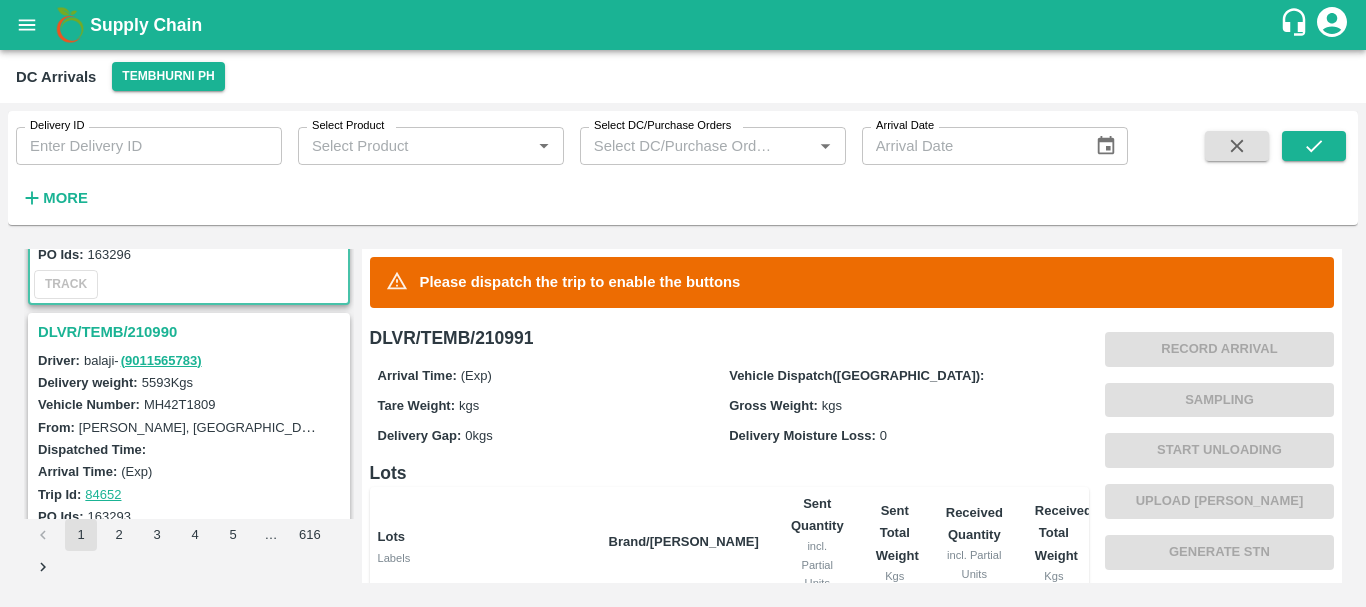 click on "DLVR/TEMB/210990" at bounding box center (192, 332) 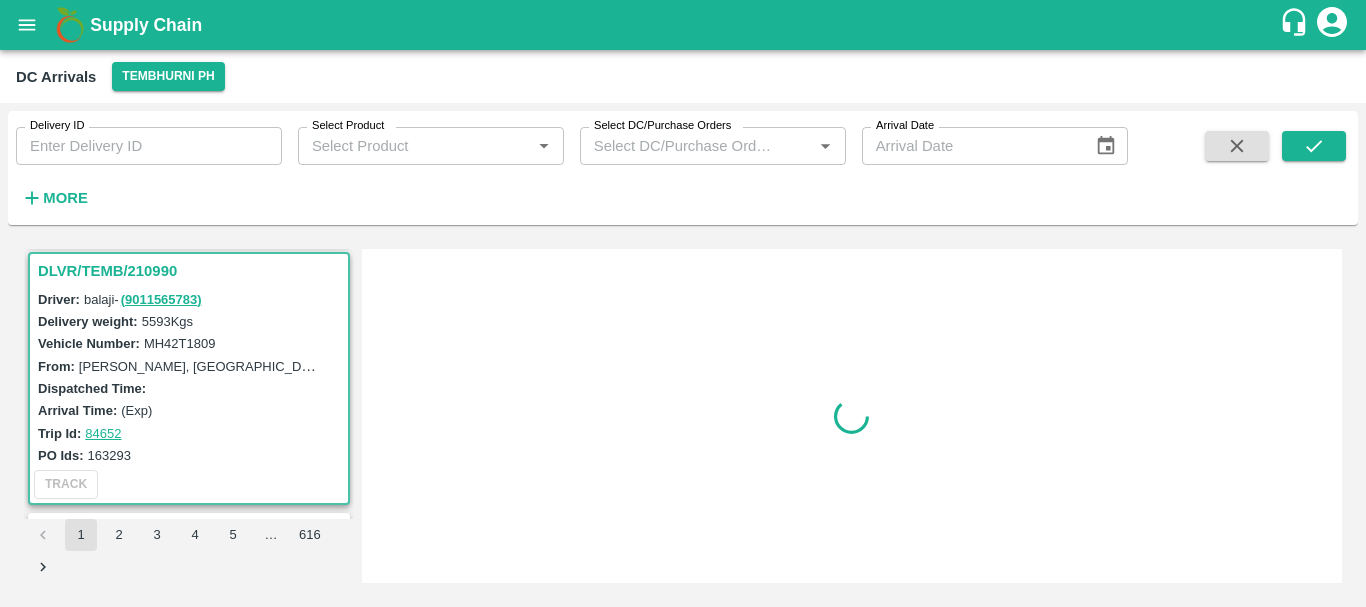 scroll, scrollTop: 269, scrollLeft: 0, axis: vertical 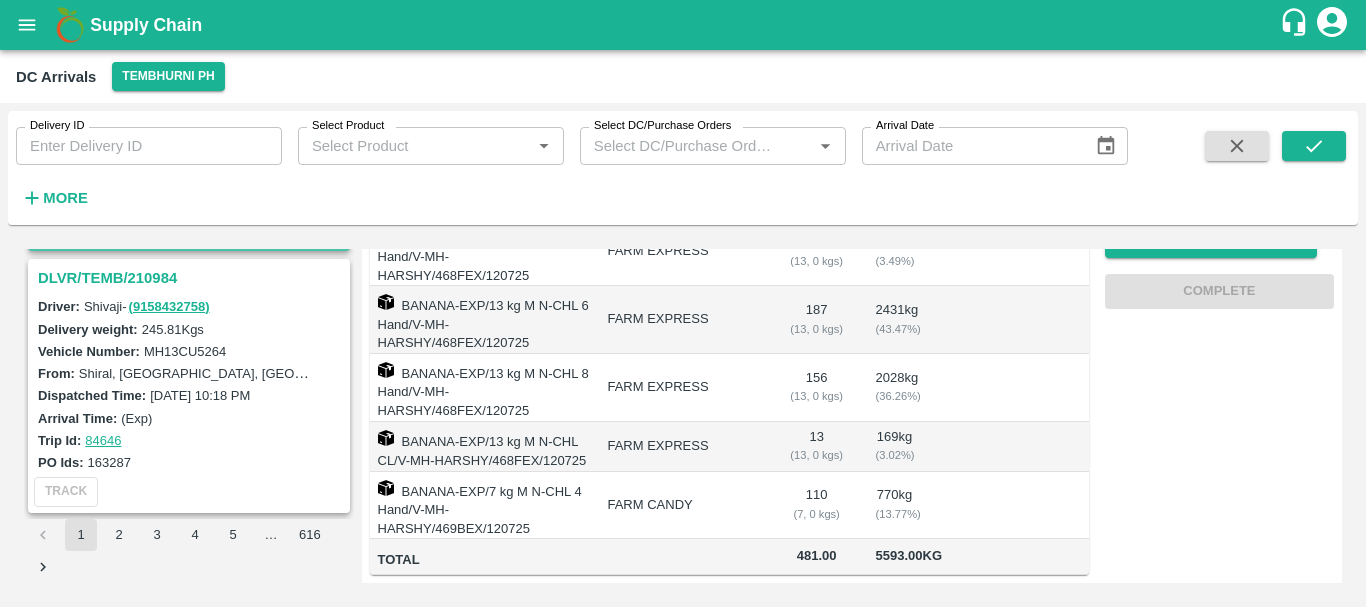 click on "DLVR/TEMB/210984" at bounding box center (192, 278) 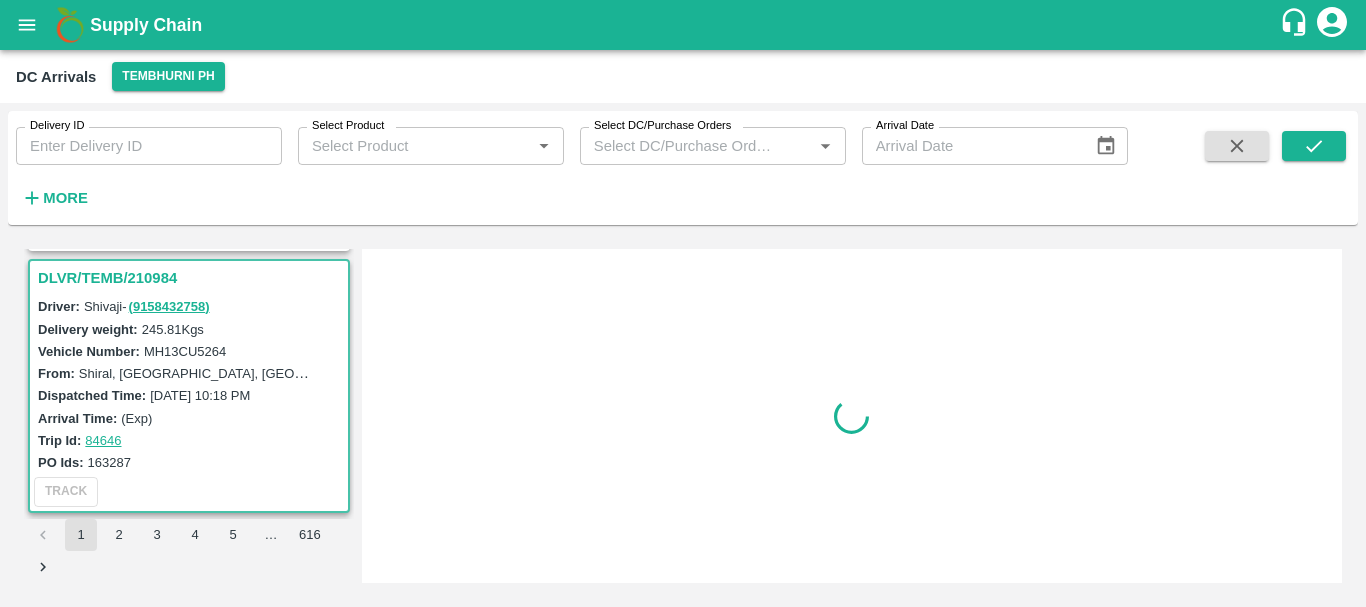 scroll, scrollTop: 0, scrollLeft: 0, axis: both 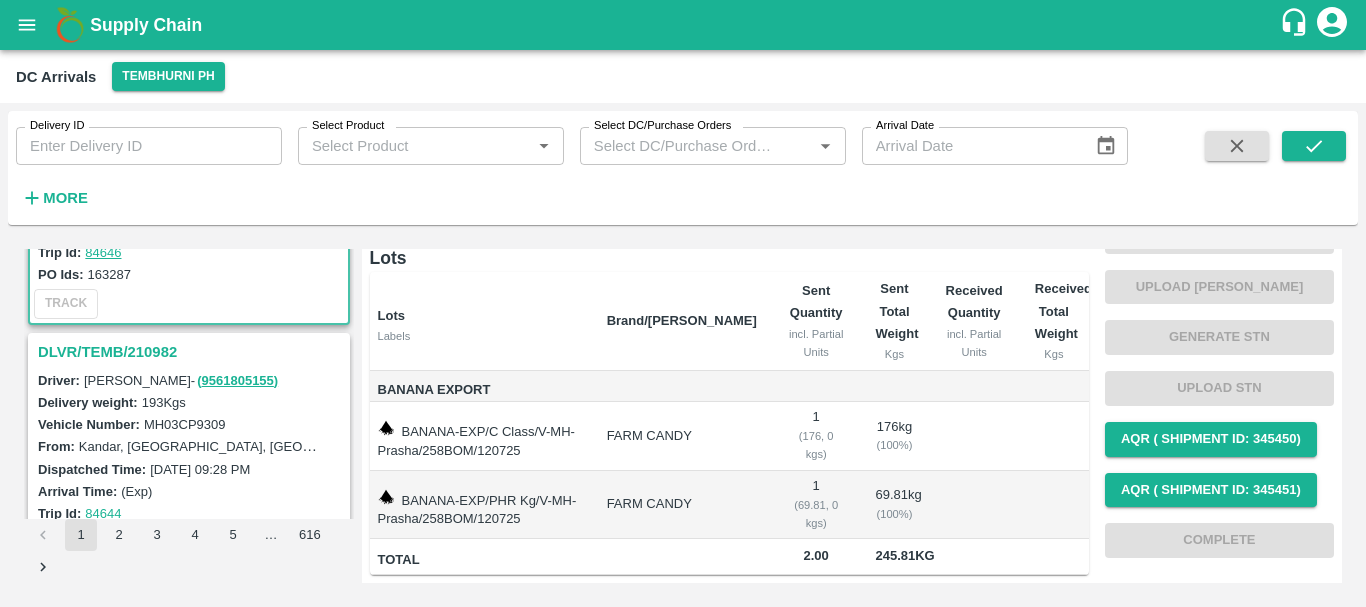 click on "DLVR/TEMB/210982" at bounding box center [192, 352] 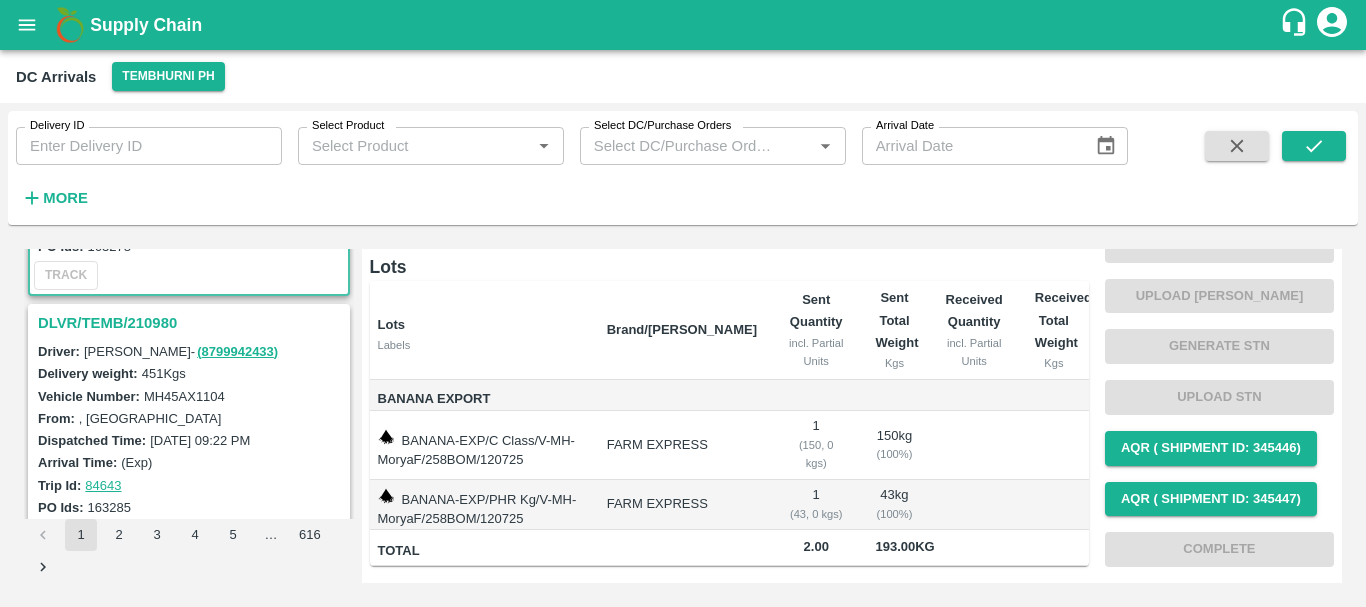 click on "DLVR/TEMB/210980" at bounding box center (192, 323) 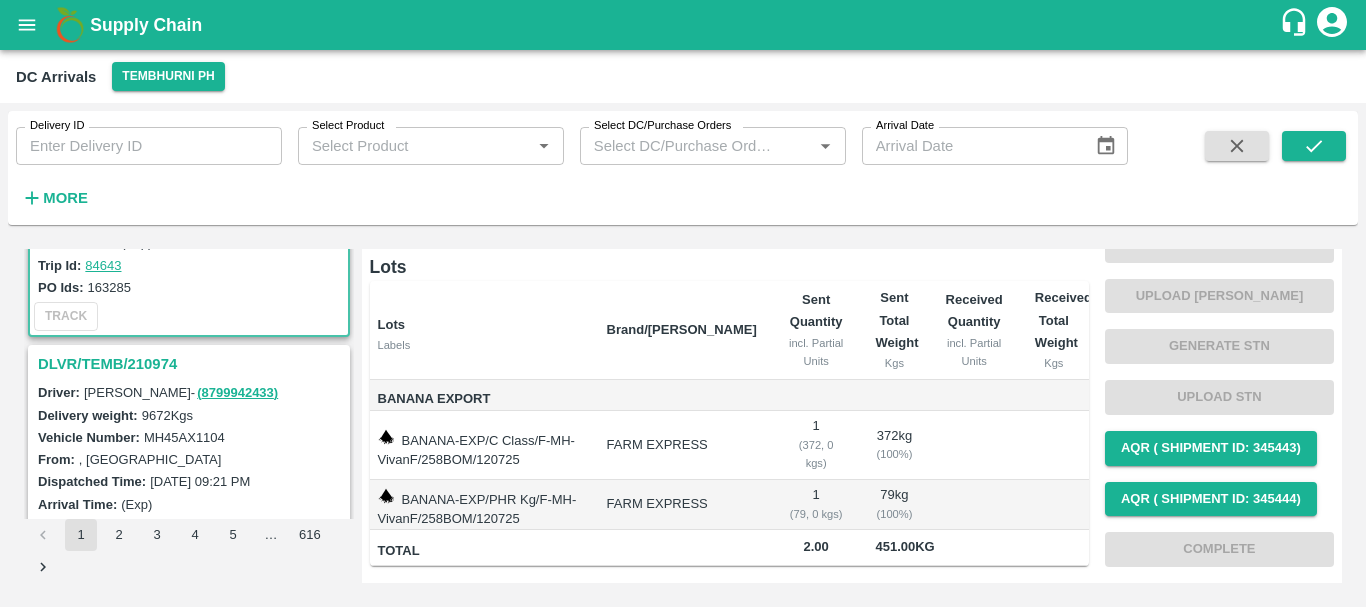 click on "DLVR/TEMB/210974" at bounding box center (192, 364) 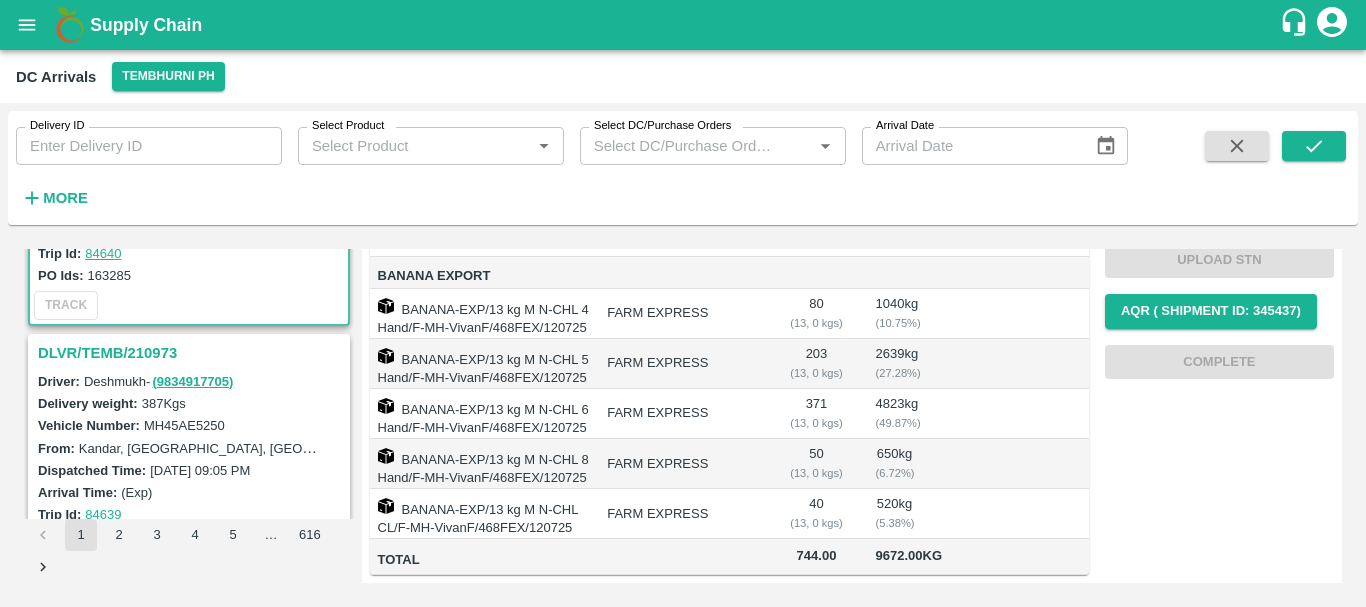 click on "DLVR/TEMB/210973" at bounding box center [192, 353] 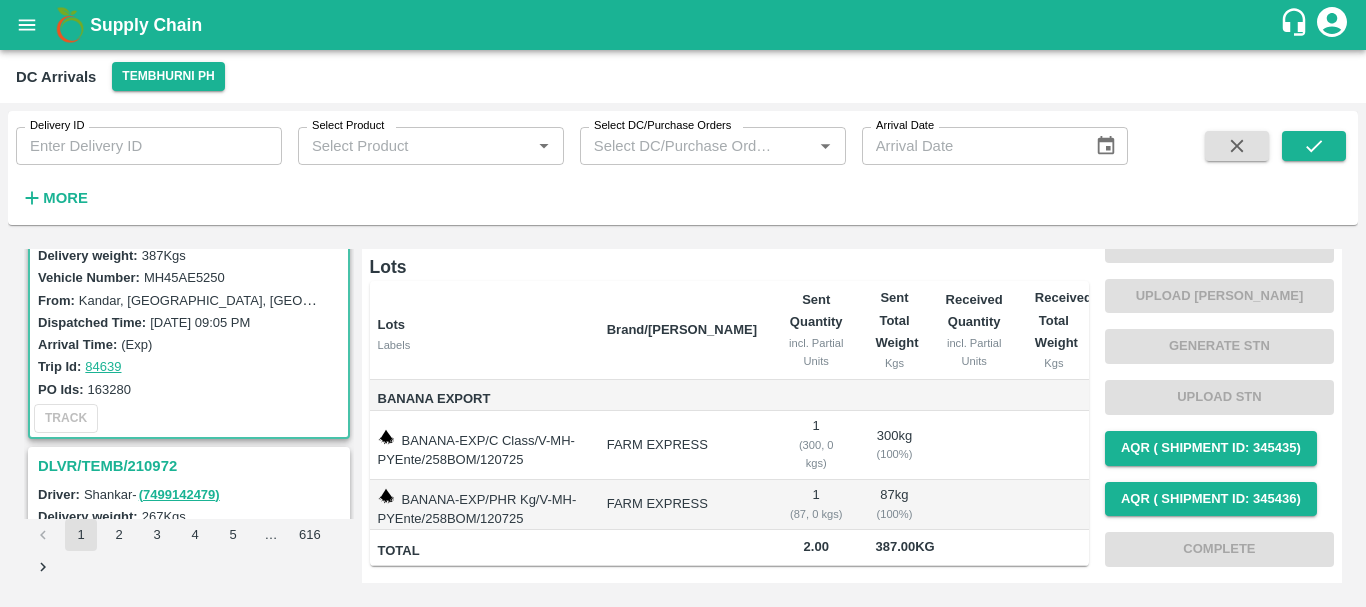 click on "DLVR/TEMB/210972" at bounding box center (192, 466) 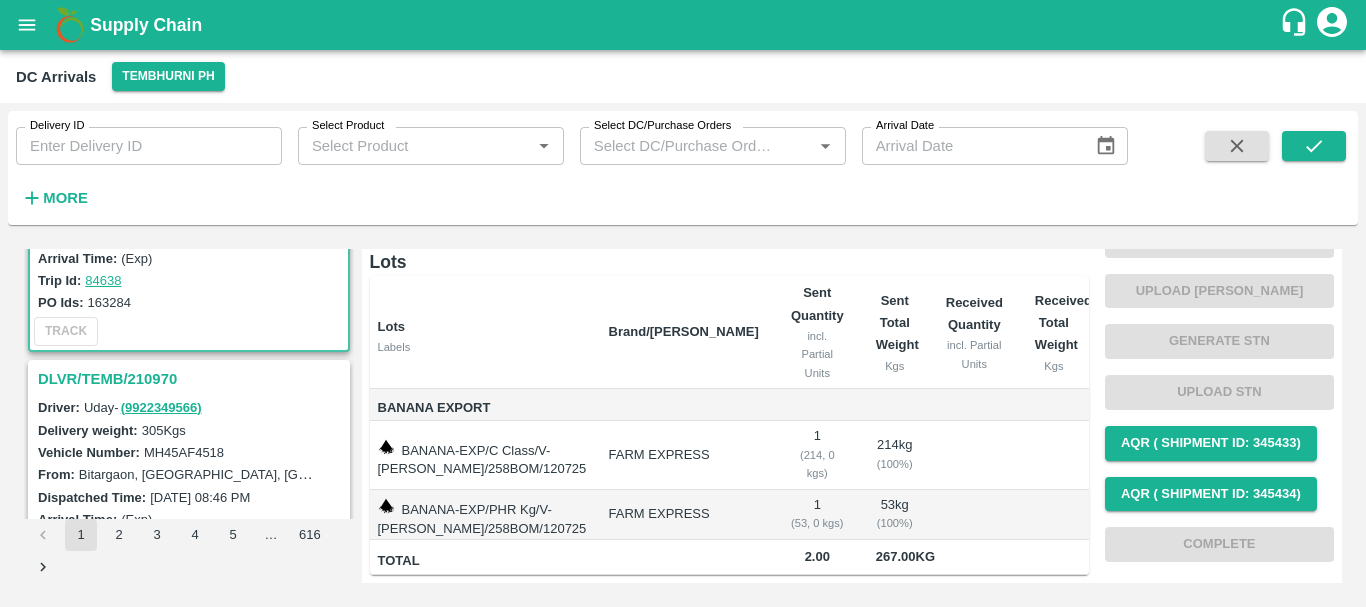click on "DLVR/TEMB/210970" at bounding box center (192, 379) 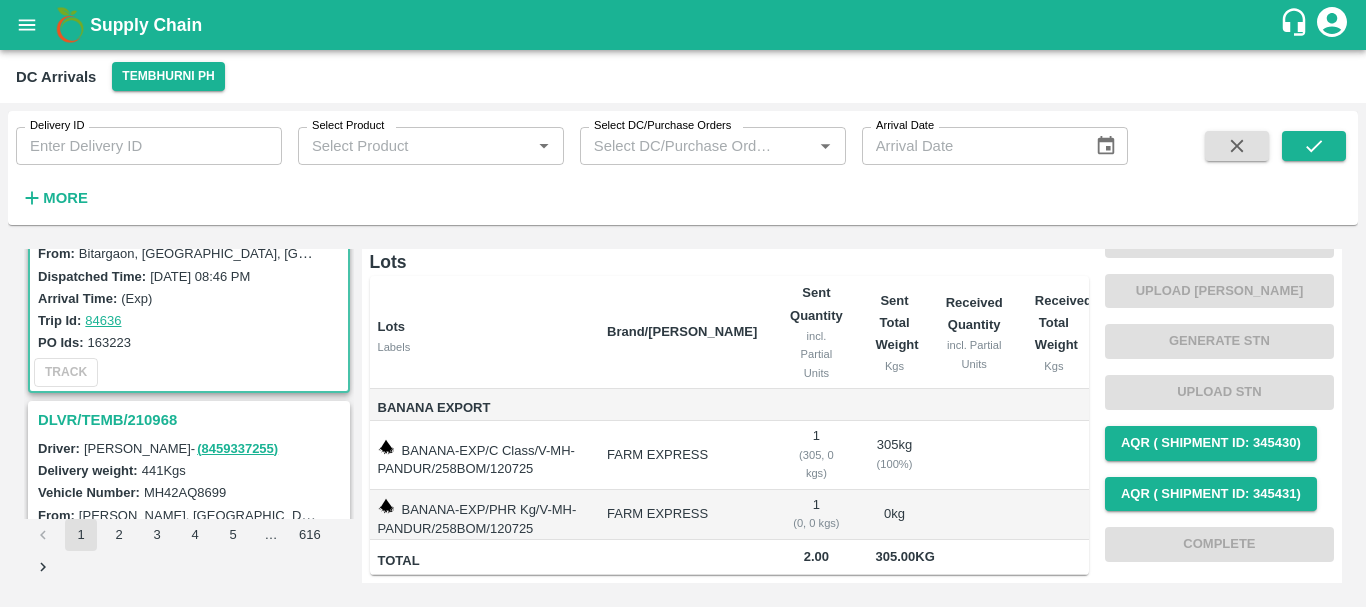 click on "DLVR/TEMB/210968" at bounding box center [192, 420] 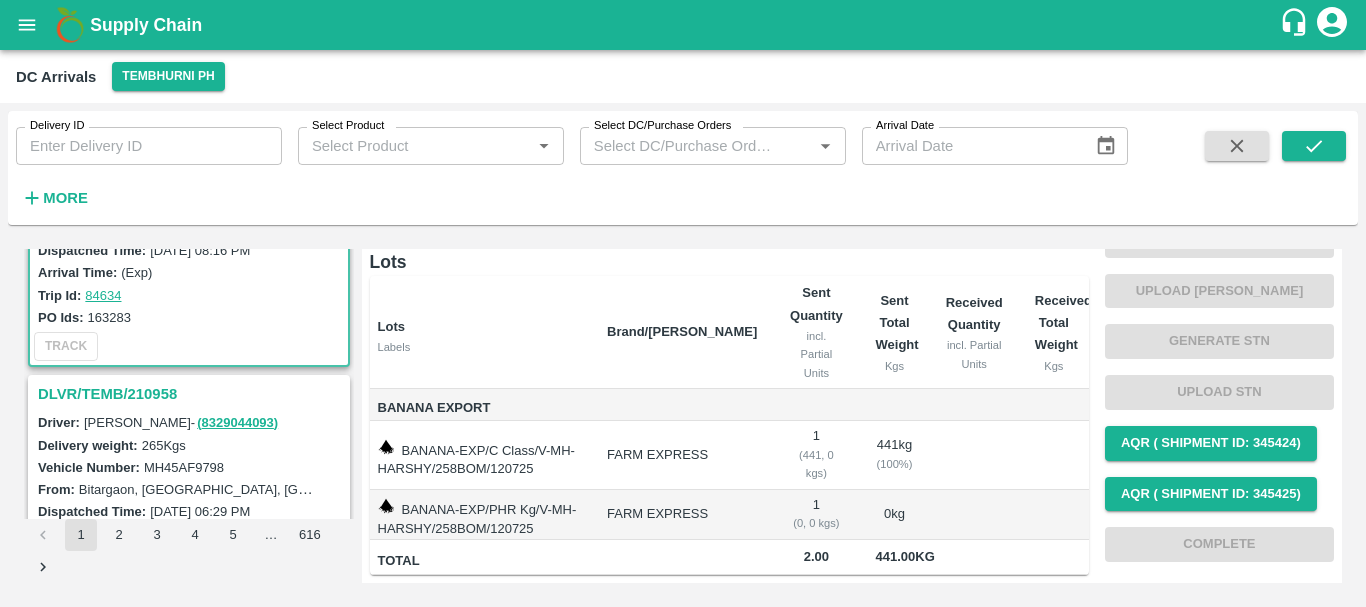 click on "DLVR/TEMB/210958" at bounding box center (192, 394) 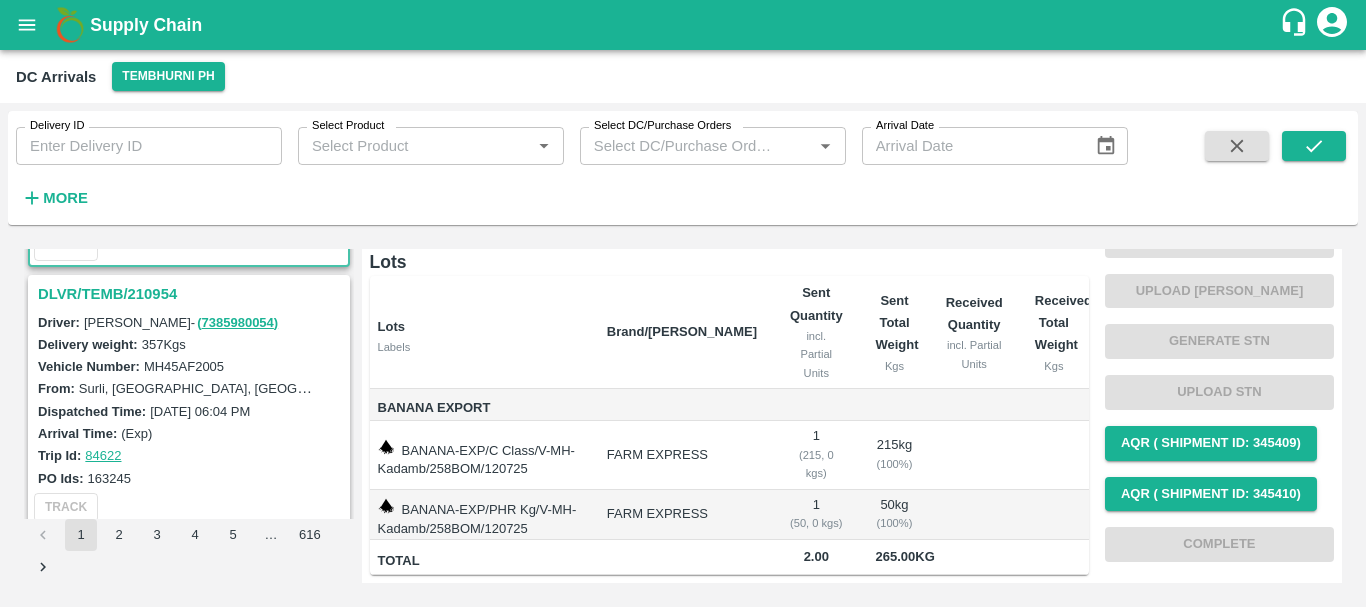 click on "DLVR/TEMB/210954" at bounding box center [192, 294] 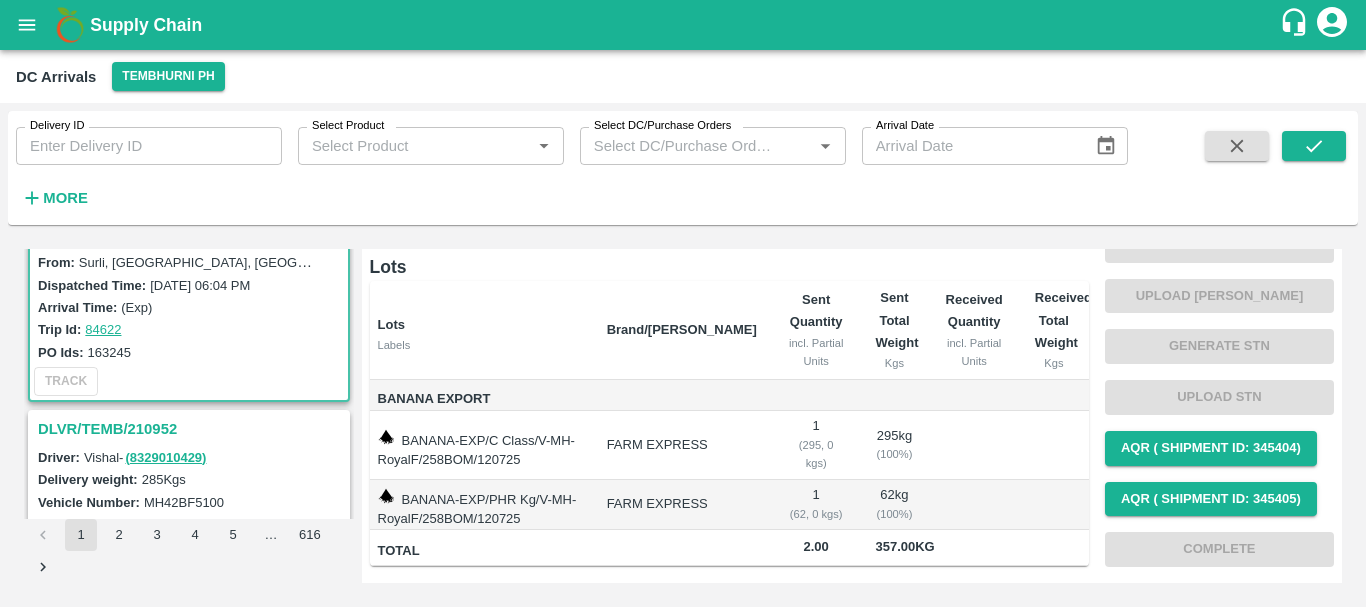 click on "DLVR/TEMB/210952" at bounding box center [192, 429] 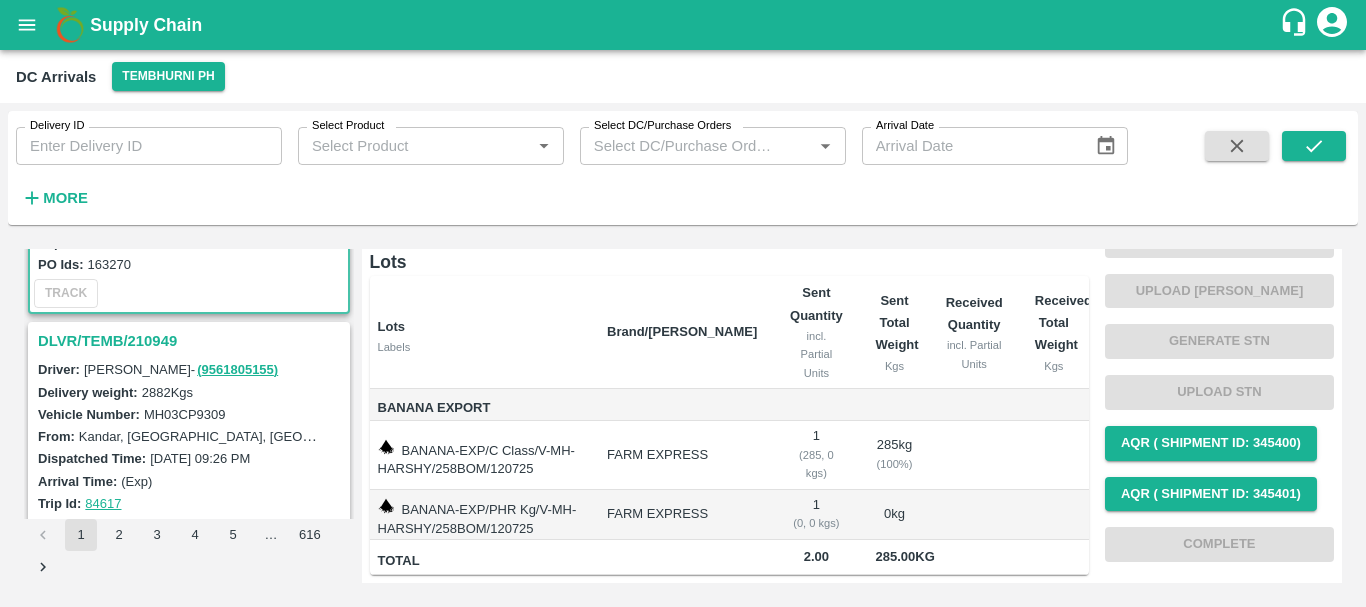 click on "DLVR/TEMB/210949" at bounding box center [192, 341] 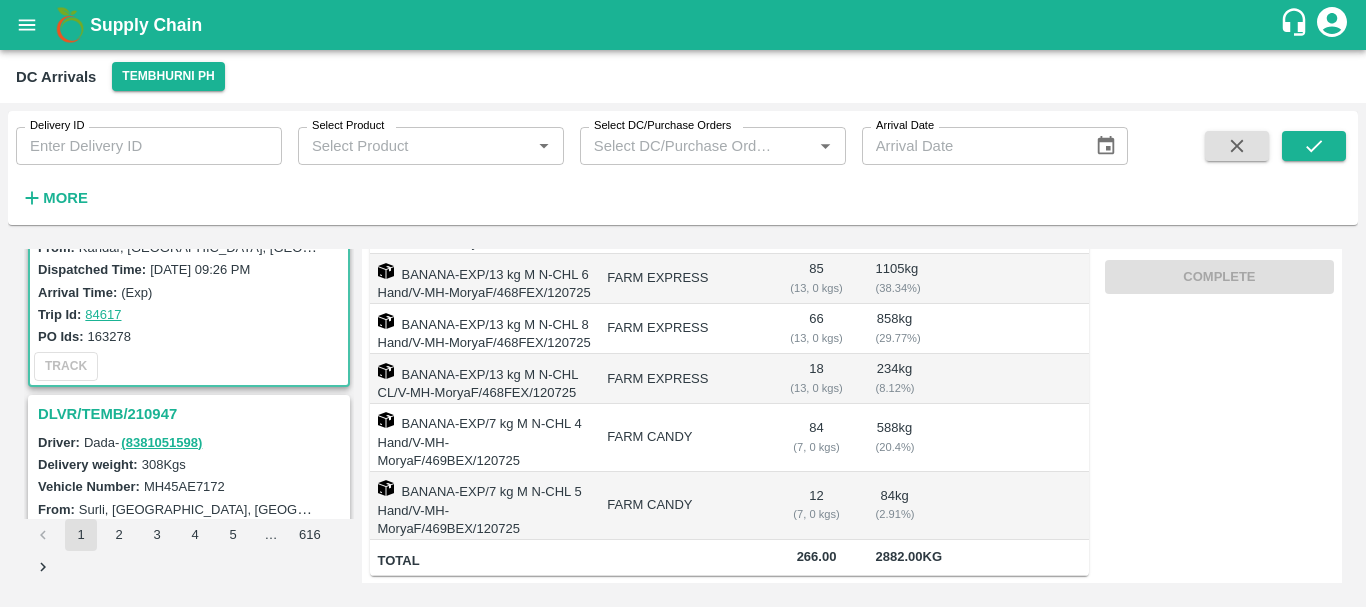 click on "DLVR/TEMB/210947" at bounding box center (192, 414) 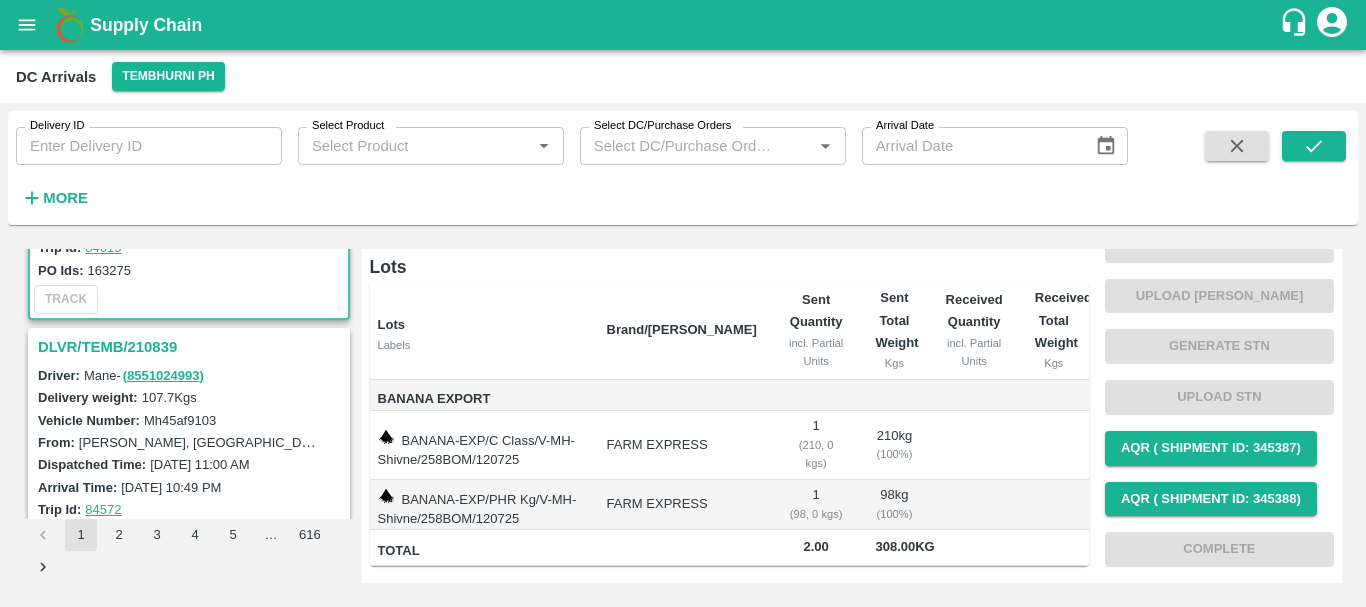 click on "DLVR/TEMB/210839" at bounding box center (192, 347) 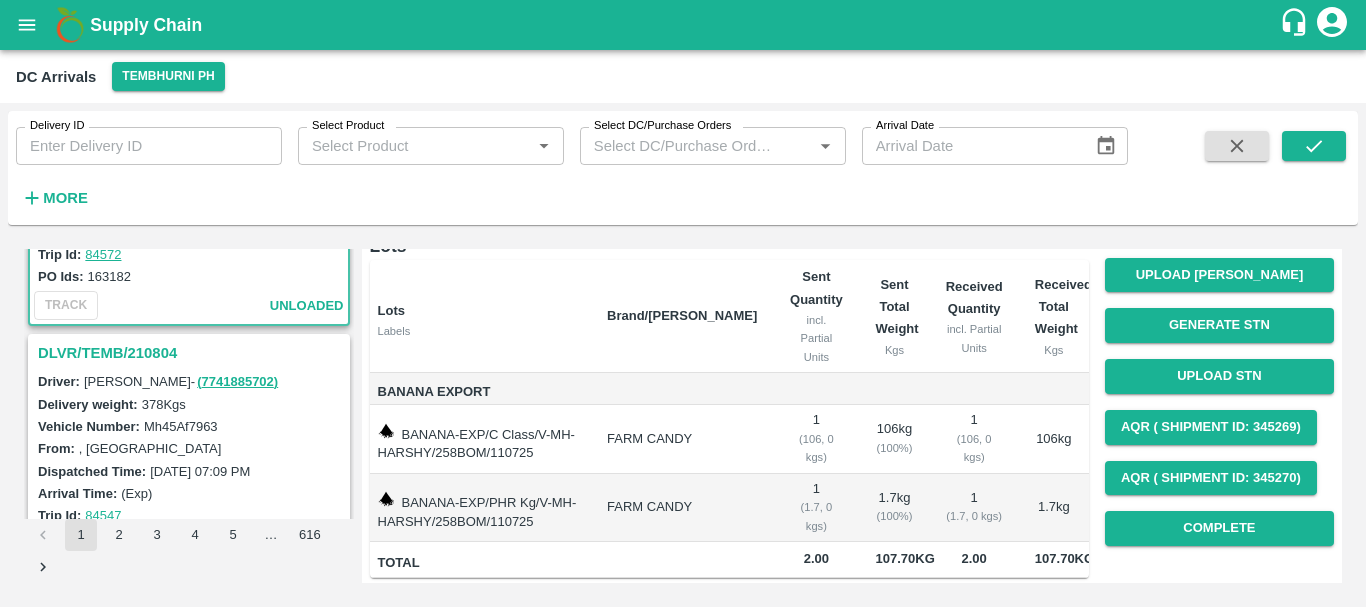 click on "DLVR/TEMB/210804" at bounding box center (192, 353) 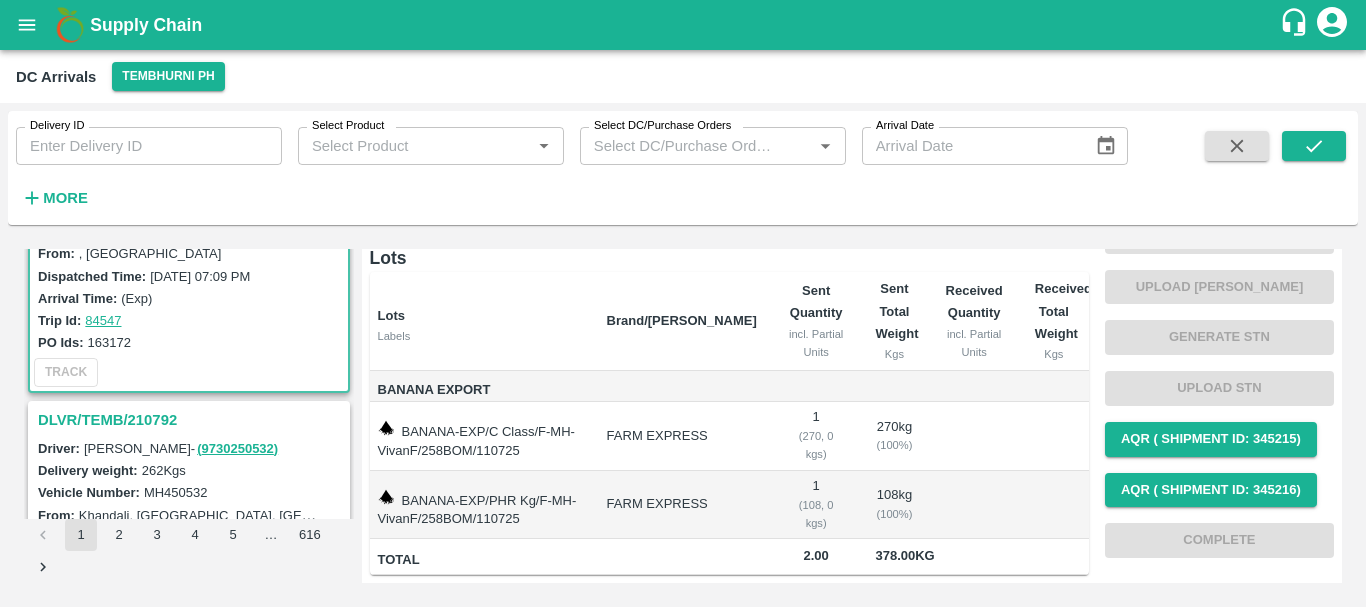 click on "DLVR/TEMB/210792" at bounding box center (192, 420) 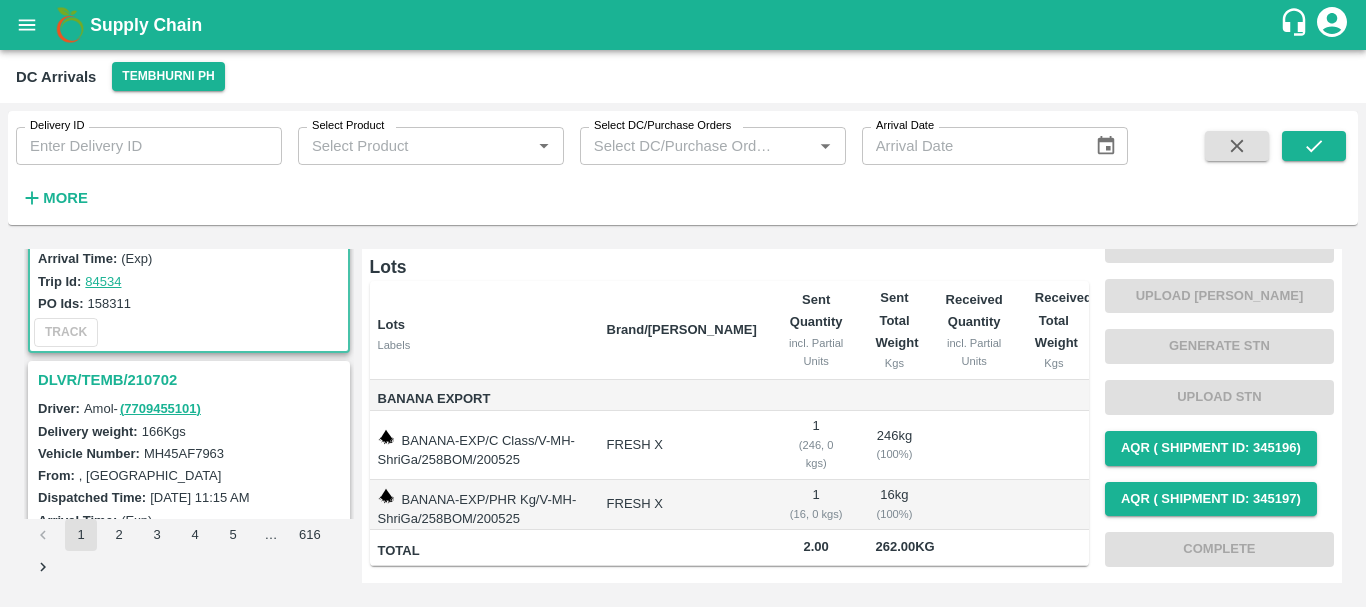 click on "DLVR/TEMB/210702" at bounding box center (192, 380) 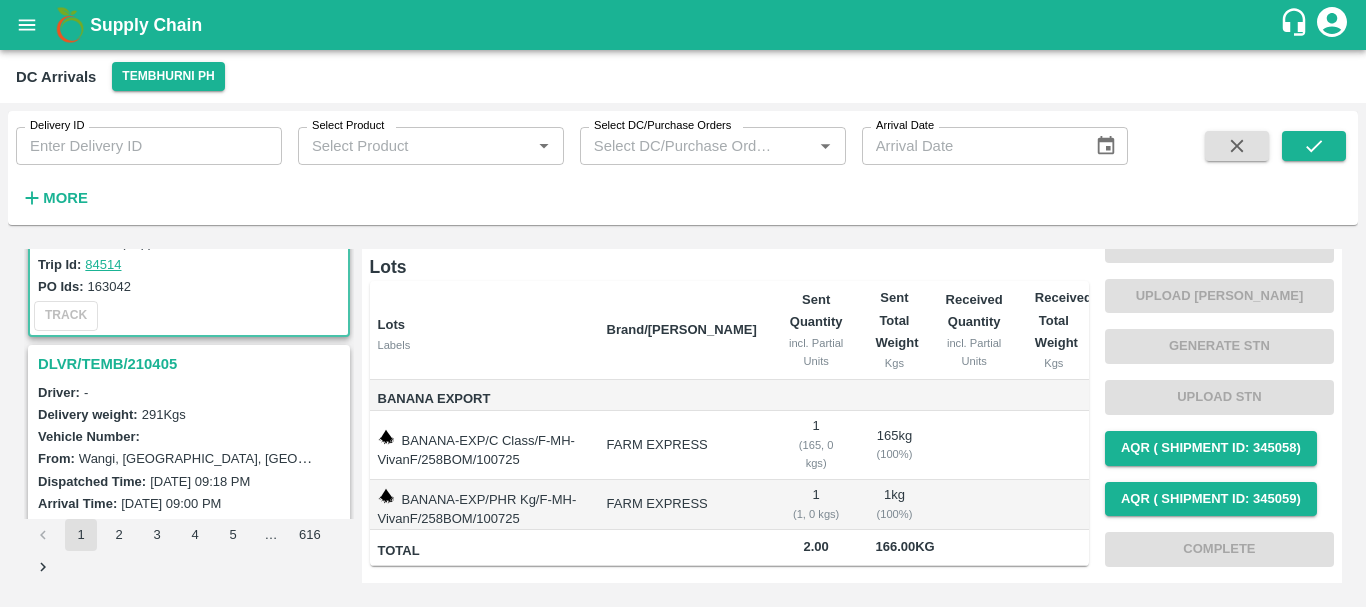 click on "DLVR/TEMB/210405" at bounding box center (192, 364) 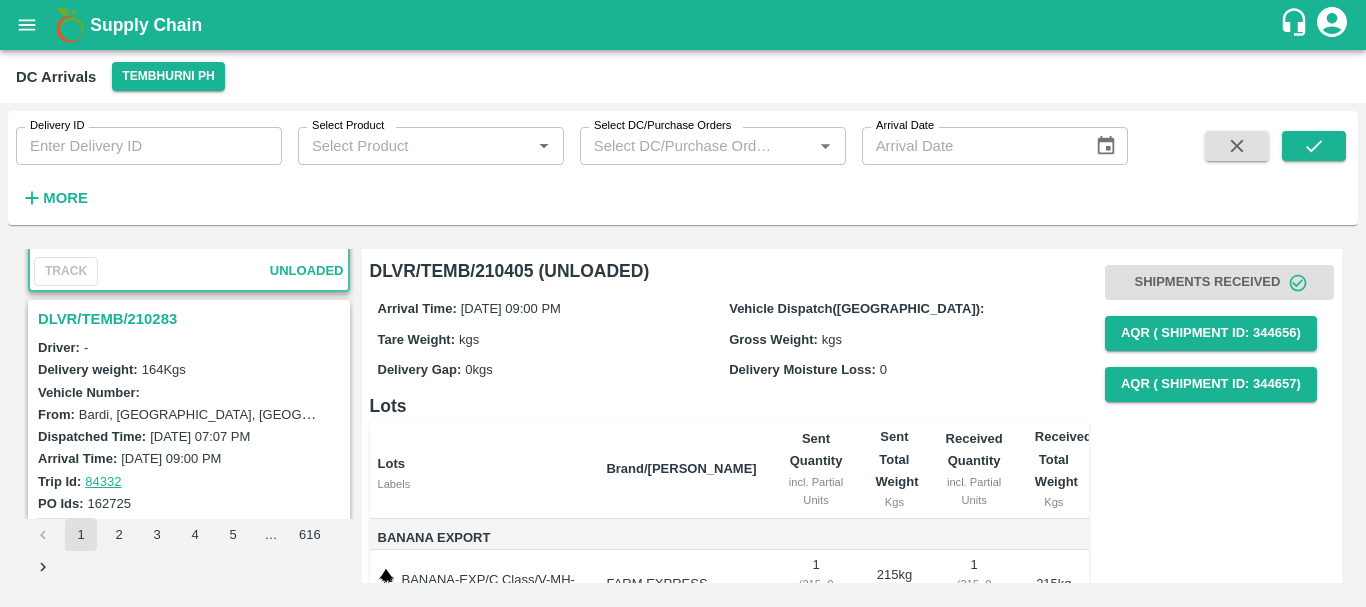 click on "DLVR/TEMB/210283" at bounding box center [192, 319] 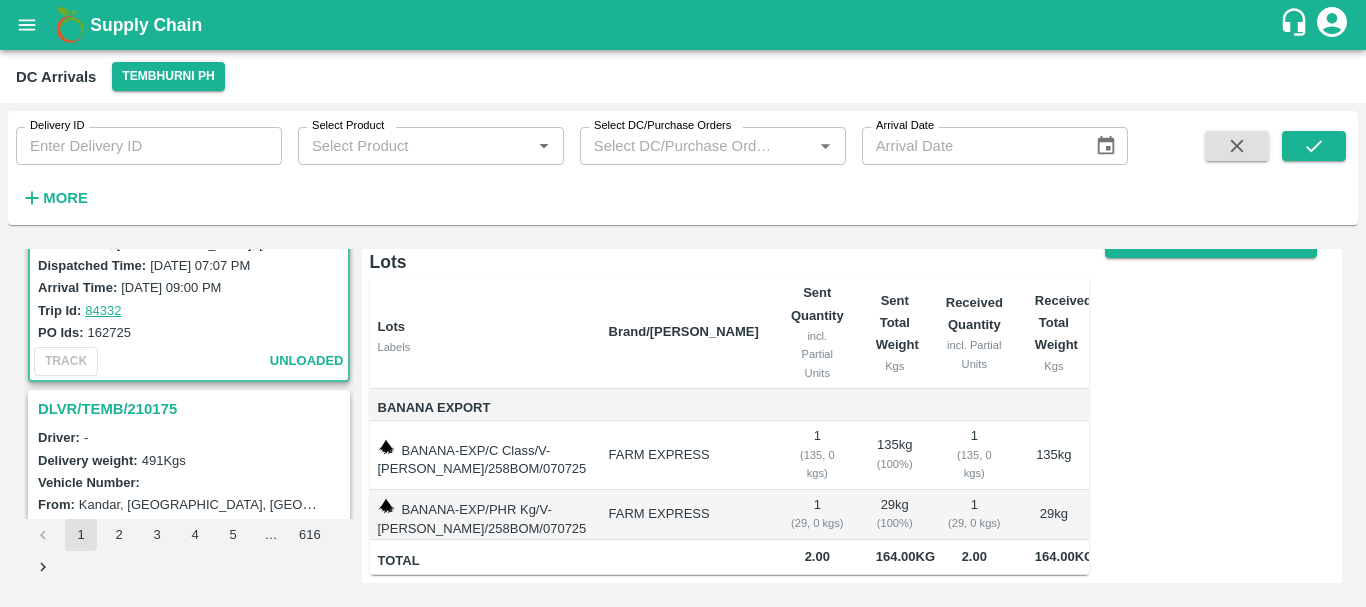click on "DLVR/TEMB/210175" at bounding box center [192, 409] 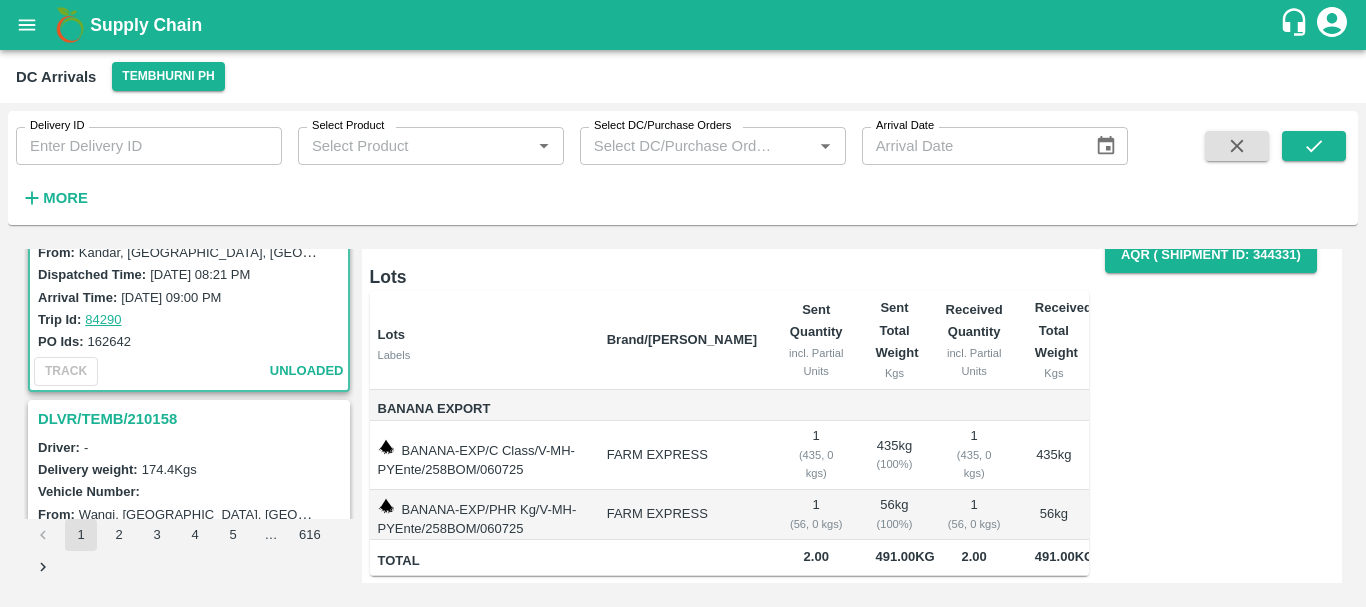 click on "DLVR/TEMB/210158" at bounding box center (192, 419) 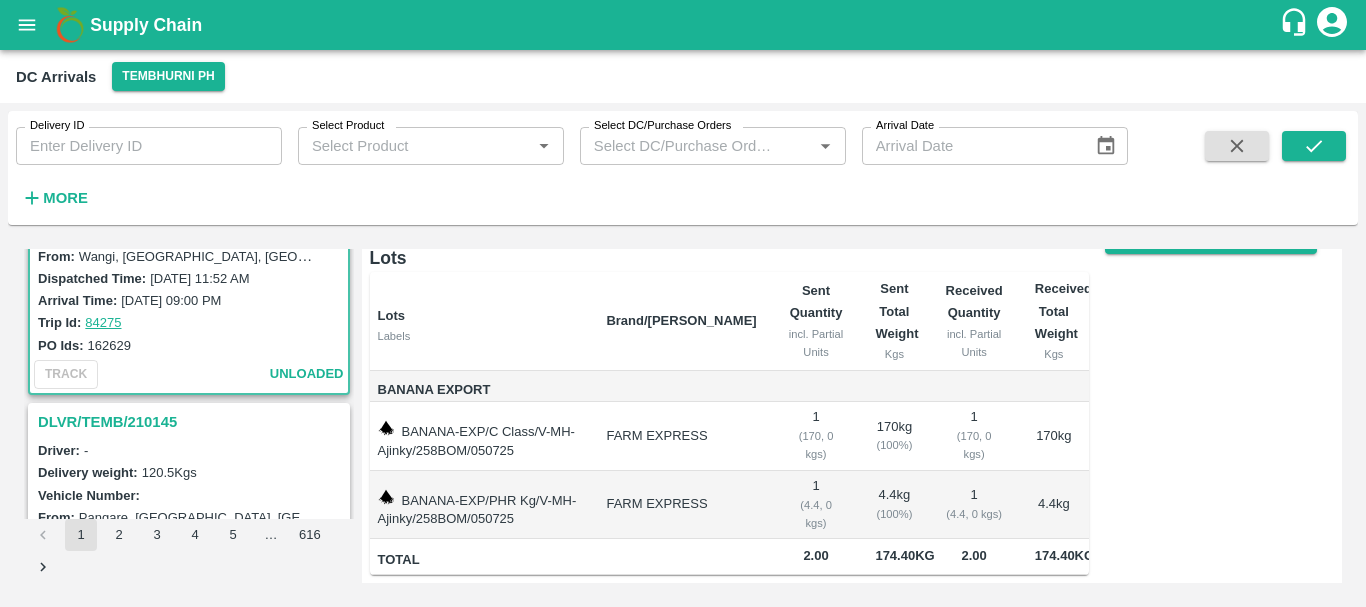 click on "DLVR/TEMB/210145" at bounding box center (192, 422) 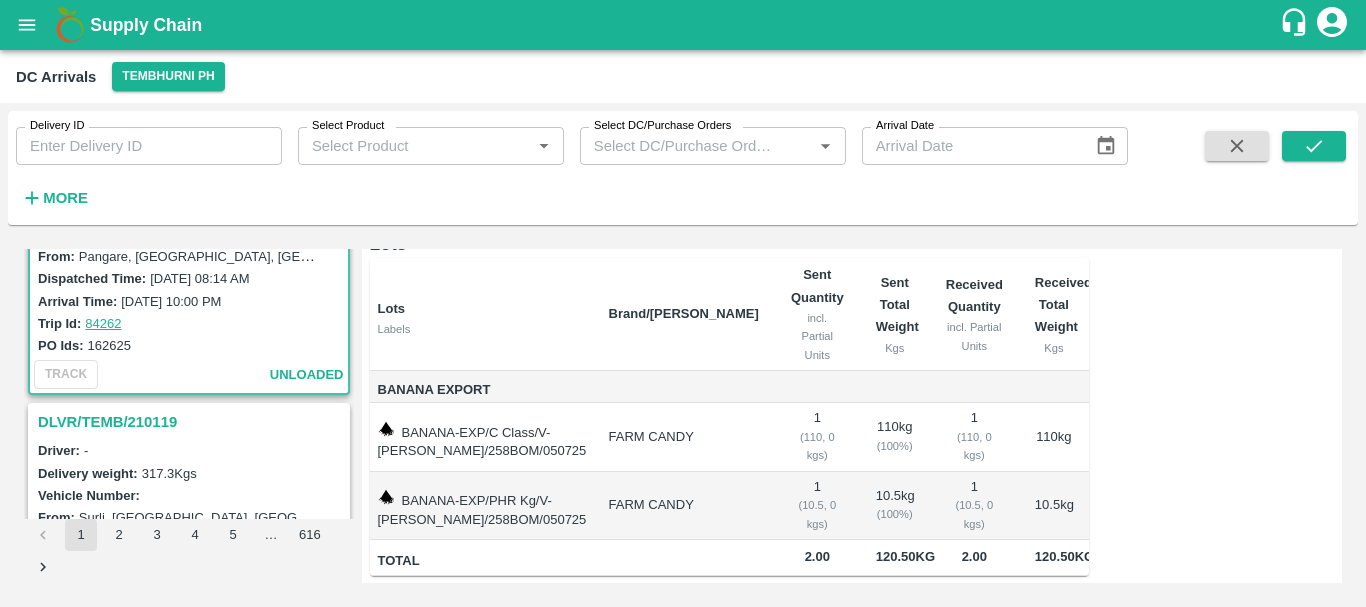 click on "DLVR/TEMB/210119" at bounding box center [192, 422] 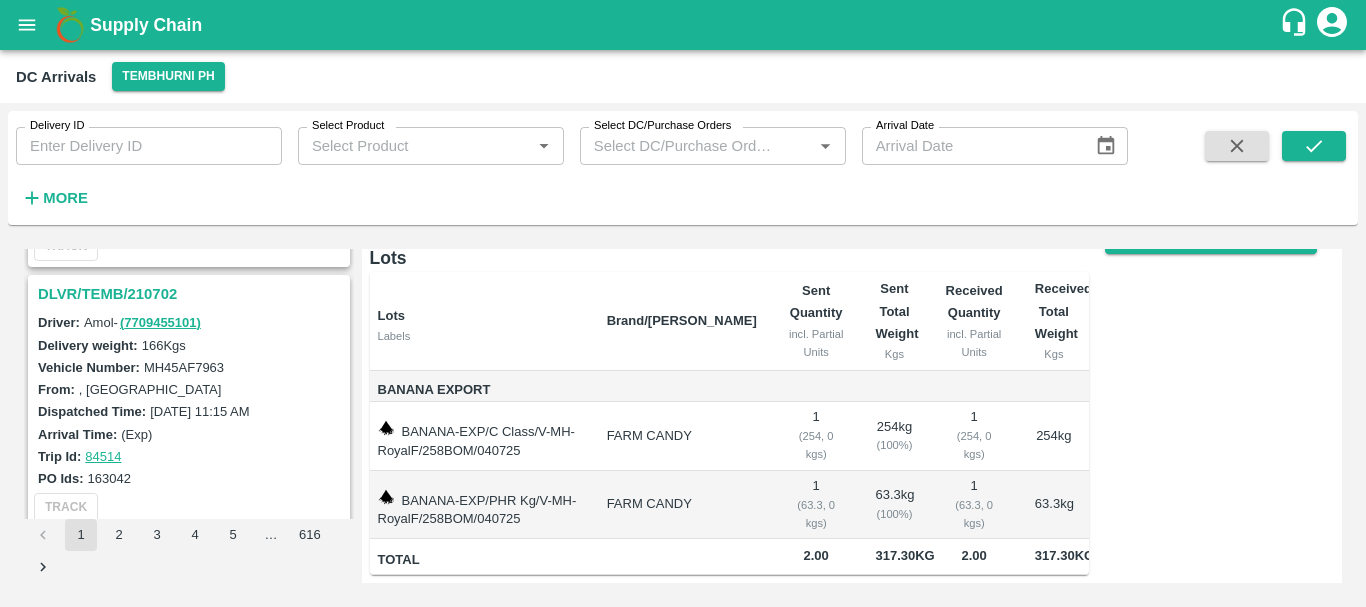 click on "DLVR/TEMB/210702" at bounding box center [192, 294] 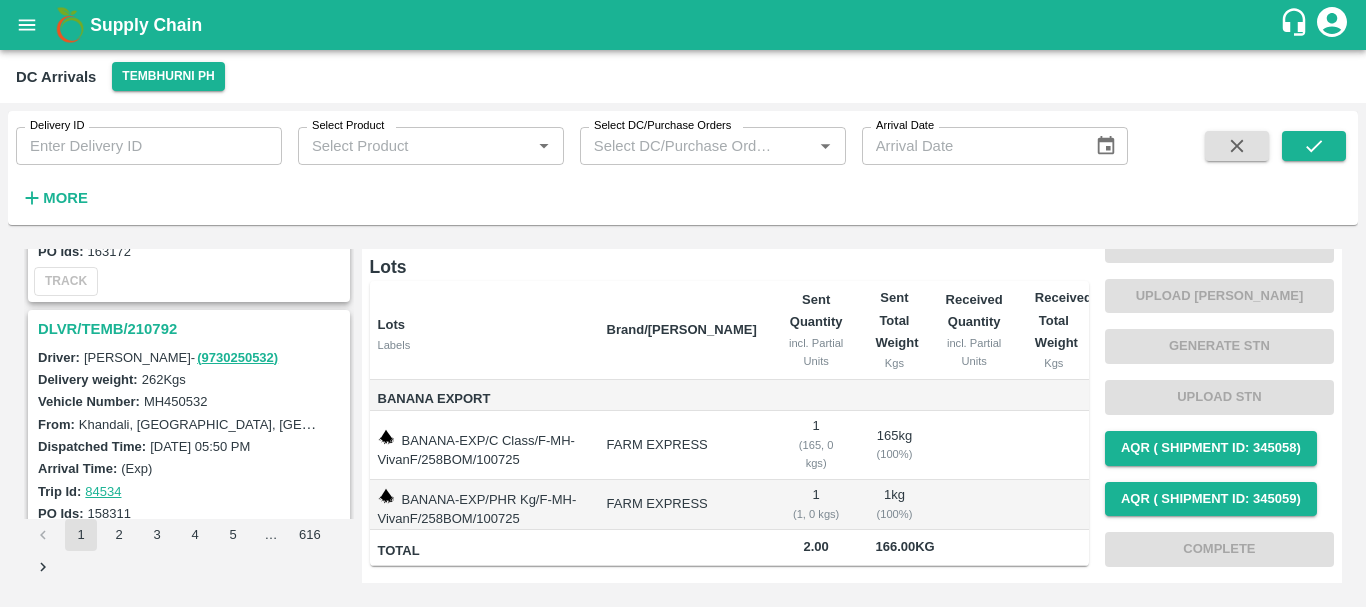 click on "DLVR/TEMB/210792" at bounding box center [192, 329] 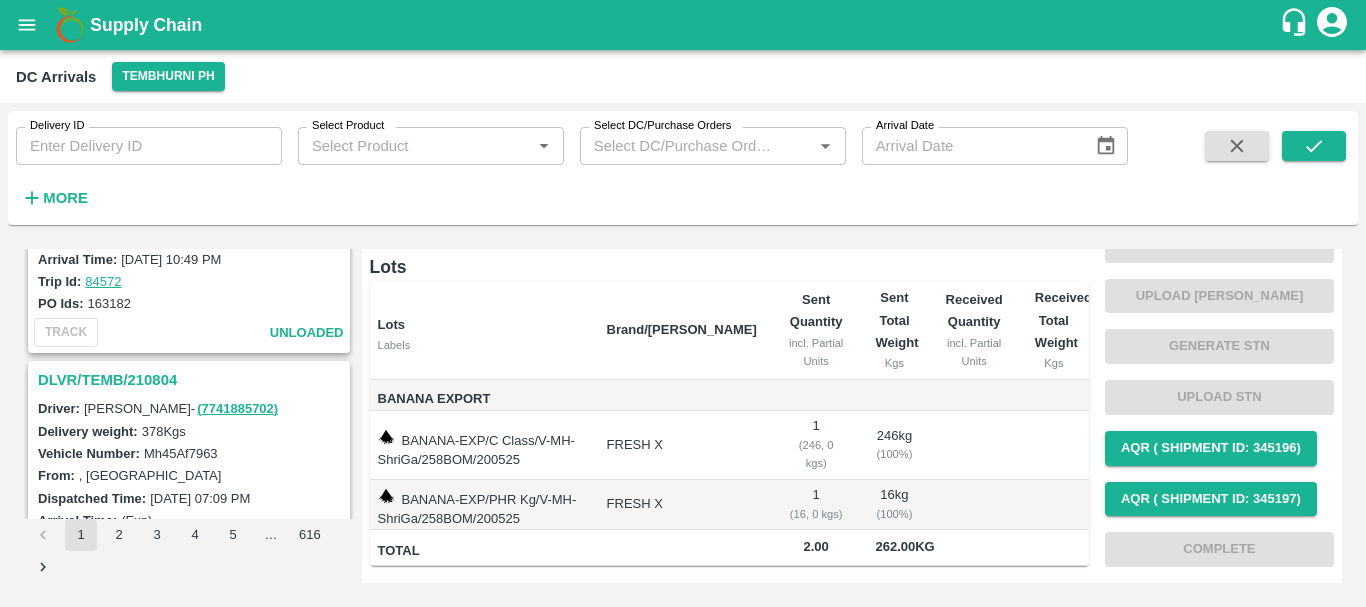 click on "DLVR/TEMB/210804" at bounding box center [192, 380] 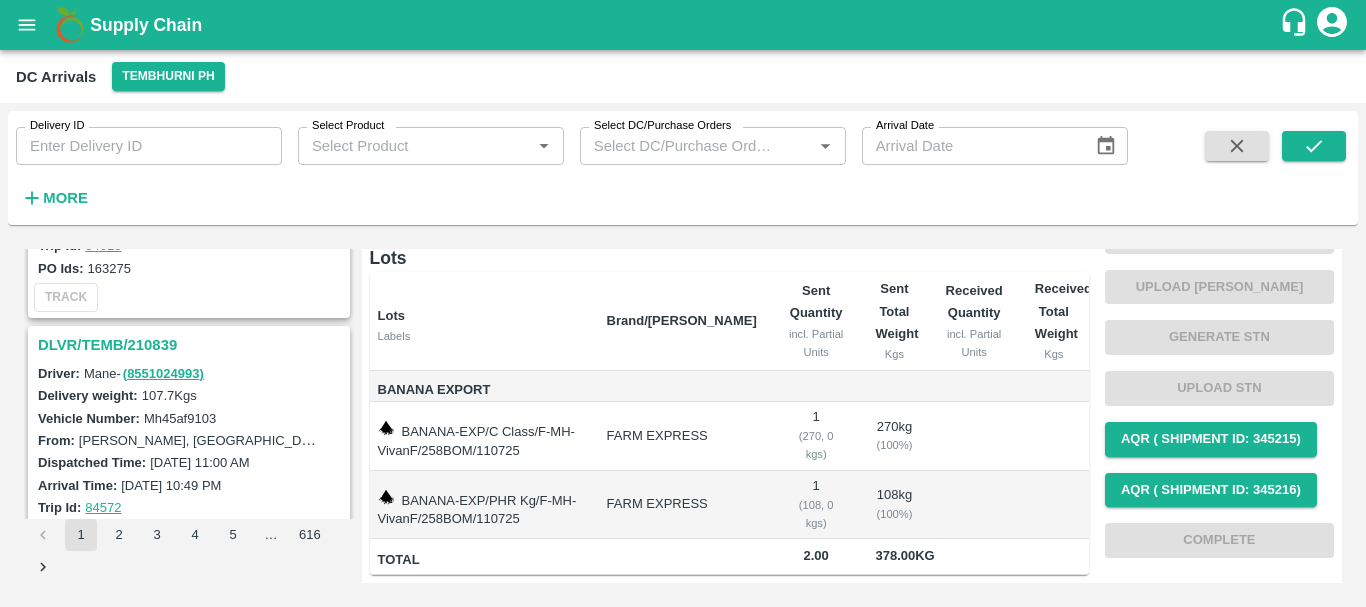 click on "DLVR/TEMB/210839" at bounding box center (192, 345) 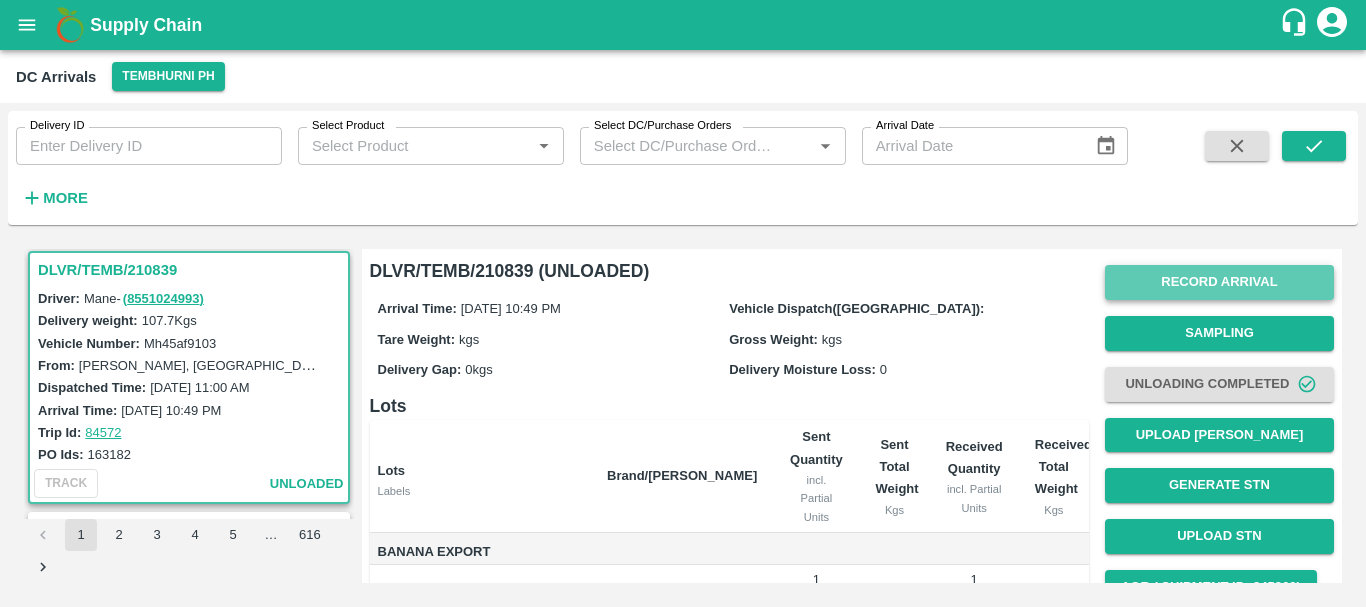 click on "Record Arrival" at bounding box center (1219, 282) 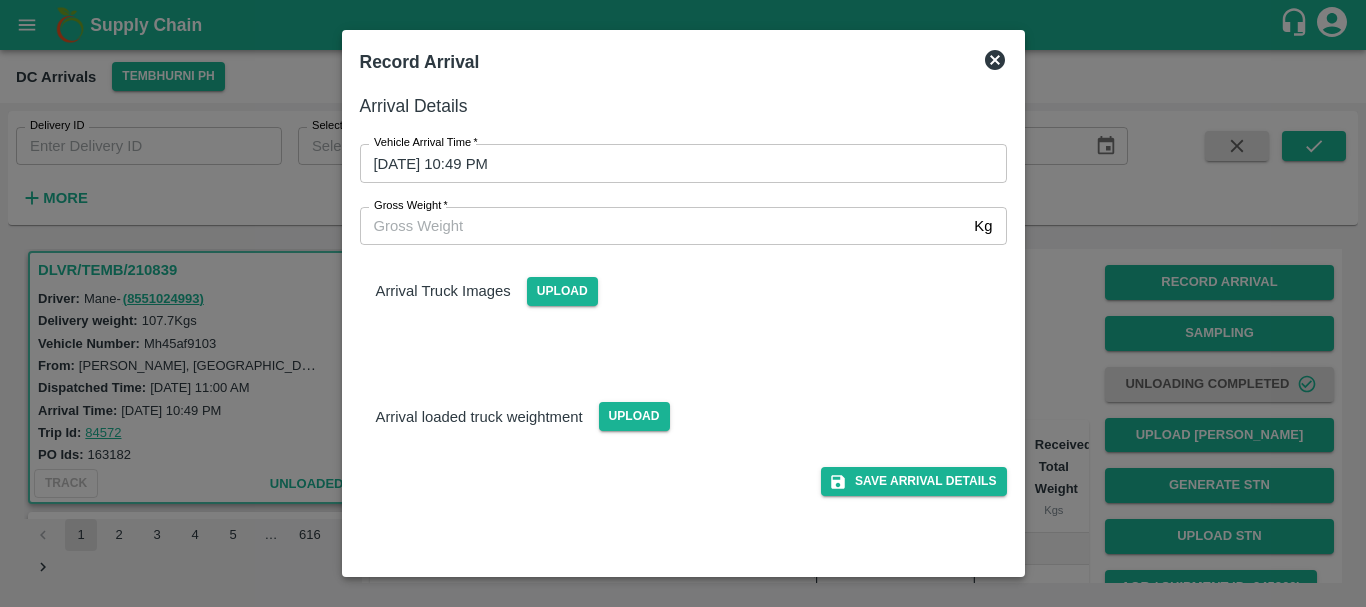 click at bounding box center [683, 303] 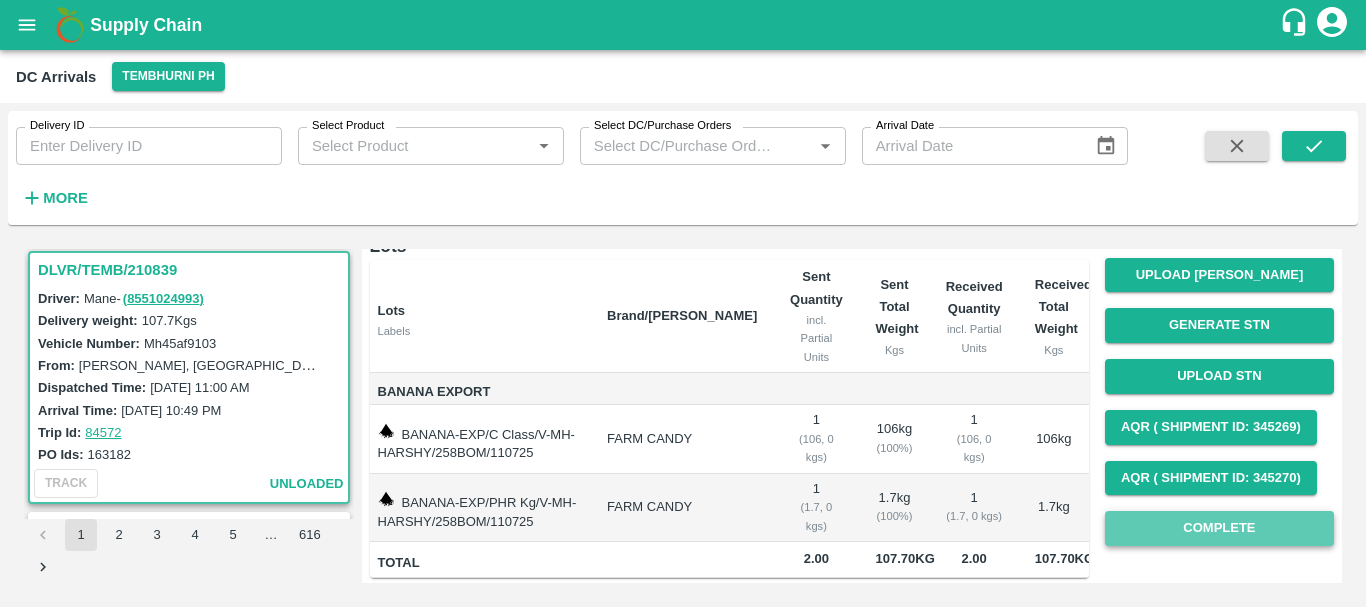 click on "Complete" at bounding box center (1219, 528) 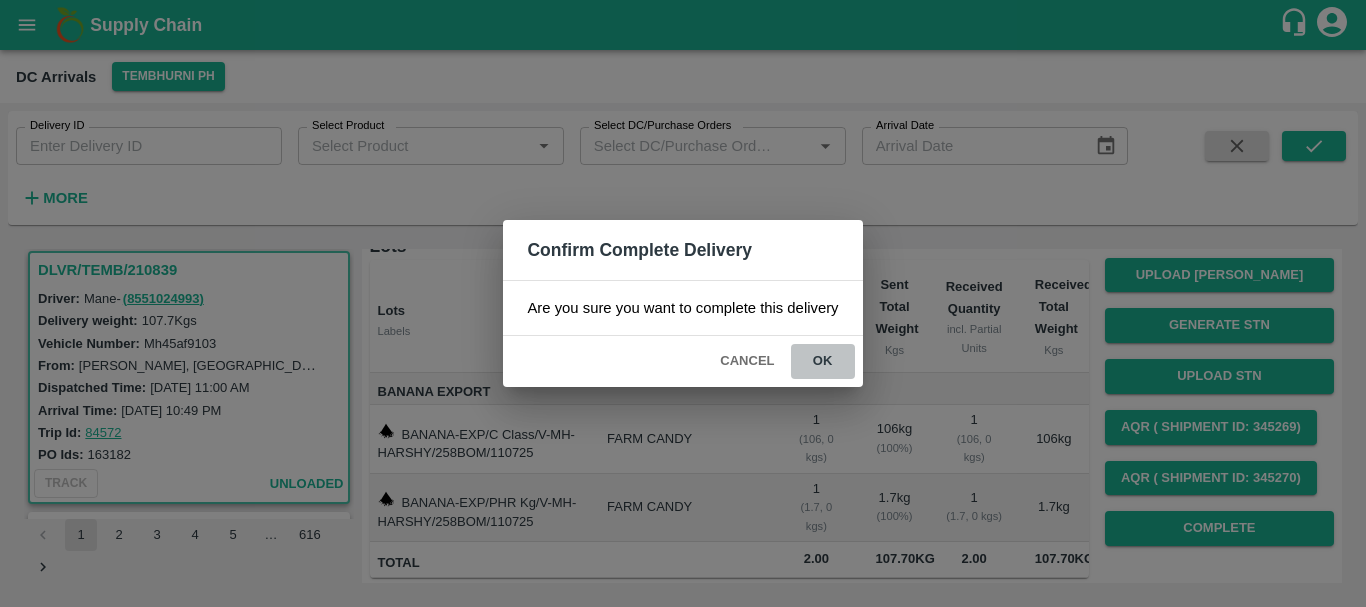 click on "ok" at bounding box center [823, 361] 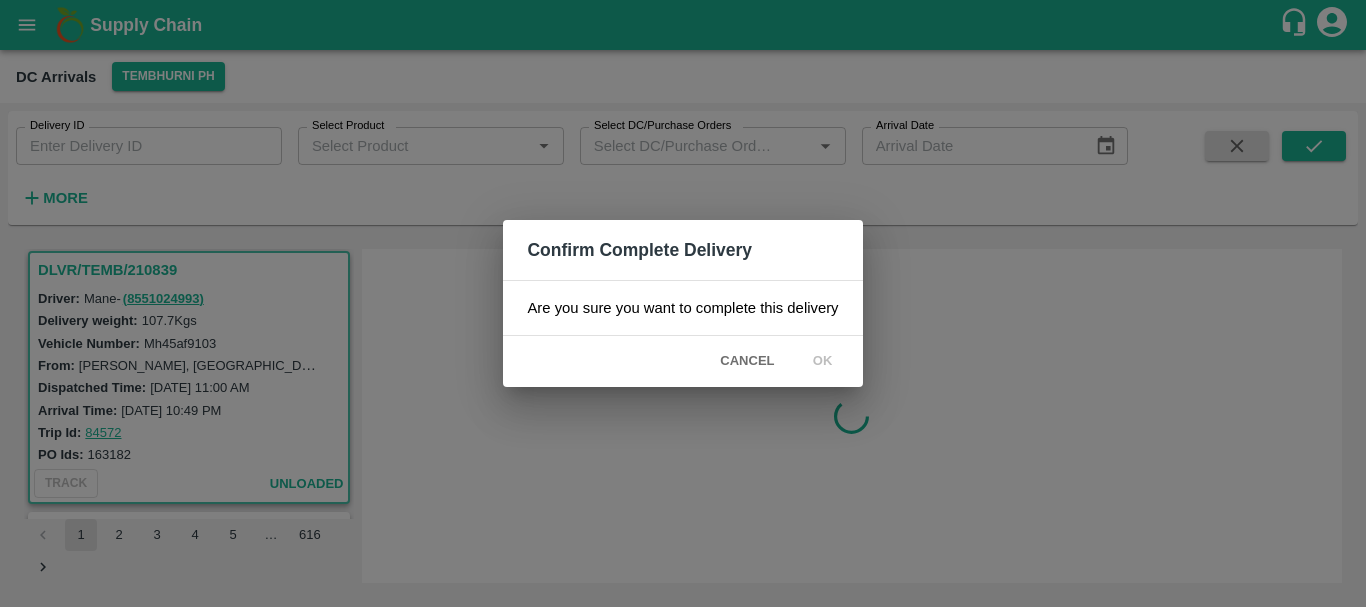 click 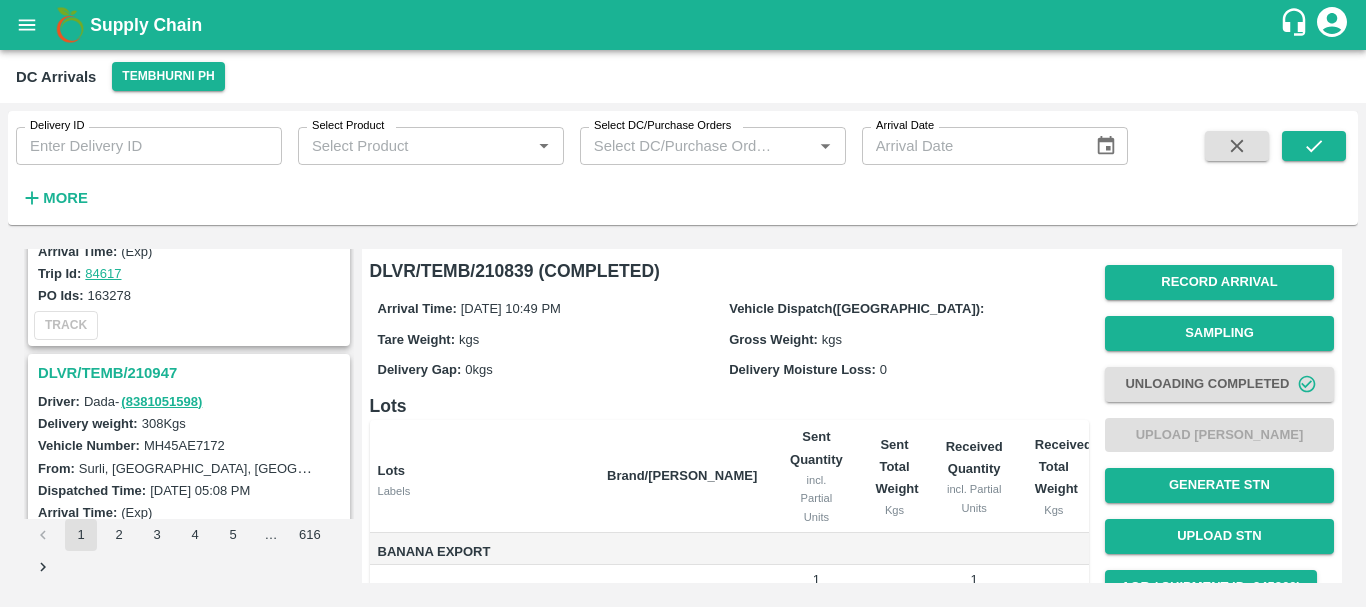 click on "DLVR/TEMB/210947" at bounding box center (192, 373) 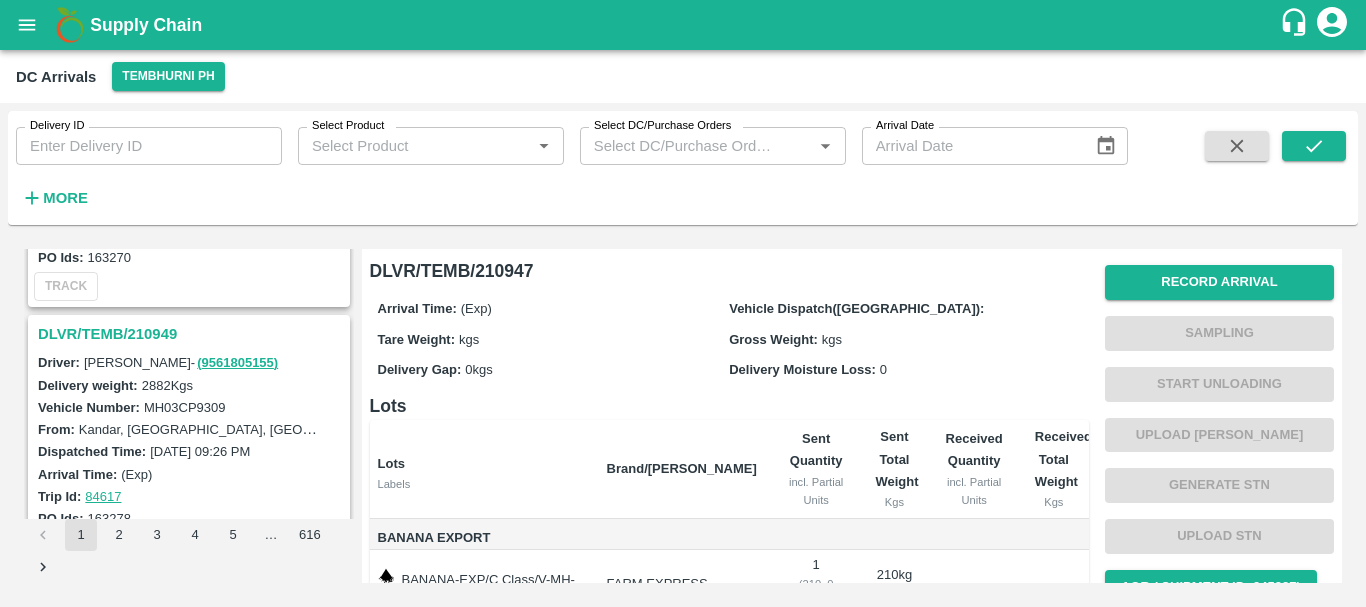 click on "DLVR/TEMB/210949" at bounding box center (192, 334) 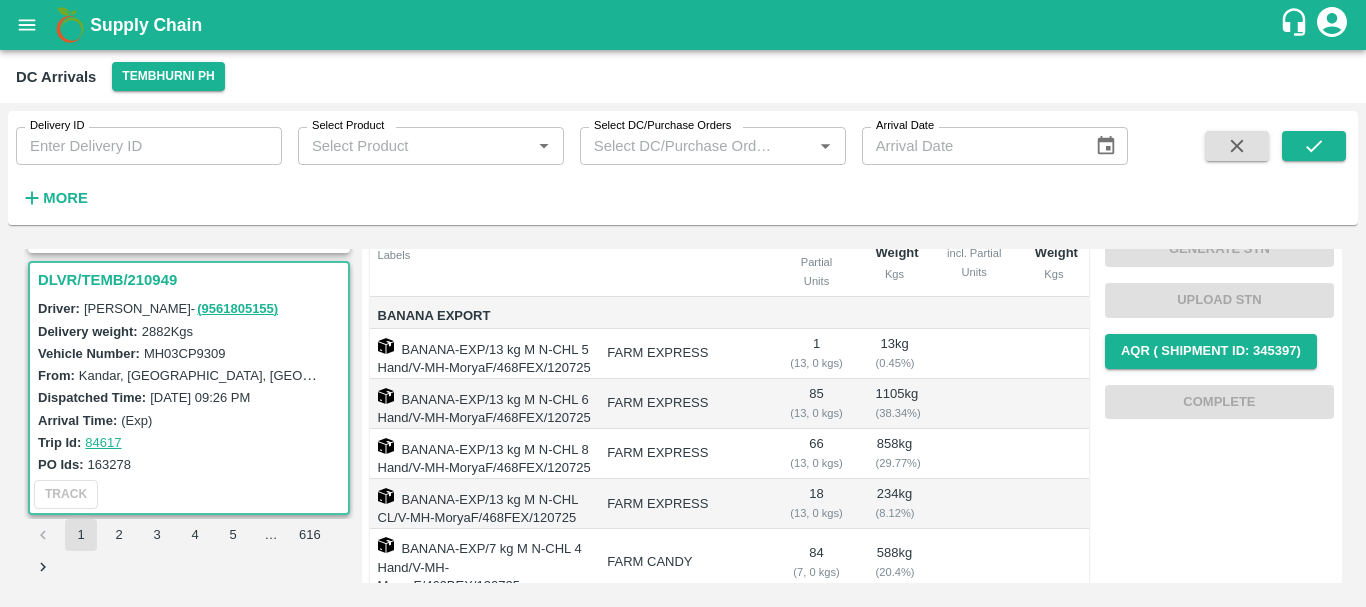 scroll, scrollTop: 416, scrollLeft: 0, axis: vertical 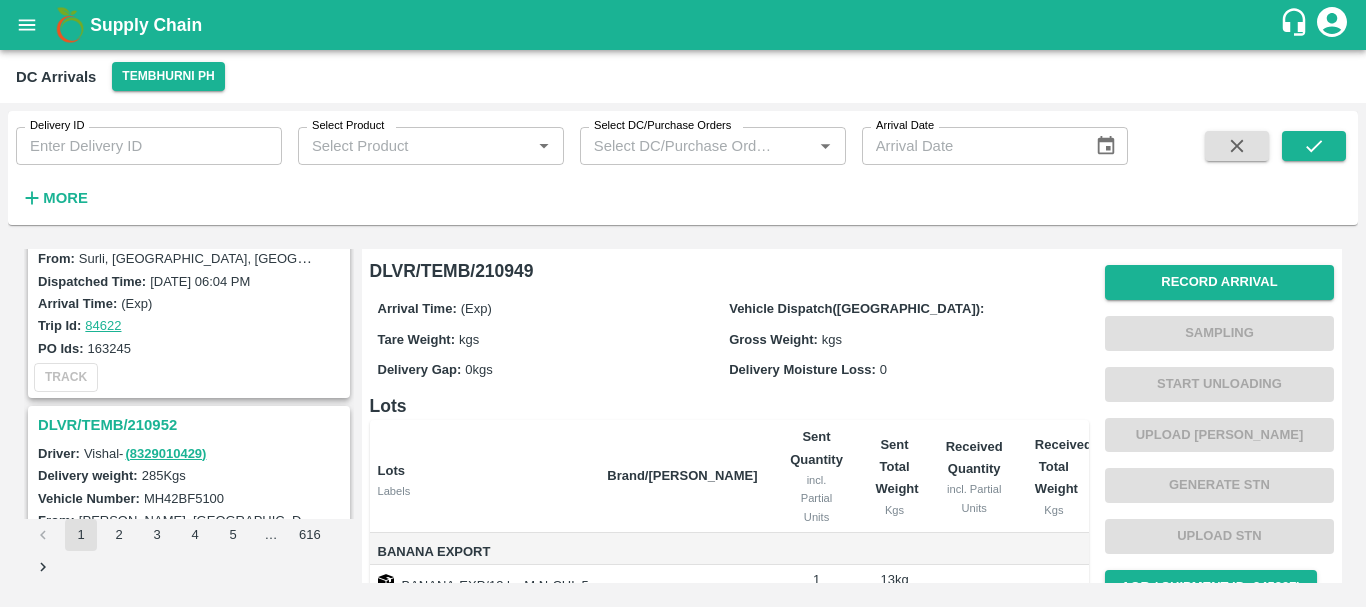 click on "DLVR/TEMB/210952" at bounding box center (192, 425) 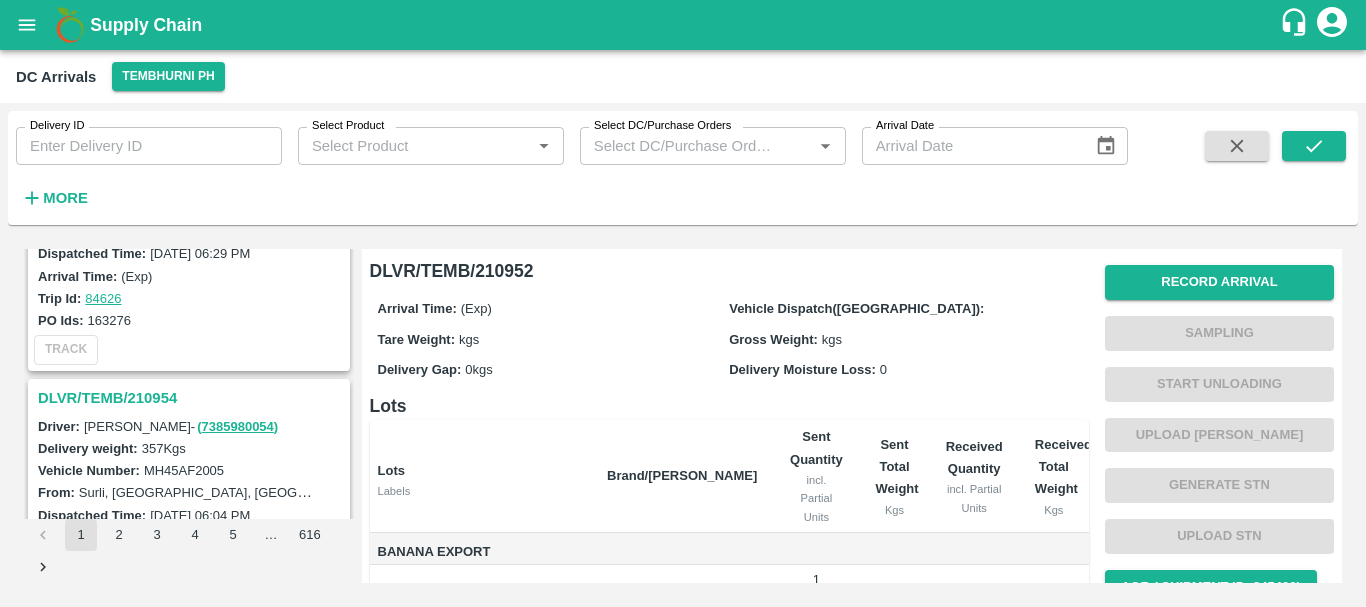 click on "DLVR/TEMB/210954" at bounding box center (192, 398) 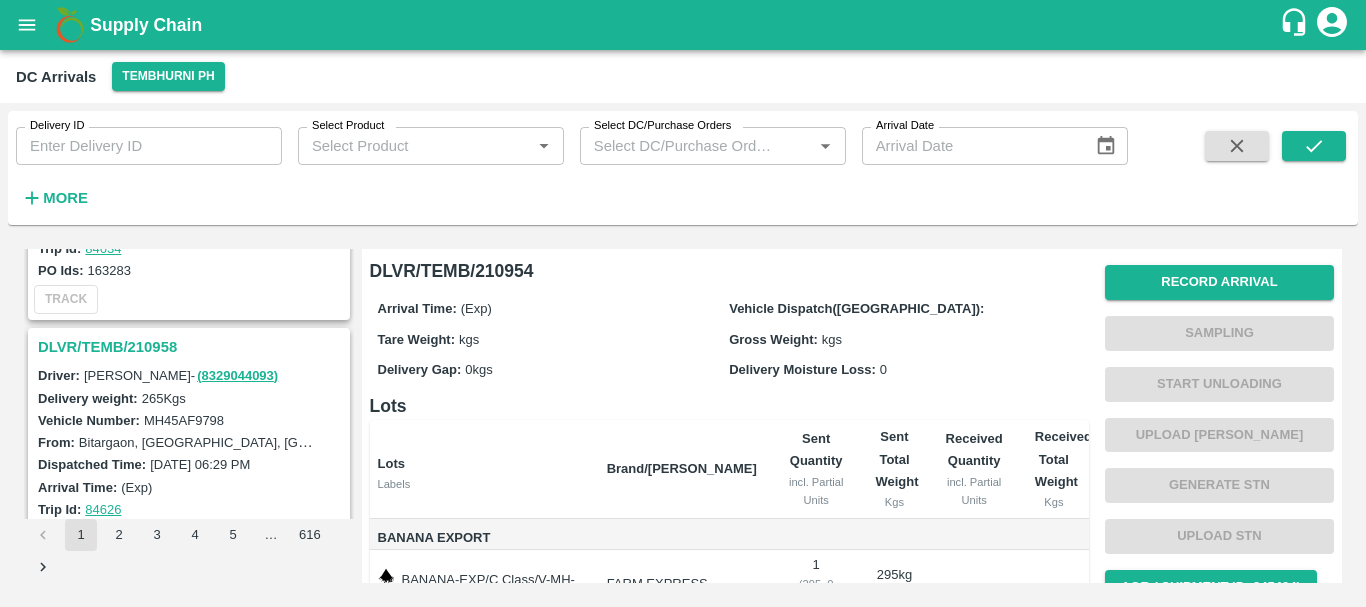 click on "DLVR/TEMB/210958" at bounding box center [192, 347] 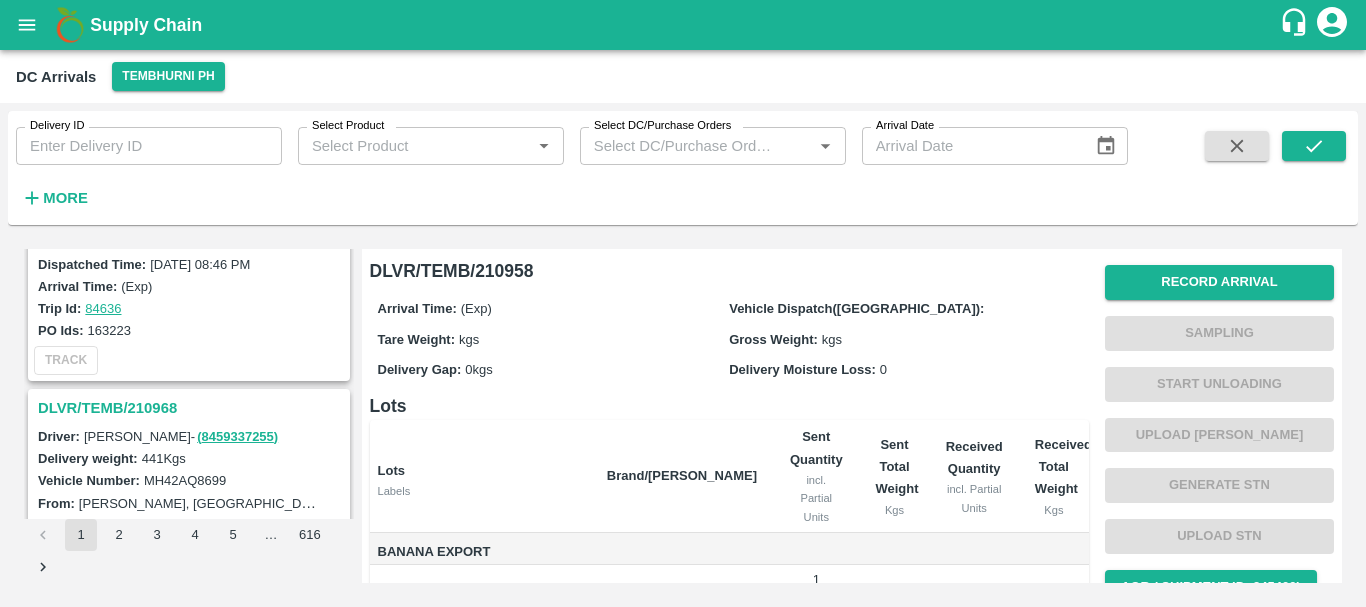 click on "DLVR/TEMB/210968" at bounding box center [192, 408] 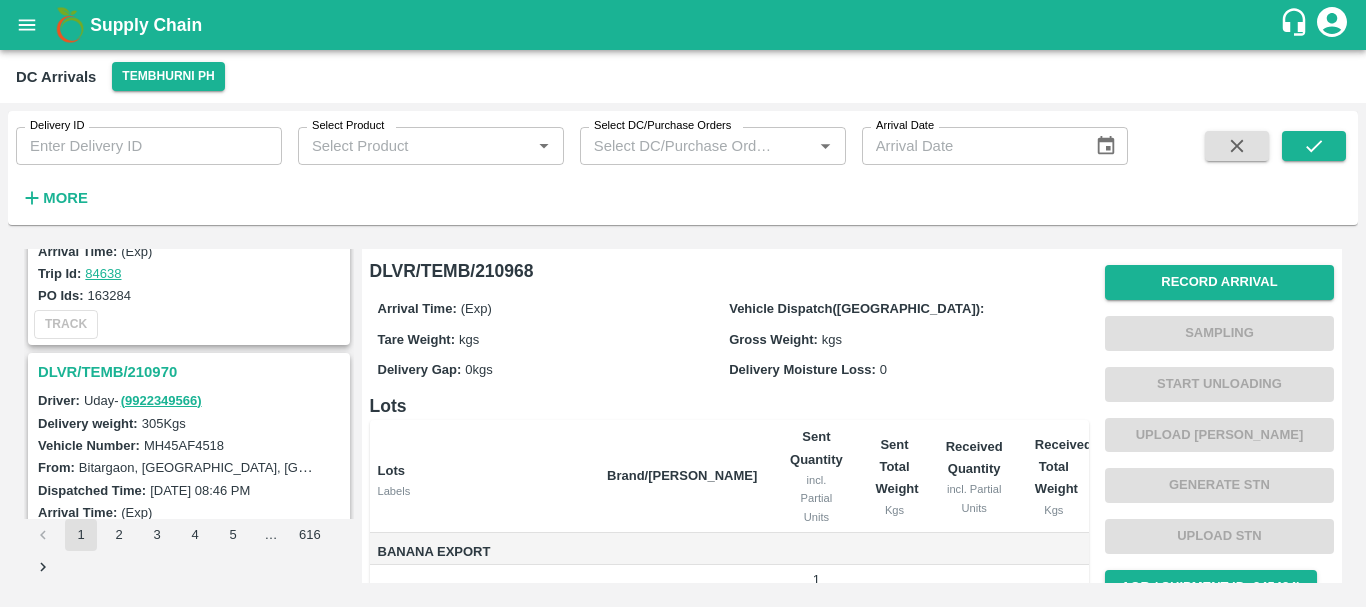 click on "DLVR/TEMB/210970" at bounding box center [192, 372] 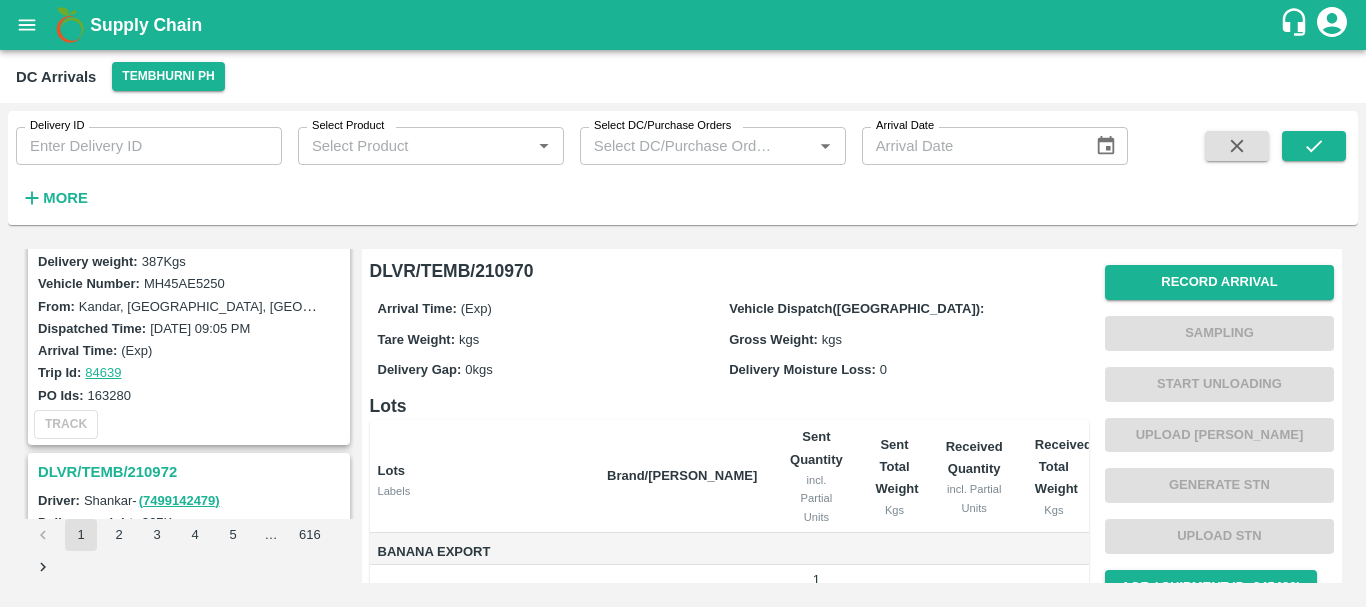 click on "DLVR/TEMB/210972" at bounding box center (192, 472) 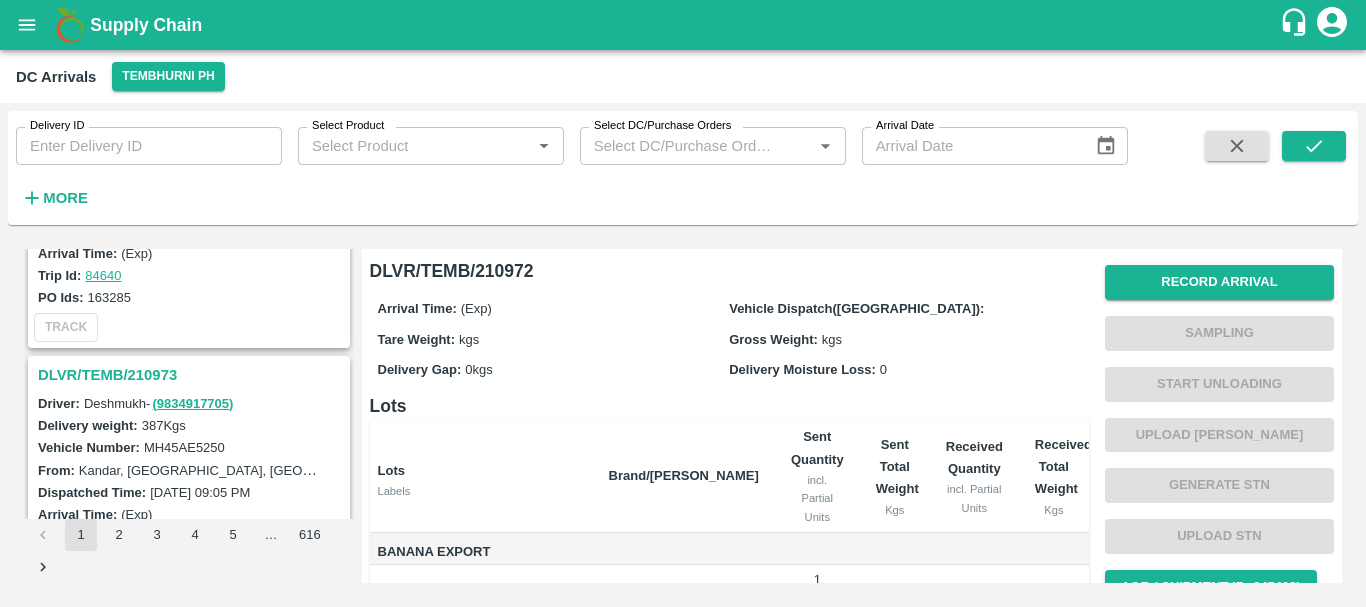 click on "DLVR/TEMB/210973" at bounding box center (192, 375) 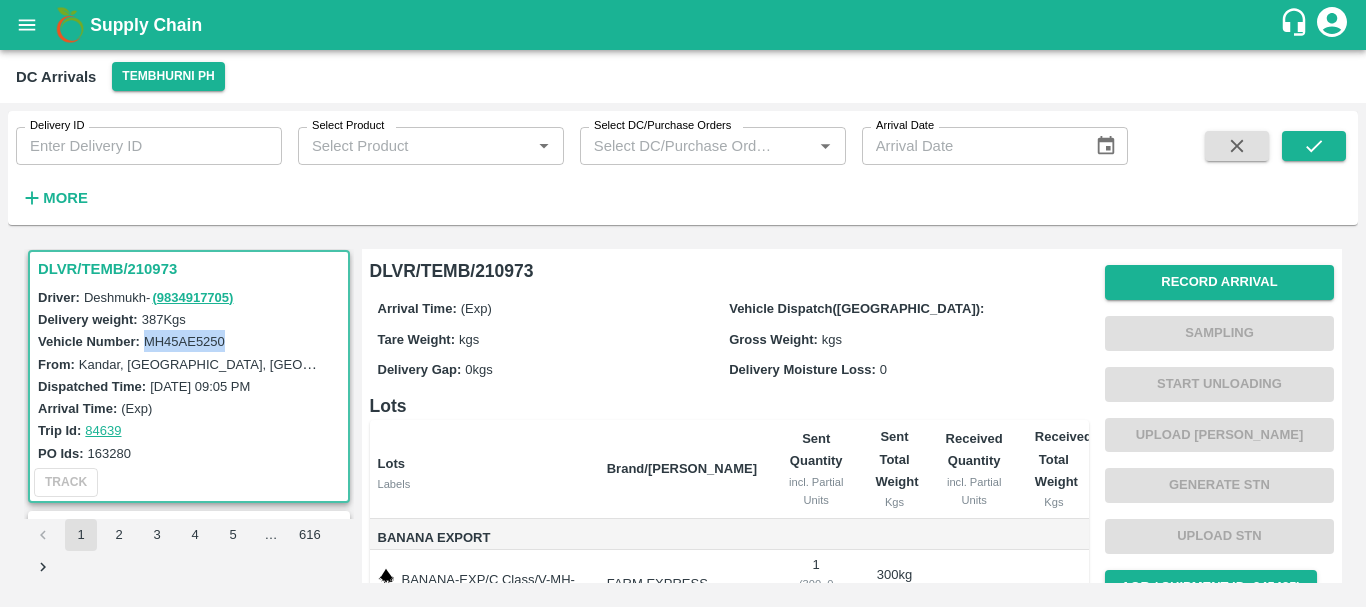 click on "Driver: Deshmukh   - ( 9834917705 ) Delivery weight: 387  Kgs Vehicle Number: MH45AE5250 From: [GEOGRAPHIC_DATA], [GEOGRAPHIC_DATA], [GEOGRAPHIC_DATA], [GEOGRAPHIC_DATA], [GEOGRAPHIC_DATA] Dispatched Time: [DATE] 09:05 PM Arrival Time:  (Exp) Trip Id: 84639 PO Ids: 163280" at bounding box center [192, 375] 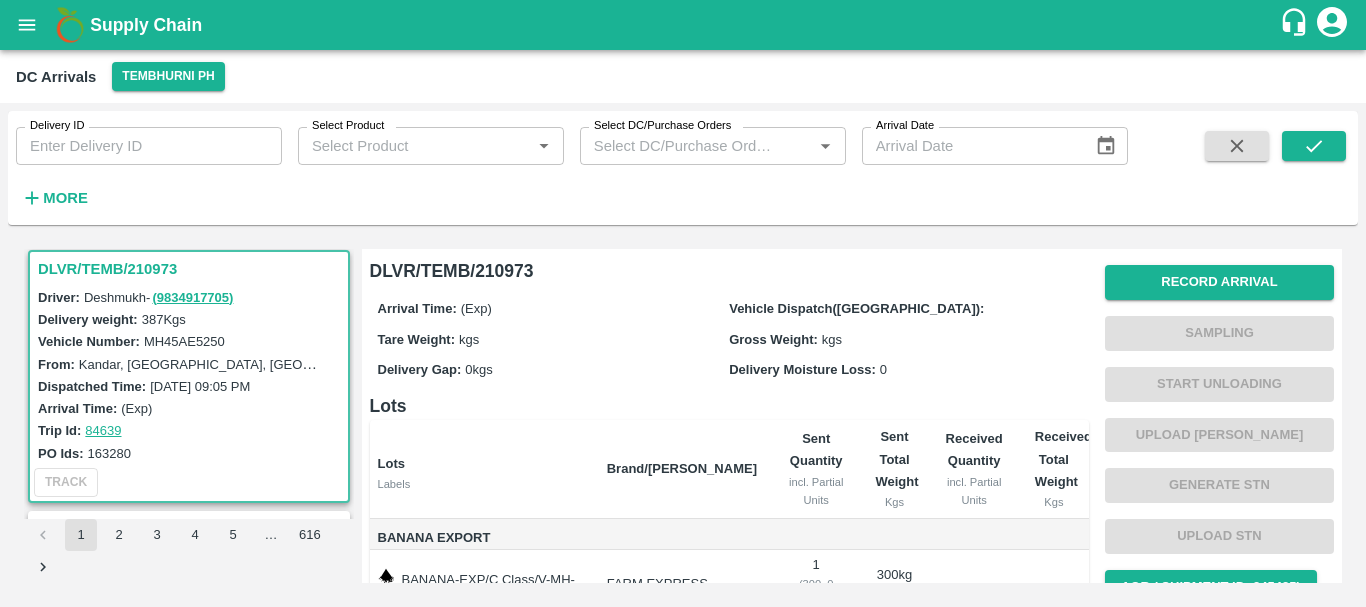 click on "DLVR/TEMB/210973" at bounding box center [192, 269] 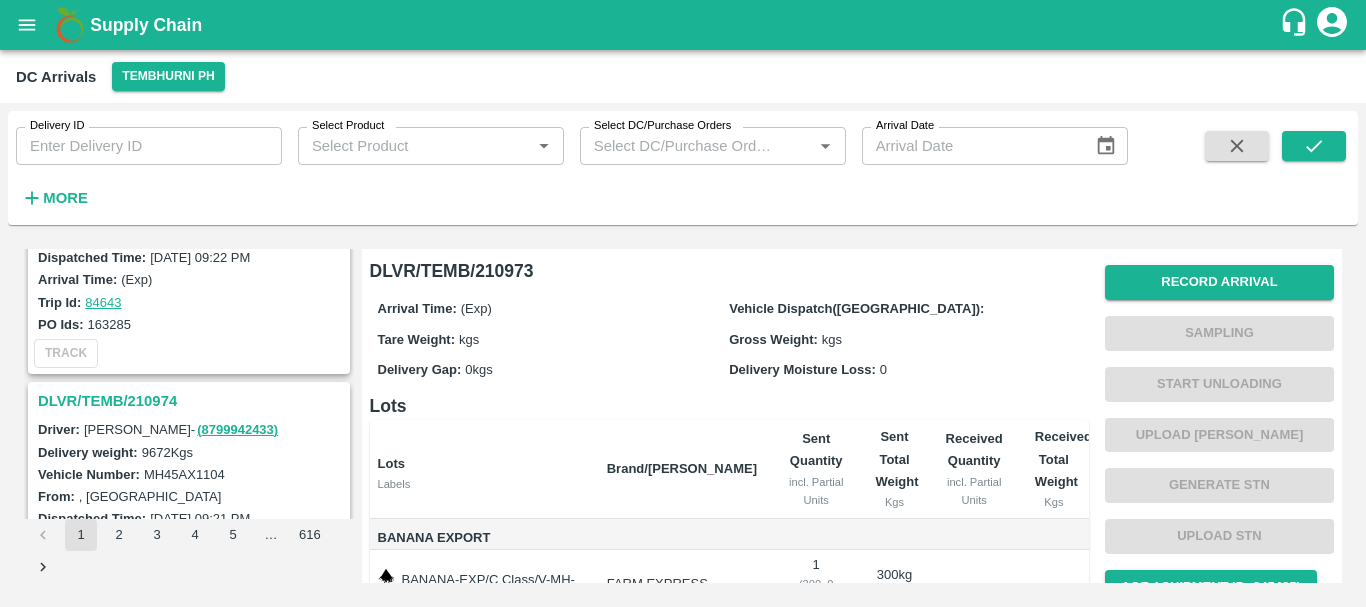 click on "DLVR/TEMB/210974" at bounding box center [192, 401] 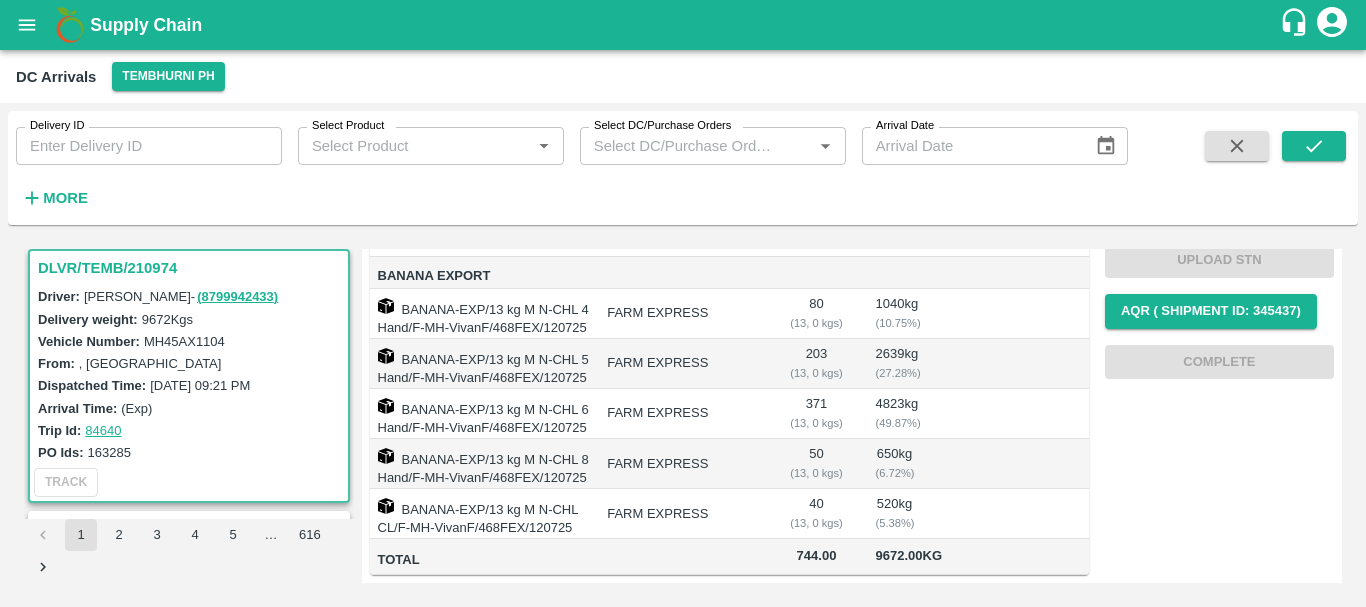 drag, startPoint x: 739, startPoint y: 421, endPoint x: 737, endPoint y: 445, distance: 24.083189 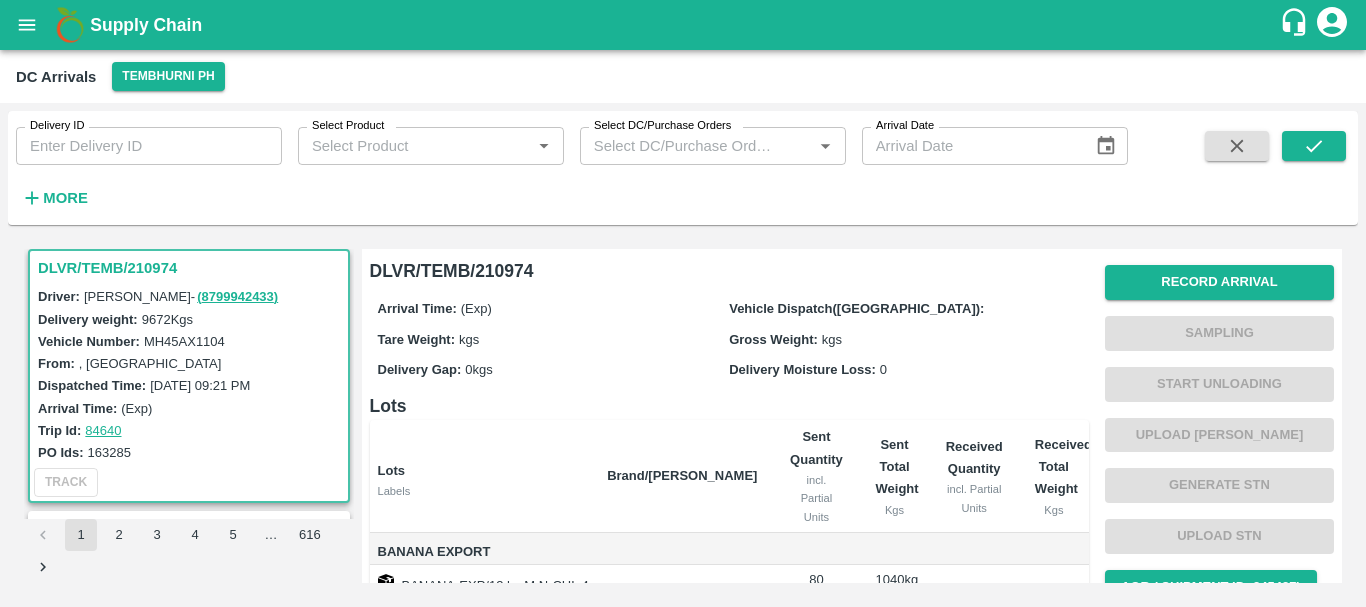 click on "Lots" at bounding box center (729, 406) 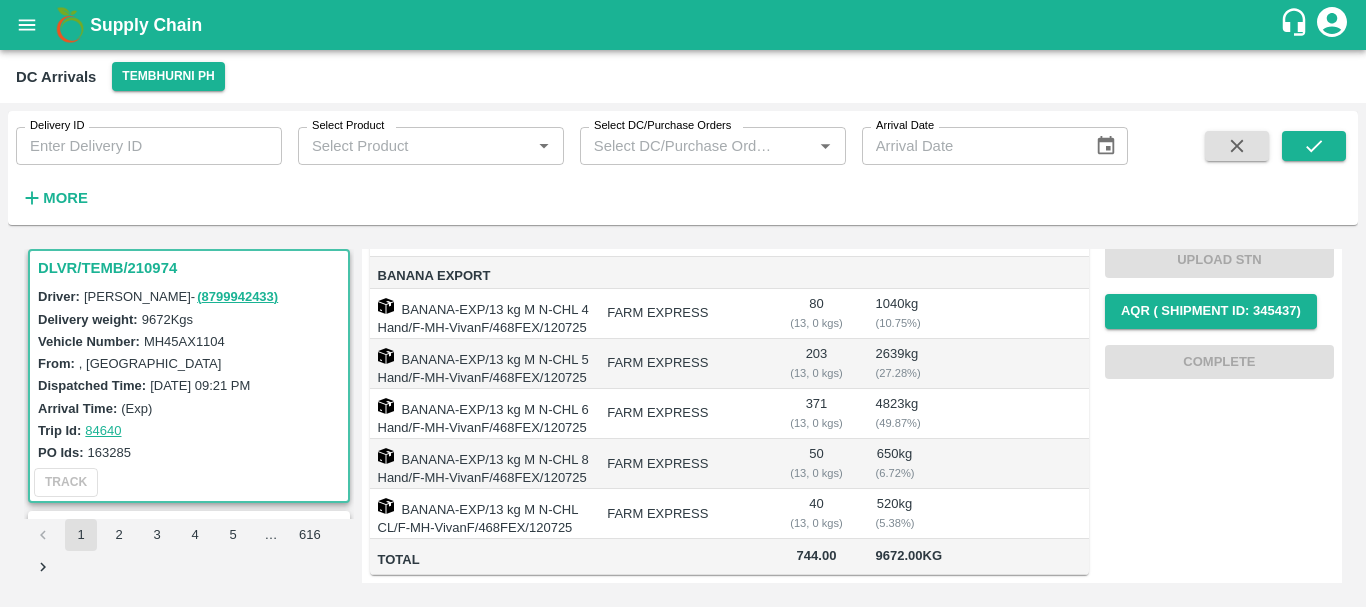 click on "FARM EXPRESS" at bounding box center [682, 514] 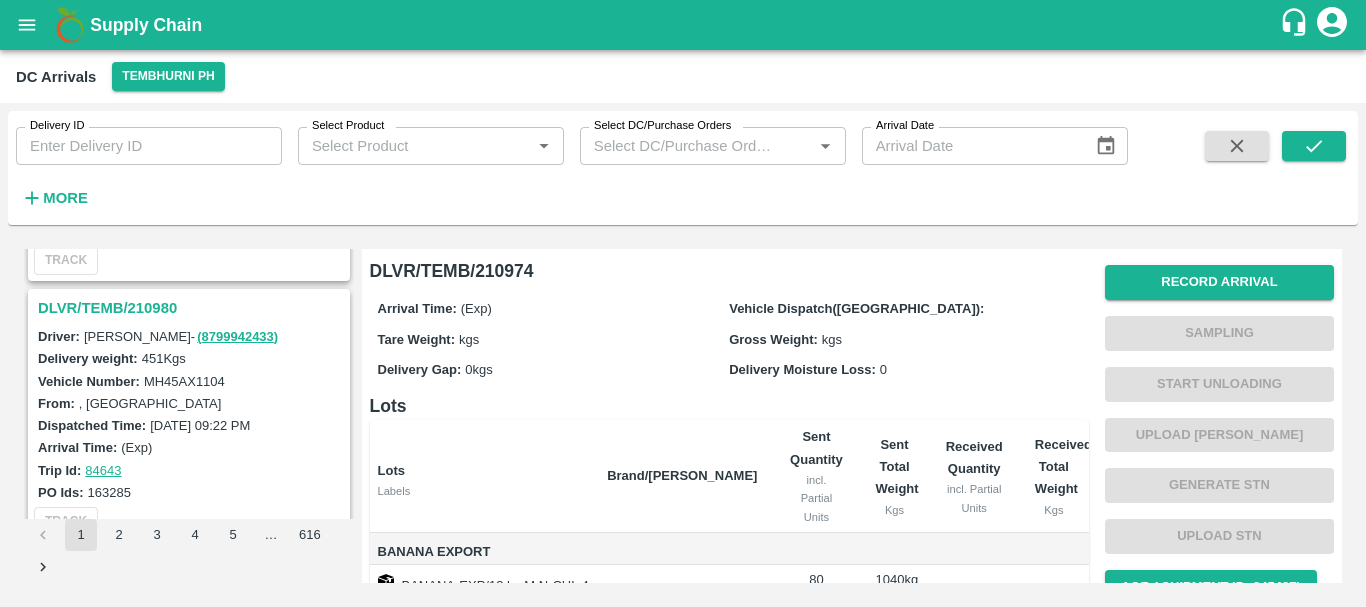 click on "DLVR/TEMB/210980" at bounding box center [192, 308] 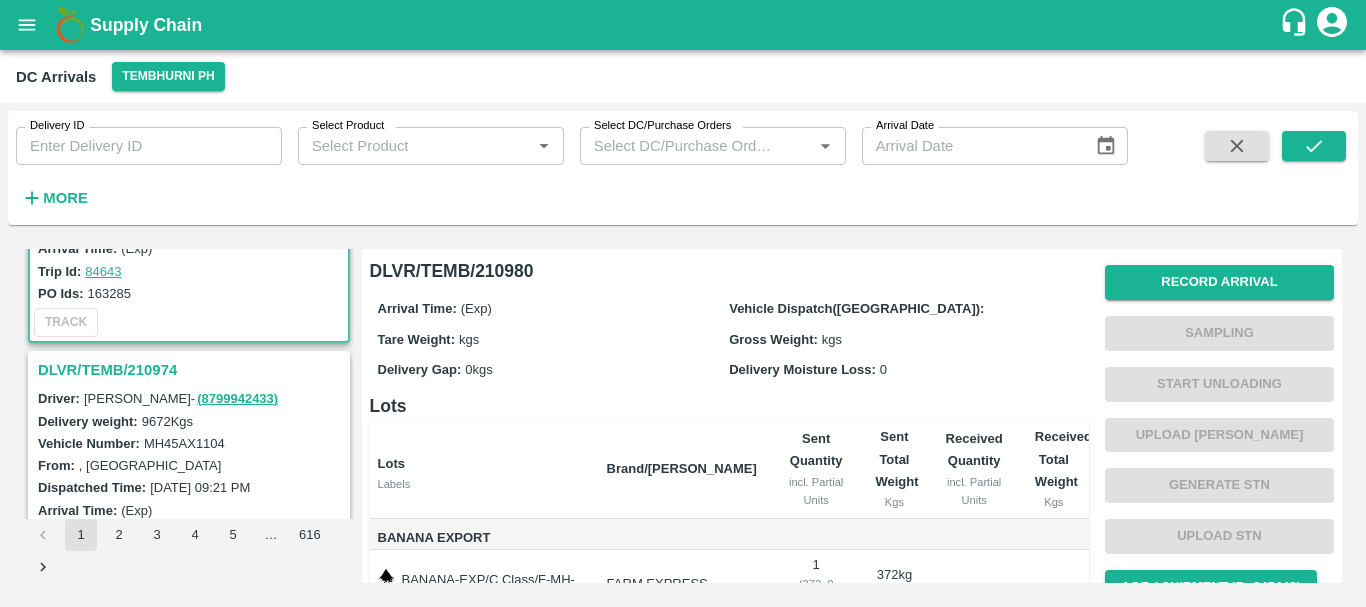 click on "DLVR/TEMB/210974" at bounding box center [192, 370] 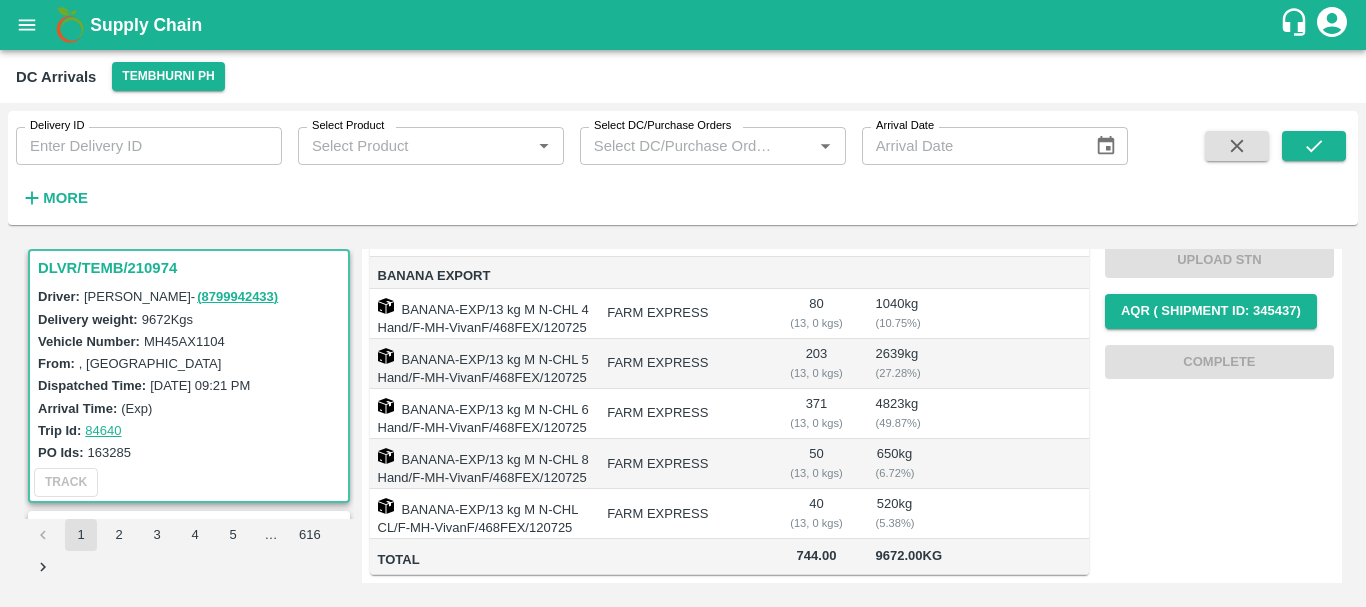 scroll, scrollTop: 384, scrollLeft: 0, axis: vertical 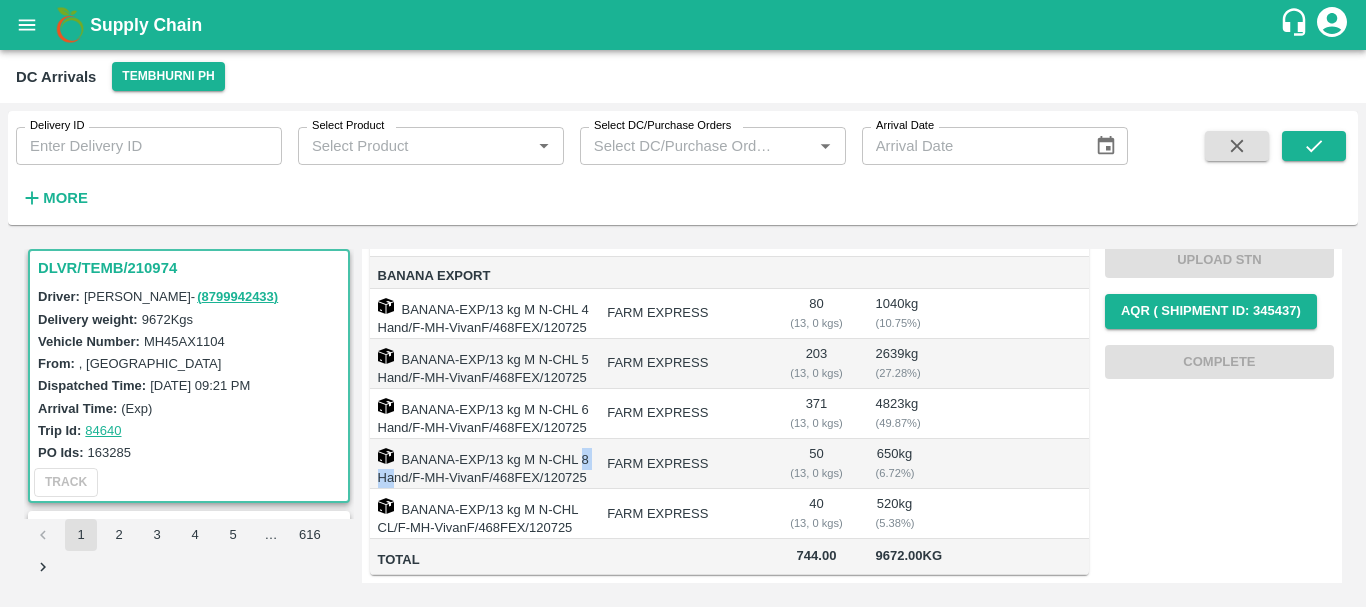 drag, startPoint x: 583, startPoint y: 383, endPoint x: 624, endPoint y: 392, distance: 41.976185 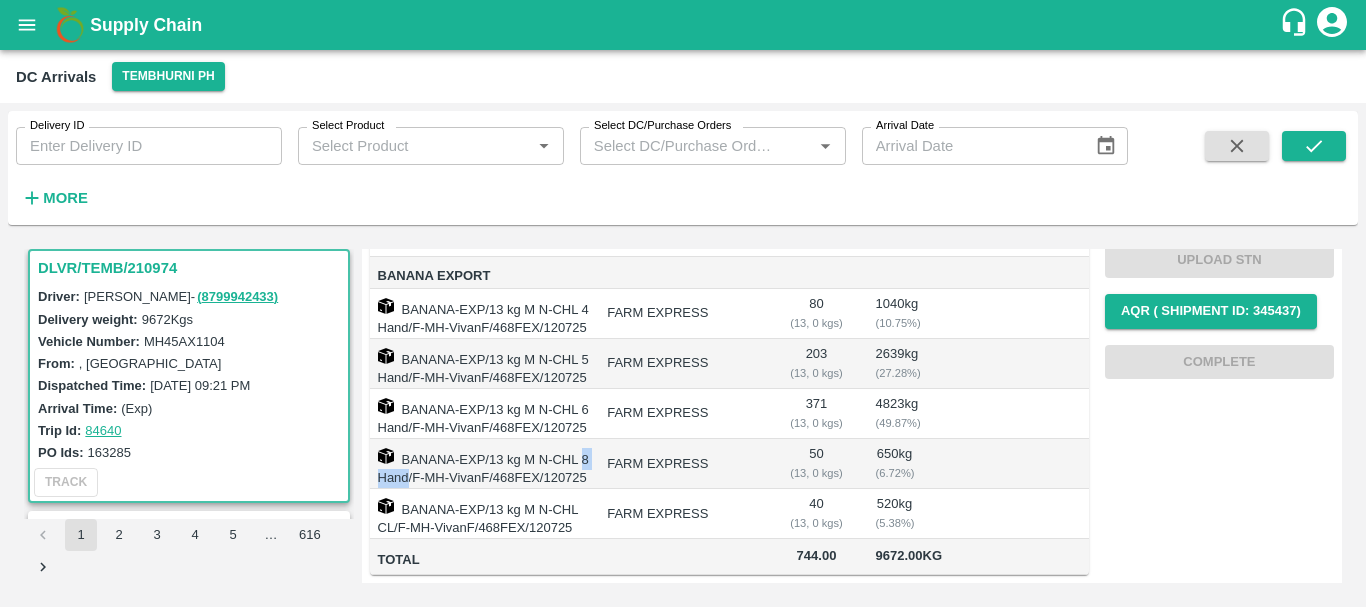 scroll, scrollTop: 0, scrollLeft: 0, axis: both 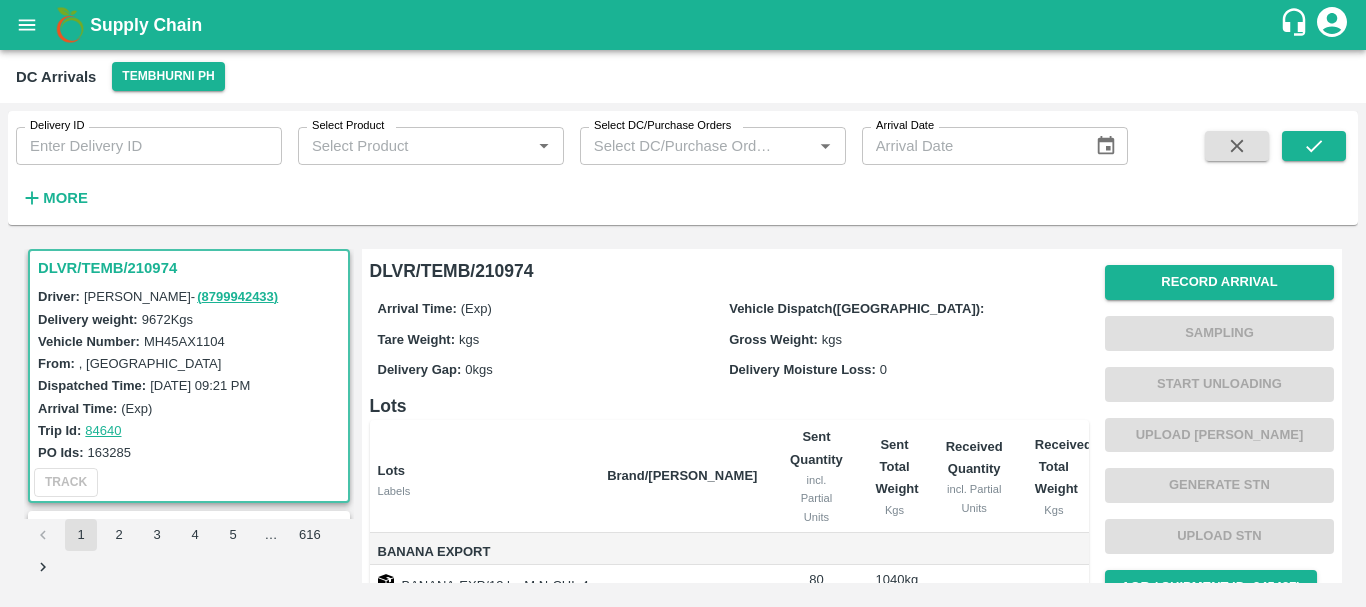 click on "Lots" at bounding box center [729, 406] 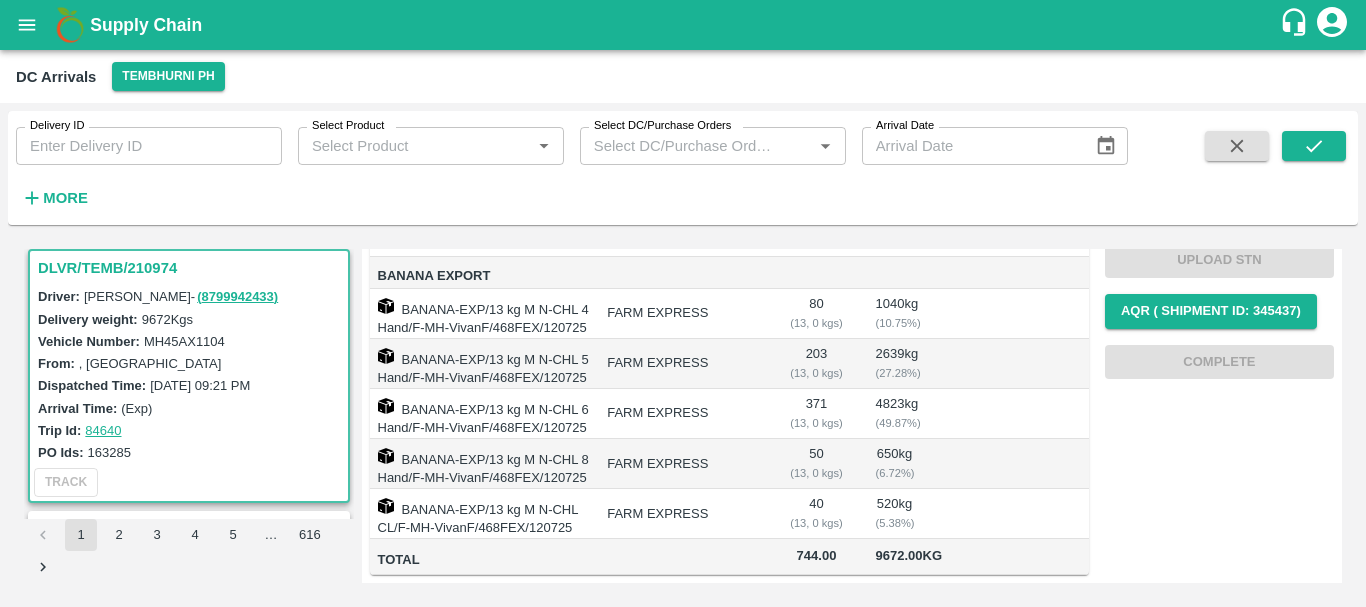 scroll, scrollTop: 385, scrollLeft: 0, axis: vertical 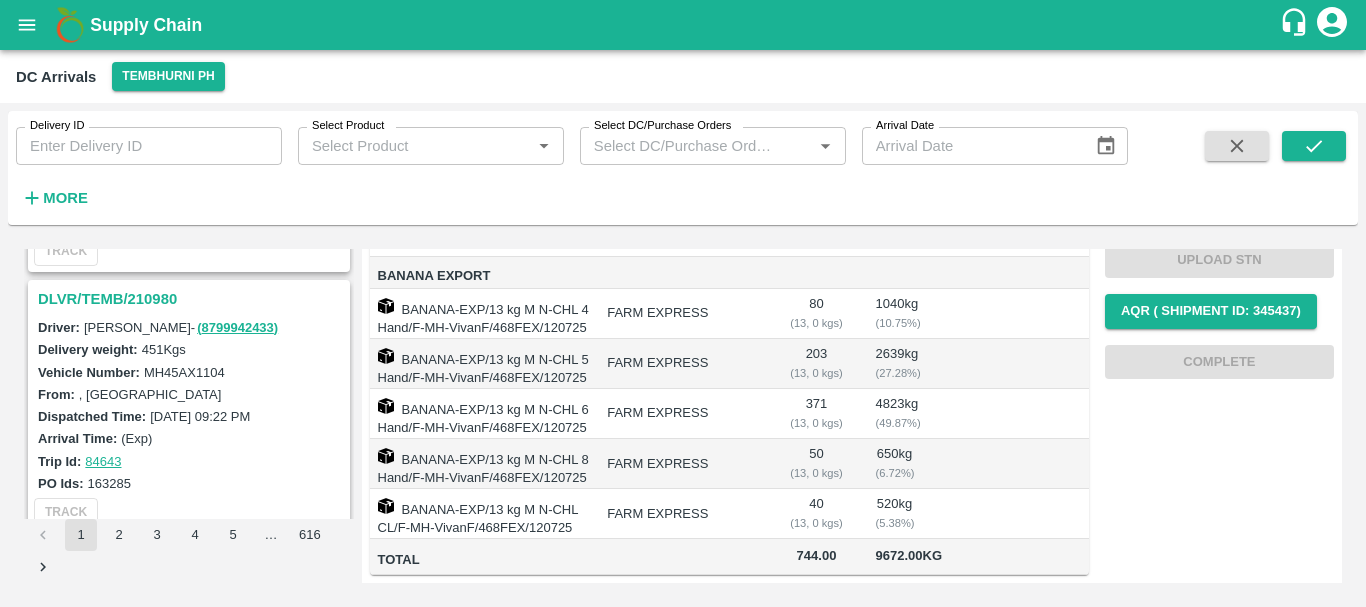 click on "DLVR/TEMB/210980" at bounding box center [192, 299] 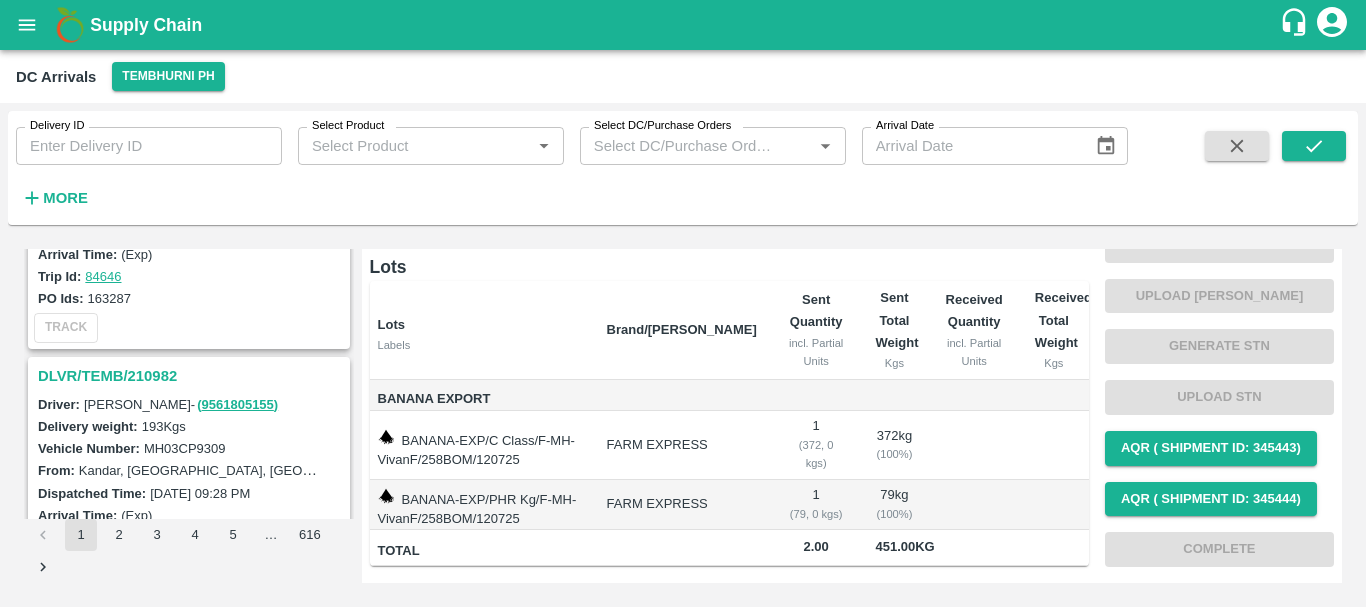 click on "DLVR/TEMB/210982" at bounding box center [192, 376] 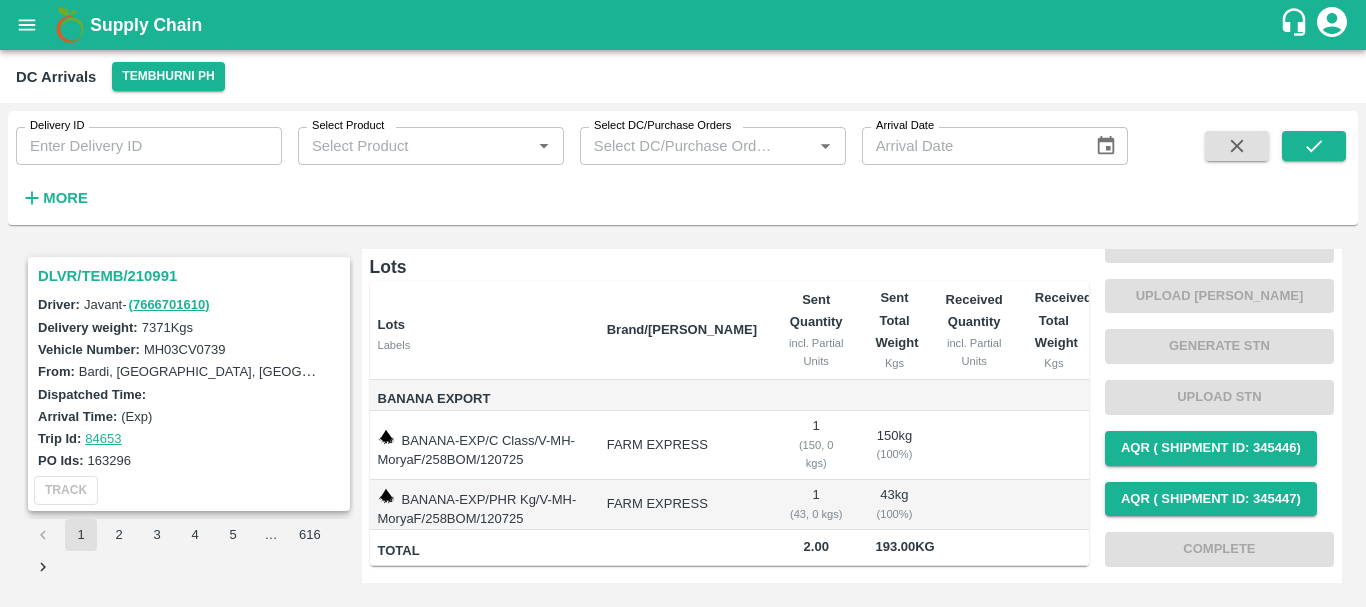 click on "DLVR/TEMB/210991" at bounding box center [192, 276] 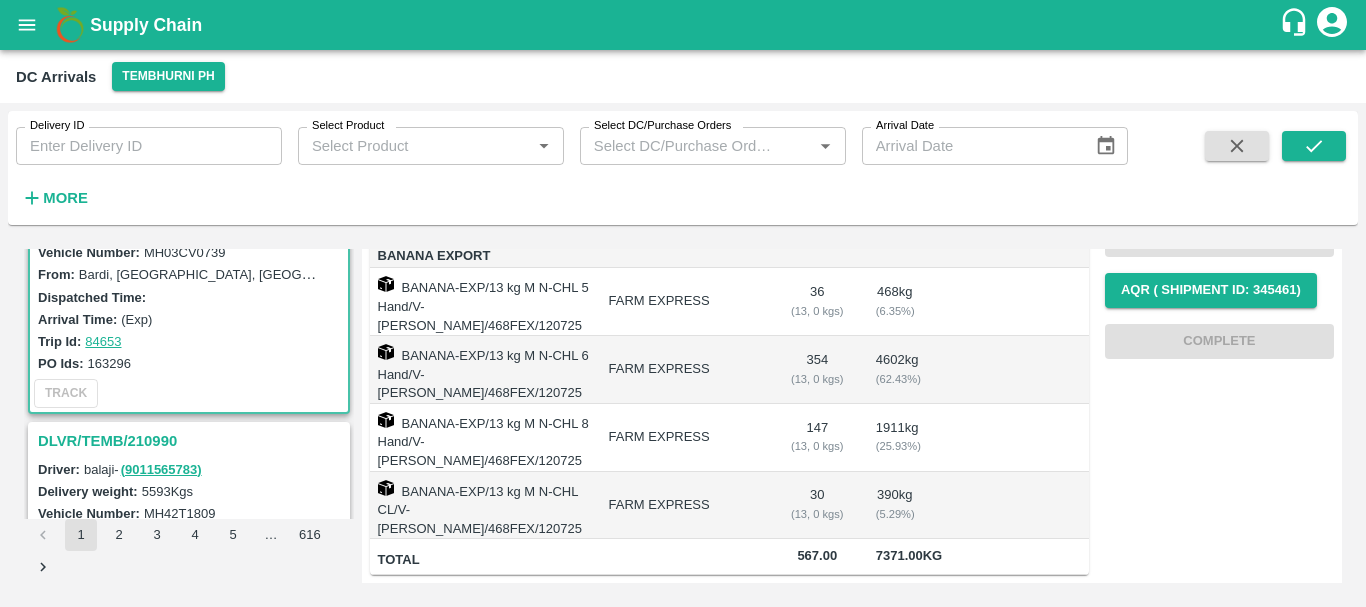 click on "DLVR/TEMB/210990" at bounding box center [192, 441] 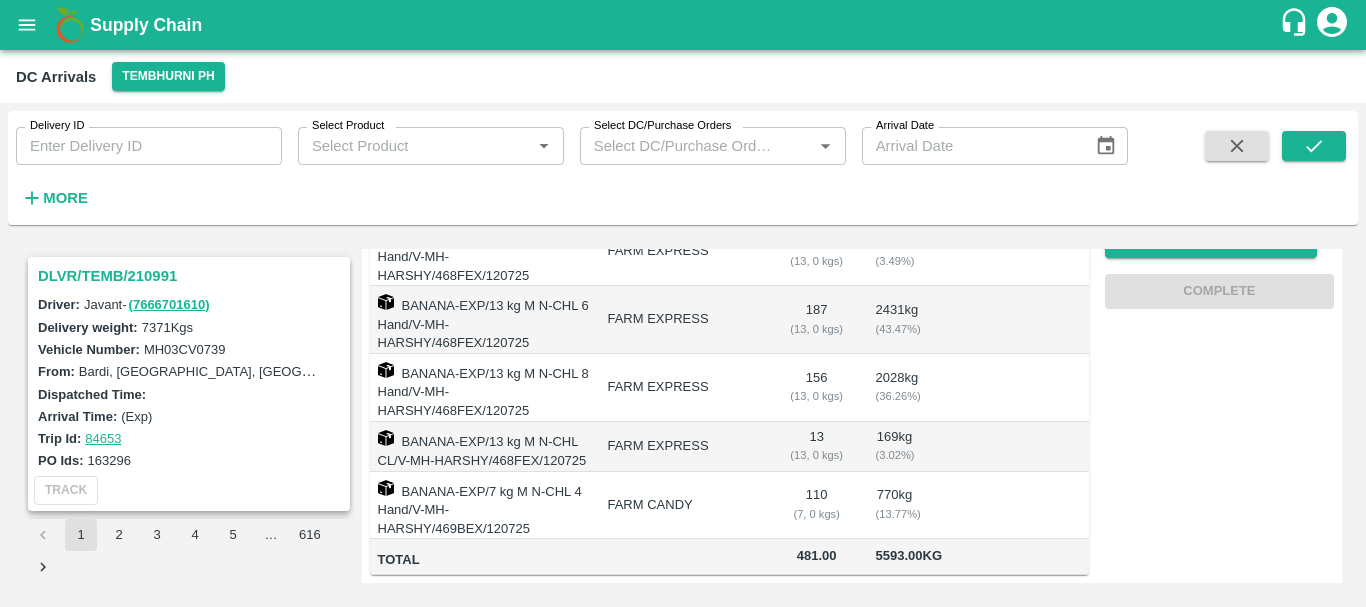 click on "DLVR/TEMB/210991" at bounding box center (192, 276) 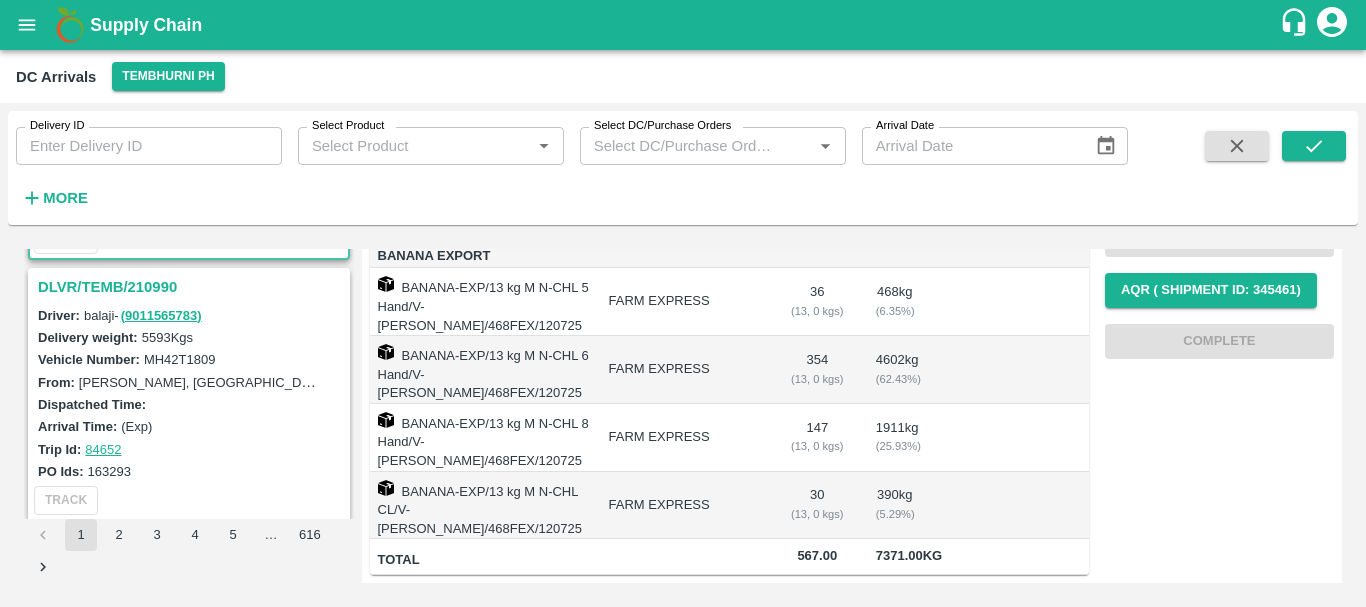 click on "DLVR/TEMB/210990" at bounding box center [192, 287] 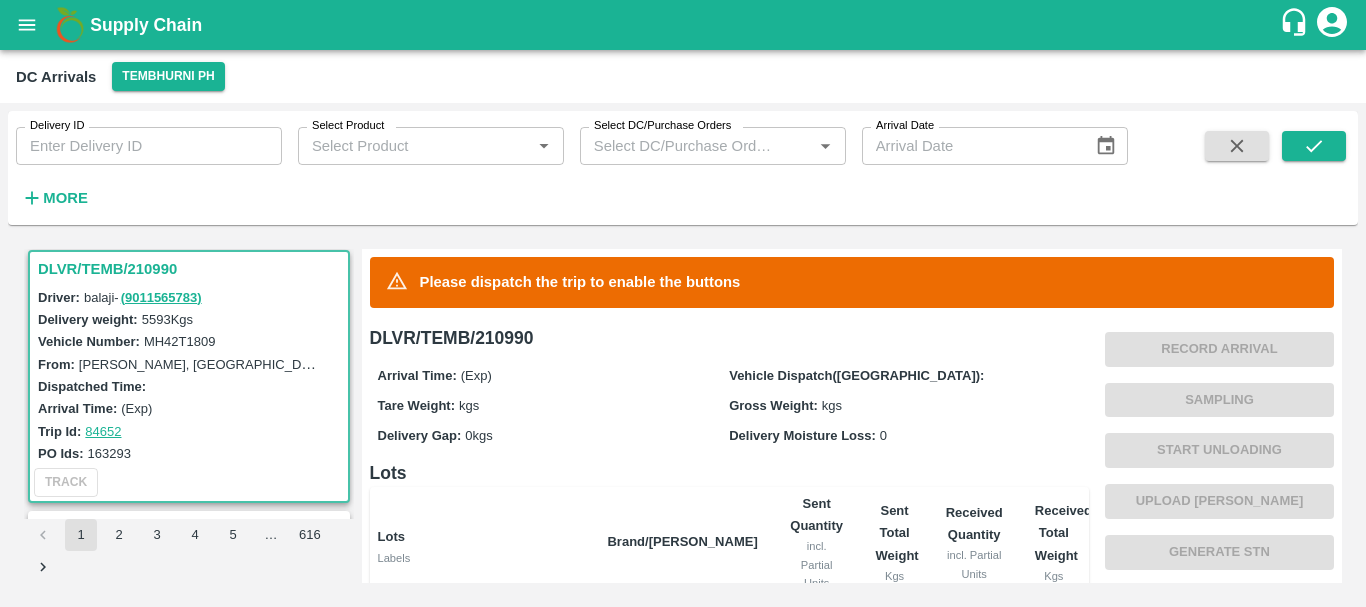 click on "Arrival Time:  (Exp)" at bounding box center [554, 375] 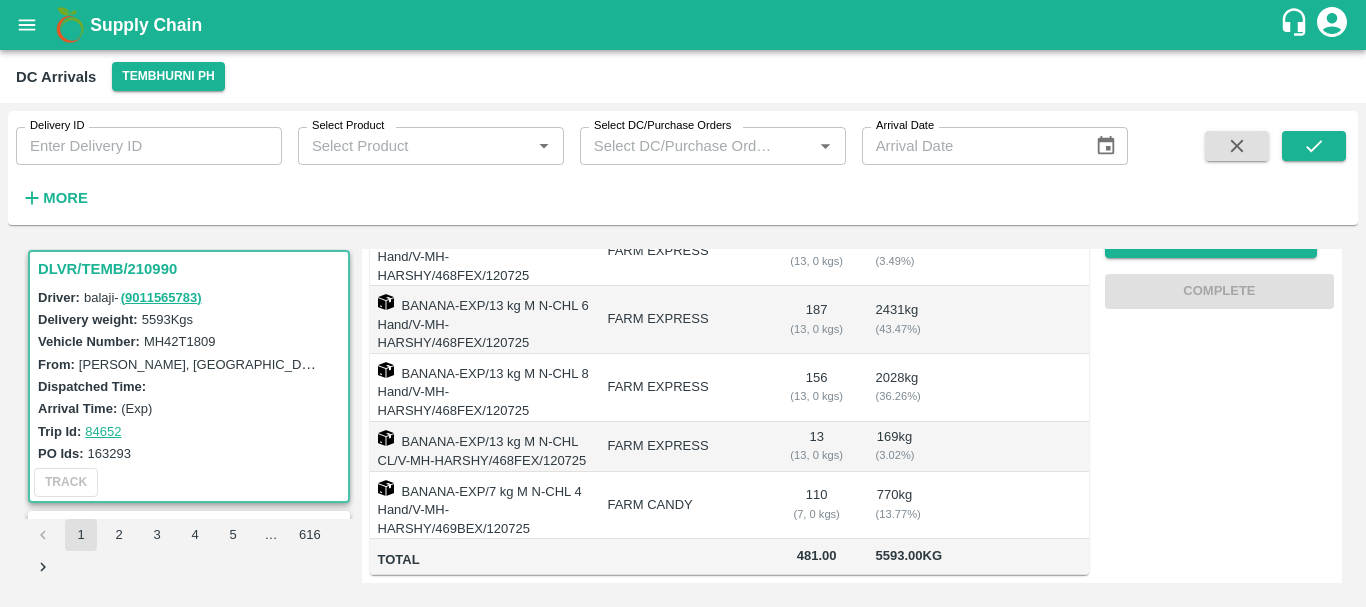 click on "FARM CANDY" at bounding box center [682, 506] 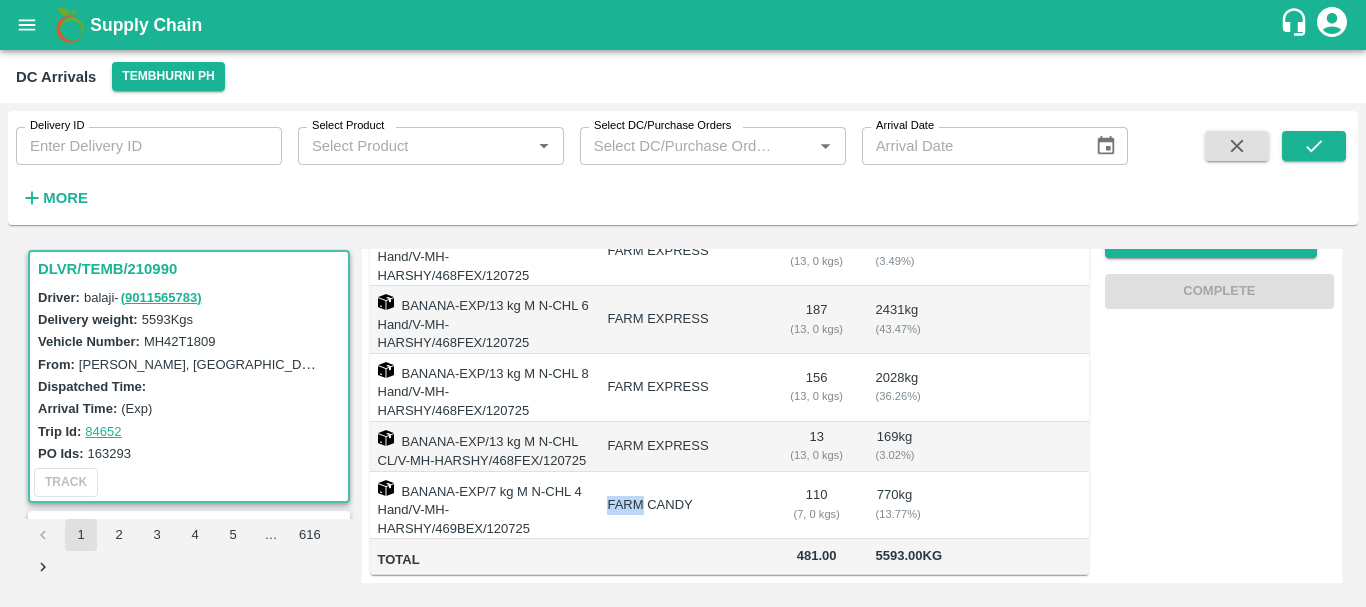 click on "FARM CANDY" at bounding box center (682, 506) 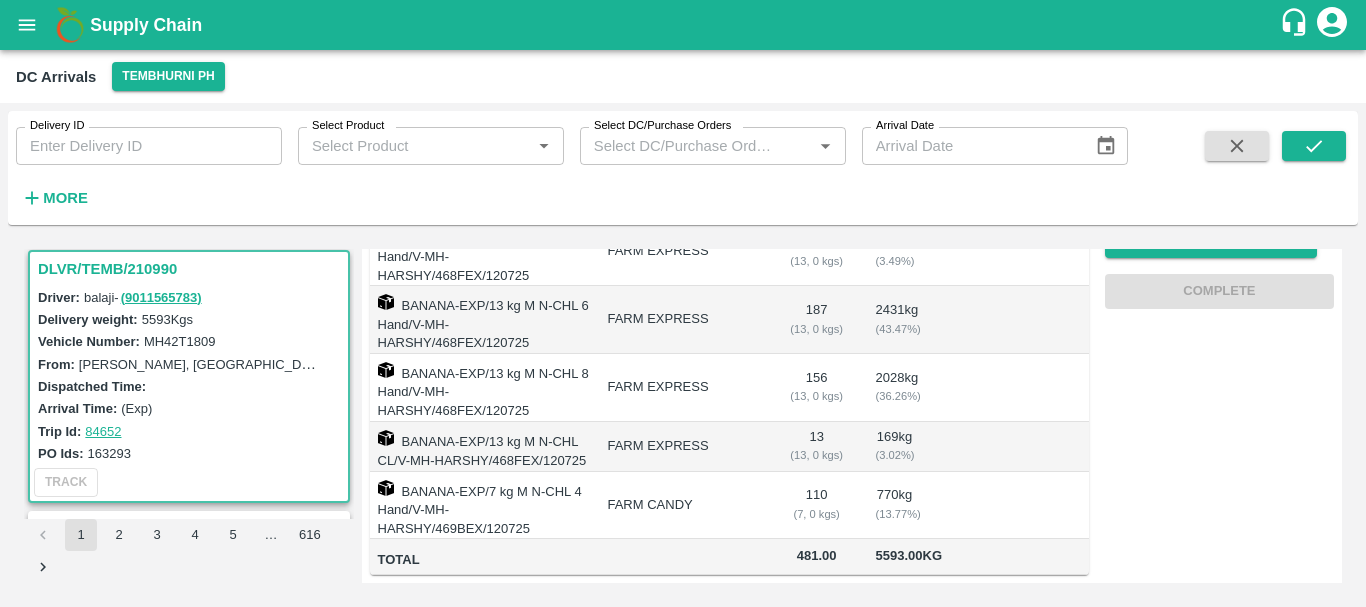 click on "FARM CANDY" at bounding box center [682, 506] 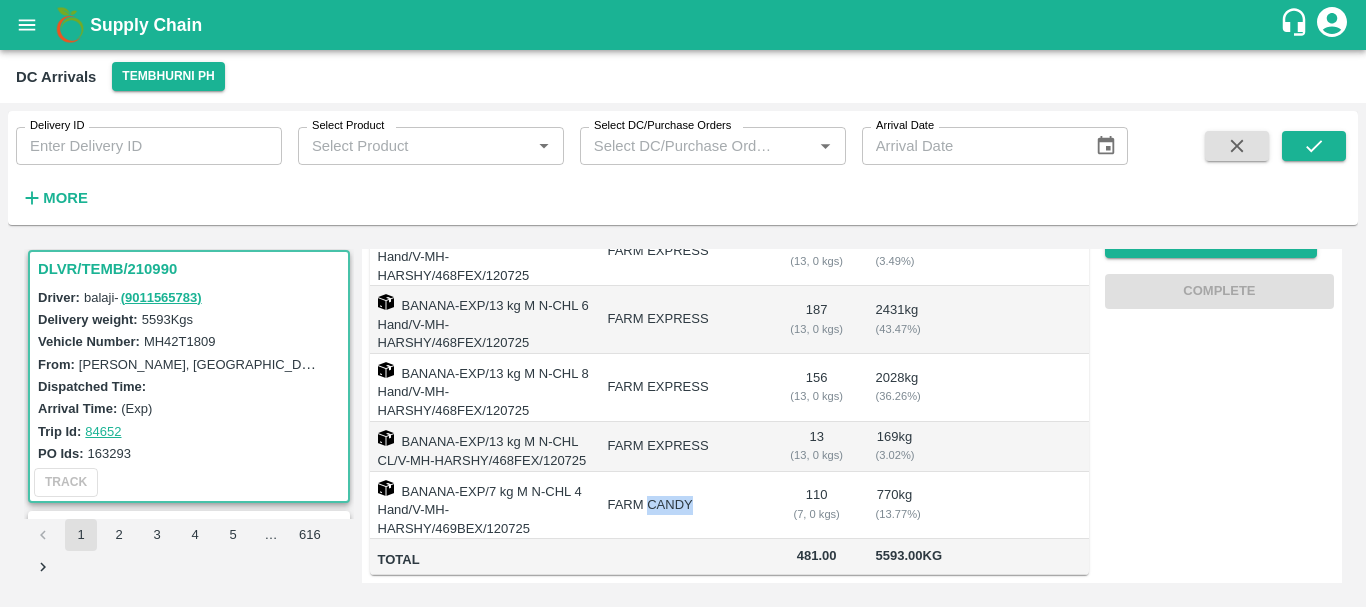 click on "FARM CANDY" at bounding box center (682, 506) 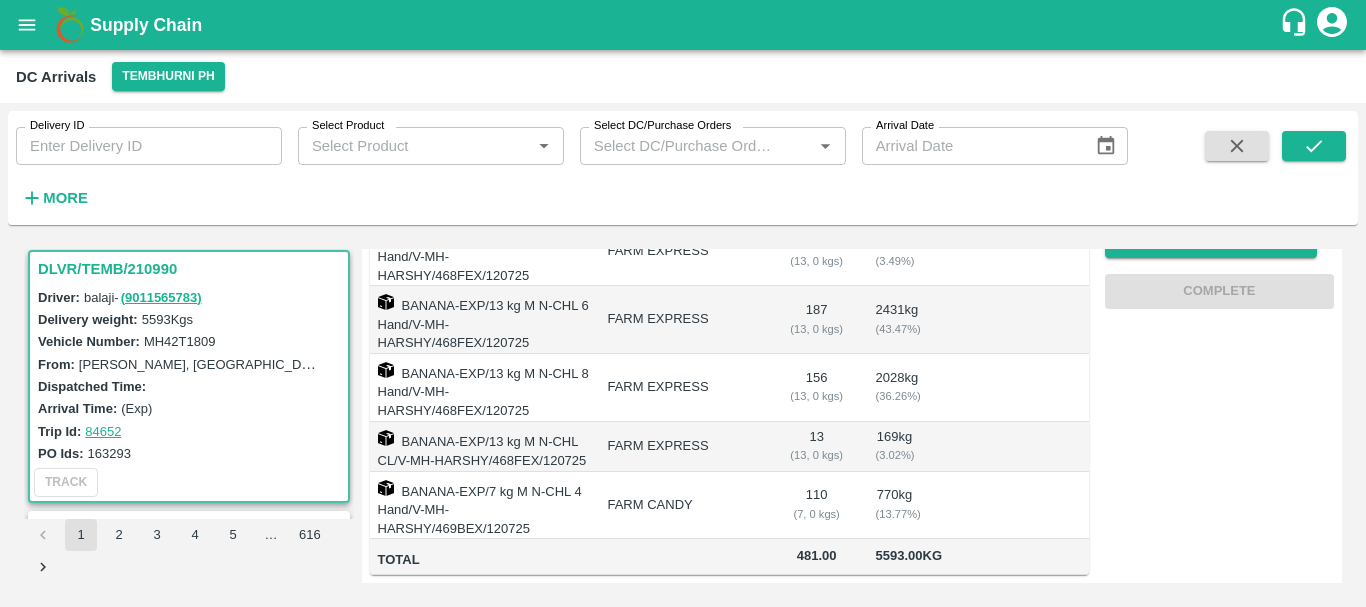 click on "FARM CANDY" at bounding box center (682, 506) 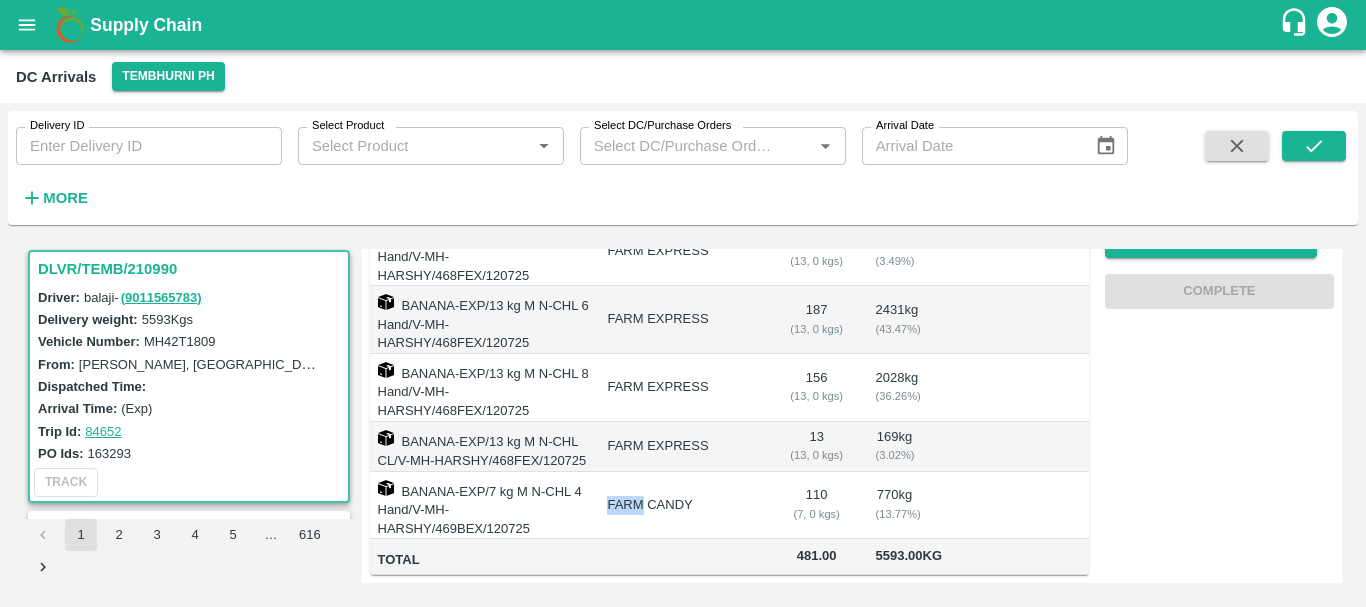 click on "FARM CANDY" at bounding box center [682, 506] 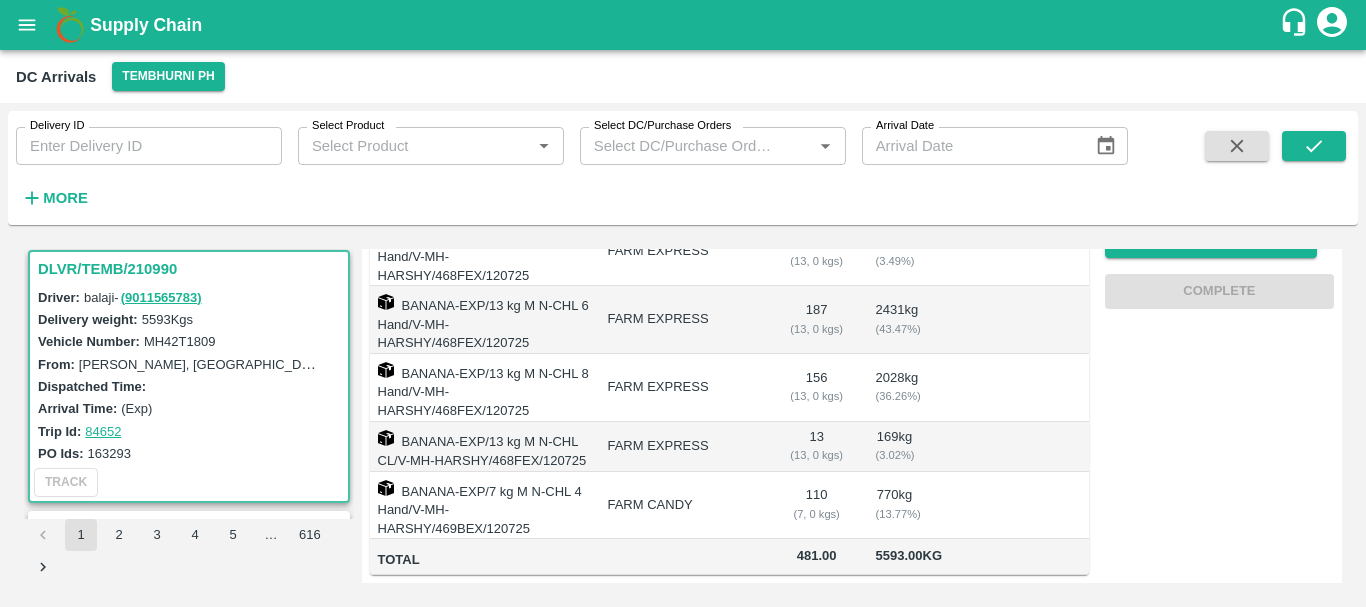 click on "FARM CANDY" at bounding box center [682, 506] 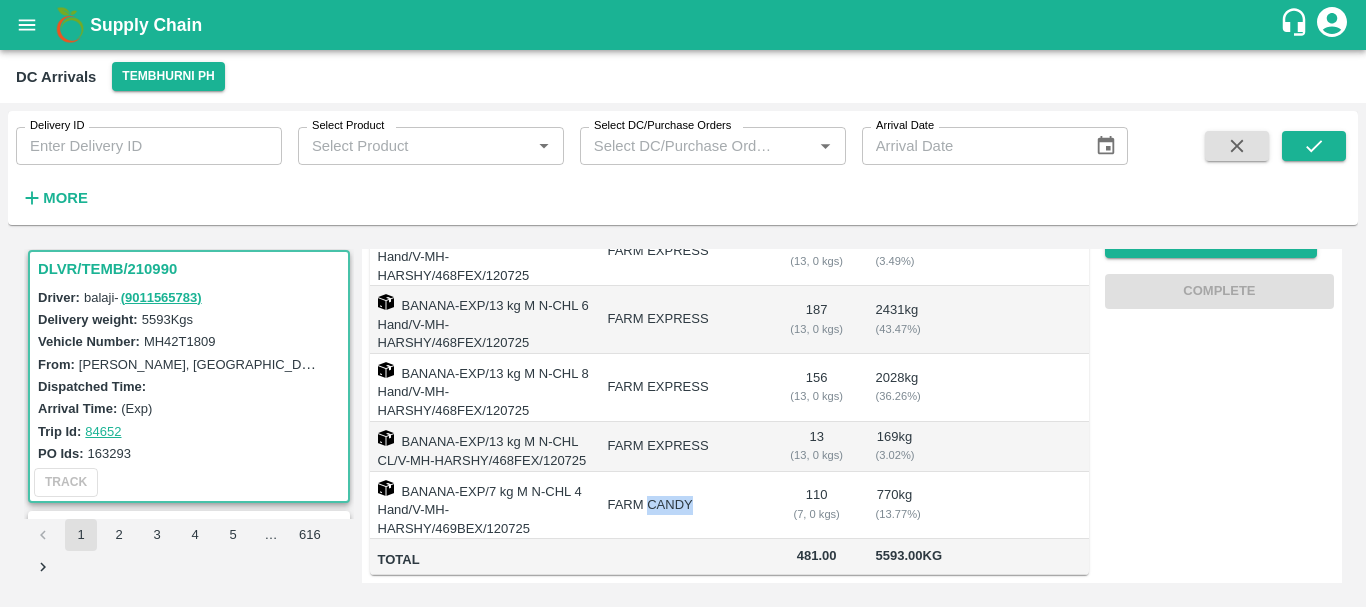 click on "FARM CANDY" at bounding box center (682, 506) 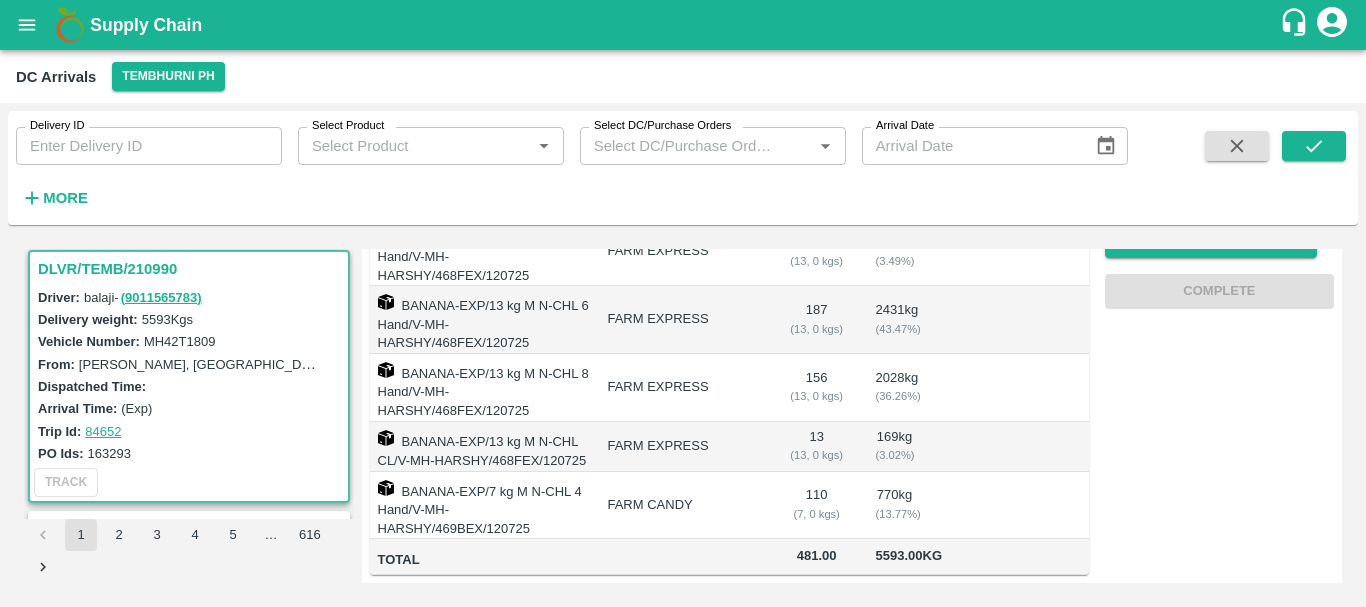 drag, startPoint x: 720, startPoint y: 478, endPoint x: 651, endPoint y: 469, distance: 69.58448 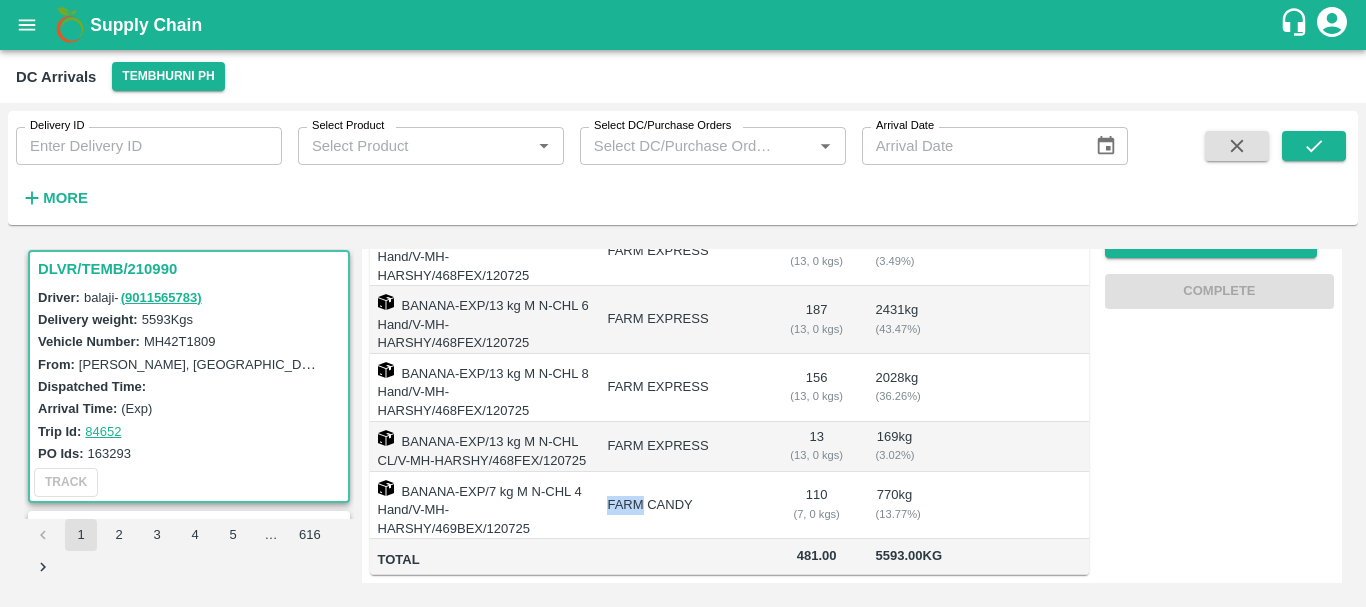 click on "FARM CANDY" at bounding box center [682, 506] 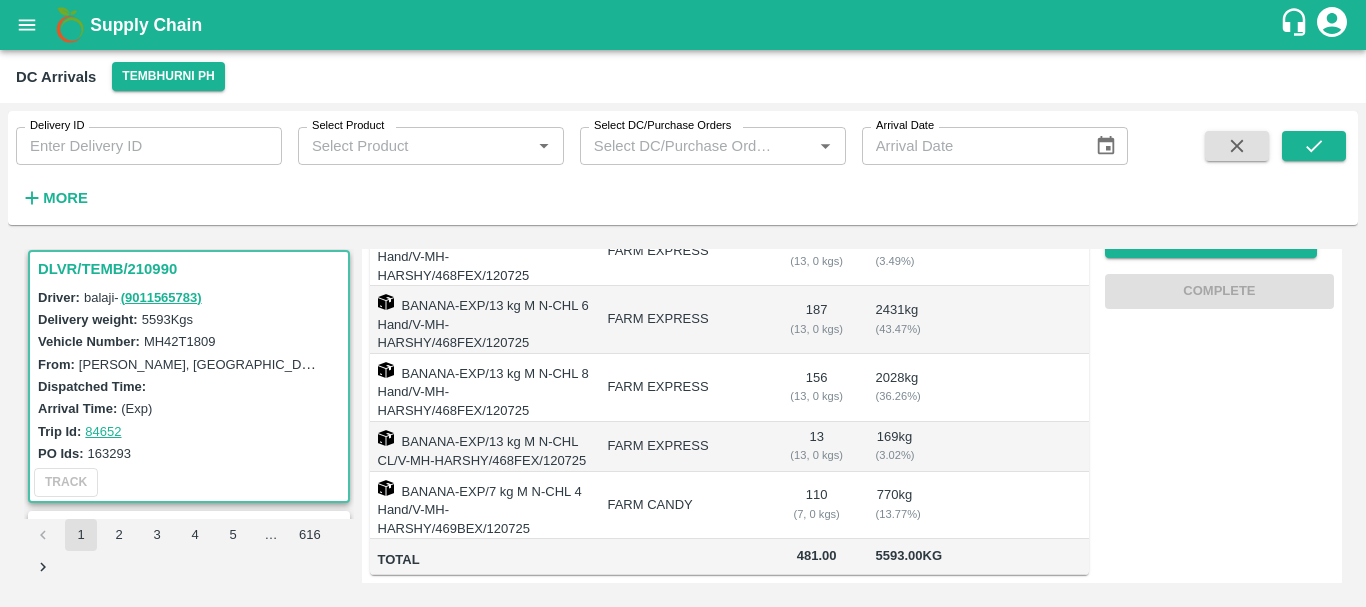 click on "BANANA-EXP/7 kg M N-CHL 4 Hand/V-MH-HARSHY/469BEX/120725" at bounding box center [481, 506] 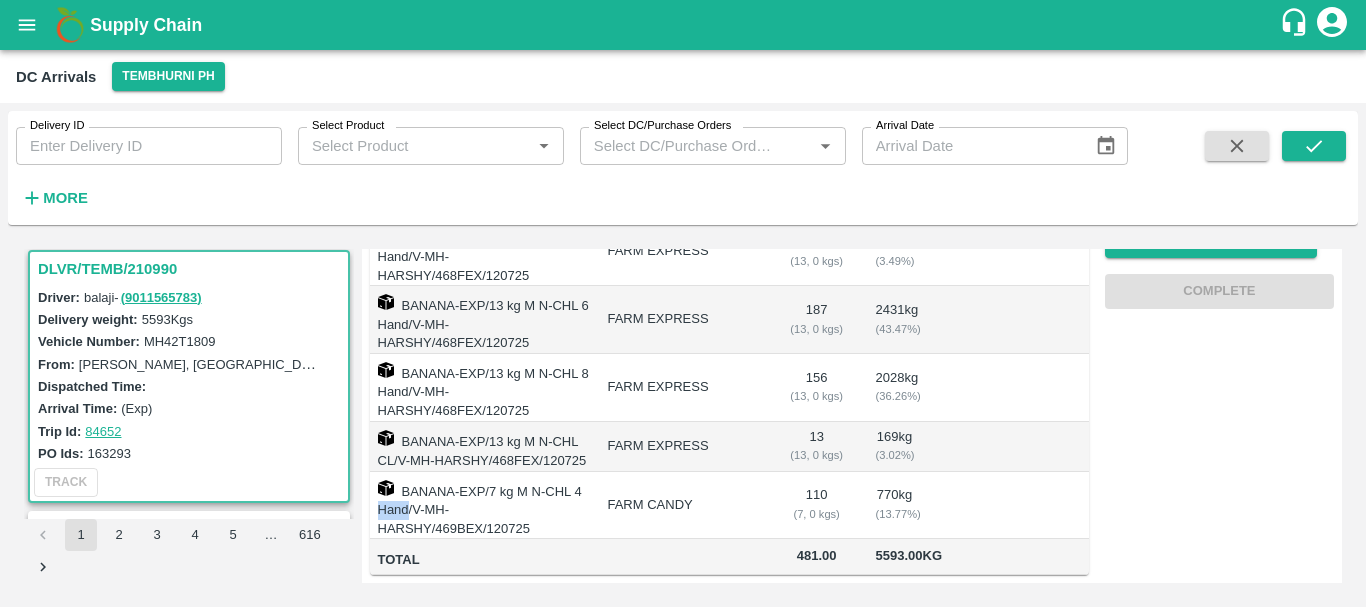 click on "BANANA-EXP/7 kg M N-CHL 4 Hand/V-MH-HARSHY/469BEX/120725" at bounding box center [481, 506] 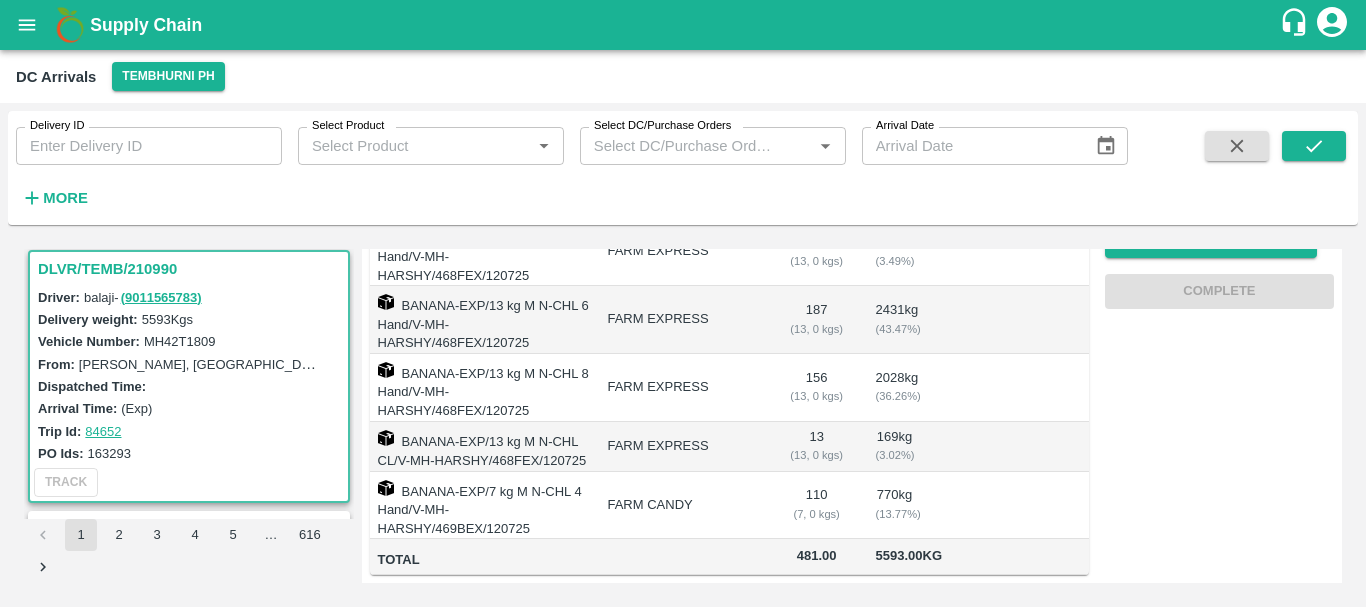 click on "FARM CANDY" at bounding box center [682, 506] 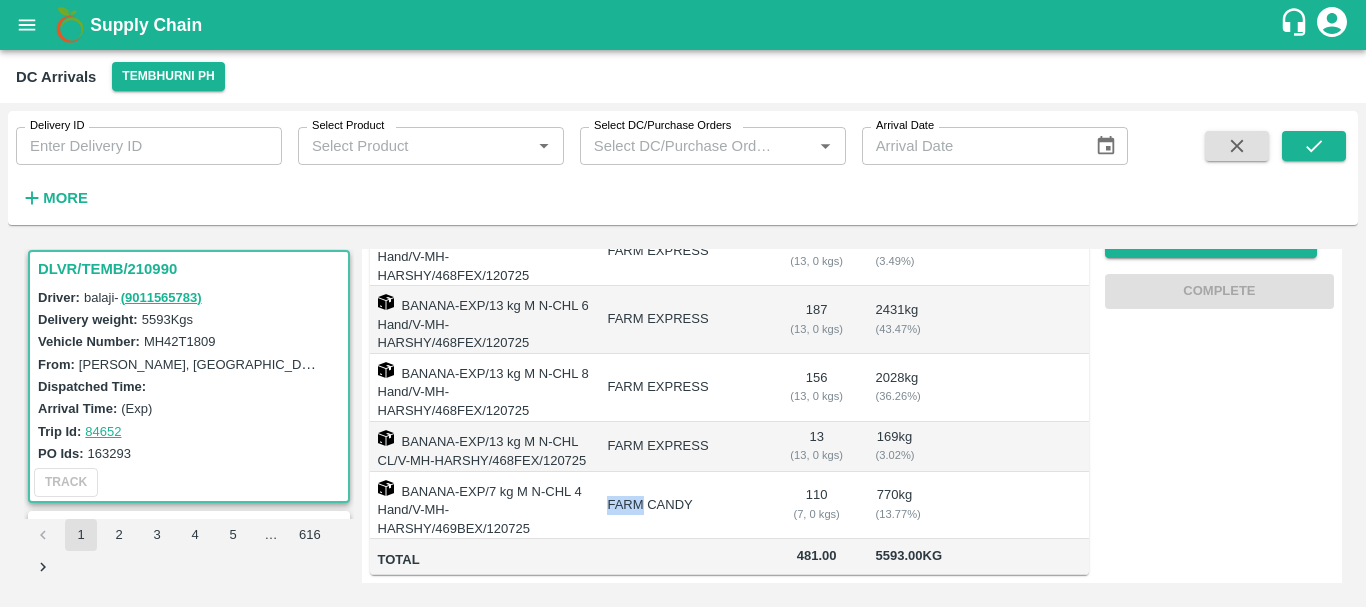 click on "FARM CANDY" at bounding box center (682, 506) 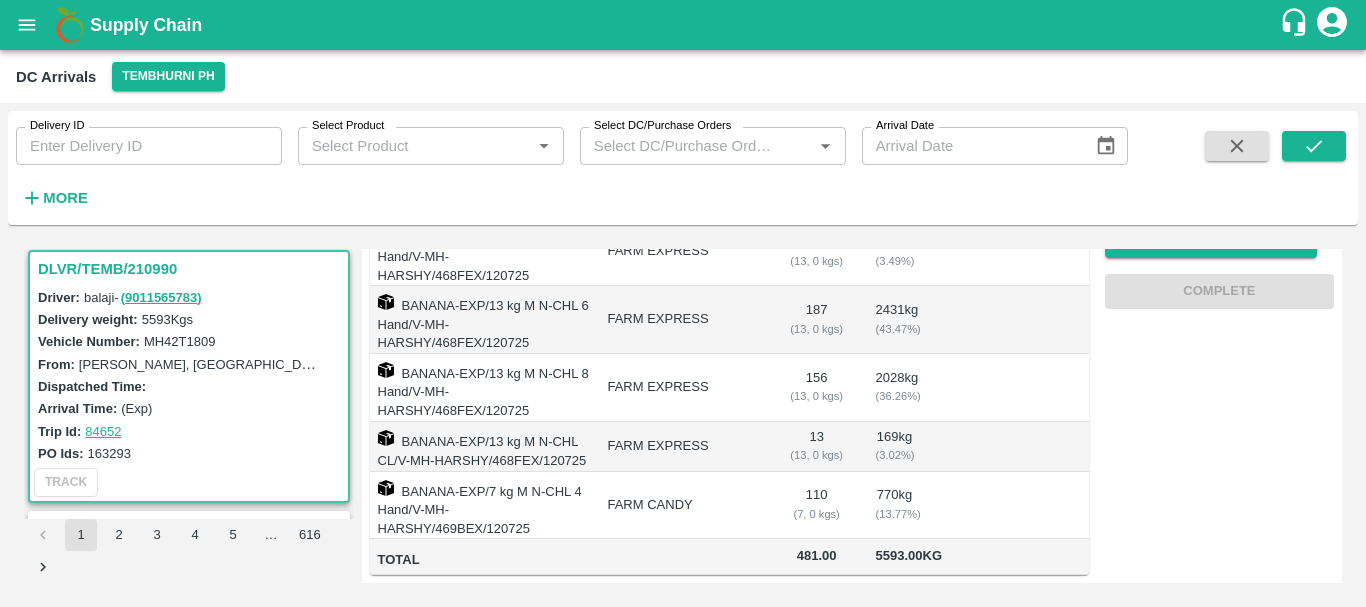 click on "BANANA-EXP/7 kg M N-CHL 4 Hand/V-MH-HARSHY/469BEX/120725" at bounding box center [481, 506] 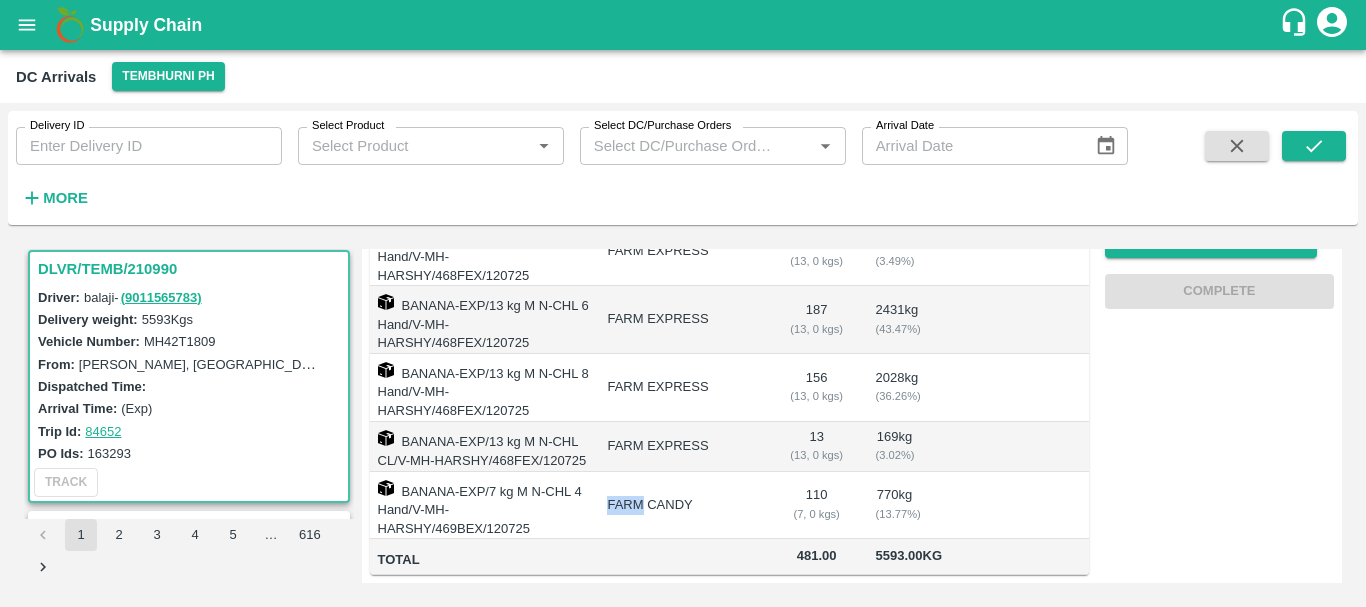 click on "FARM CANDY" at bounding box center (682, 506) 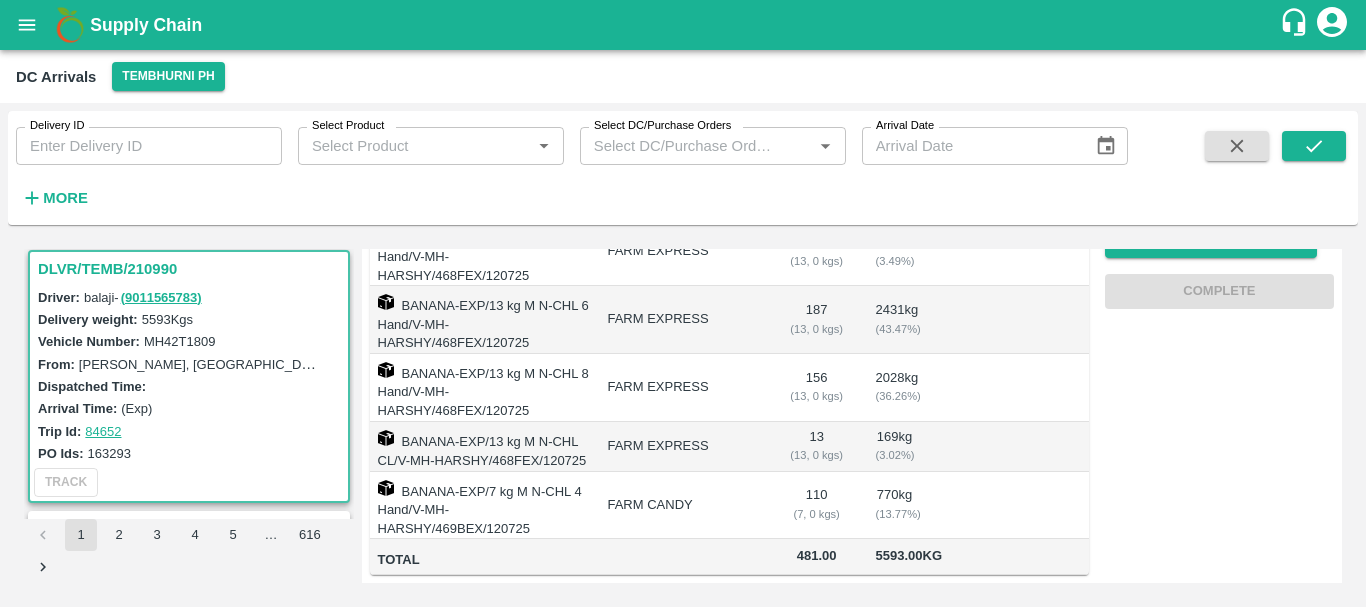 click on "FARM CANDY" at bounding box center (682, 506) 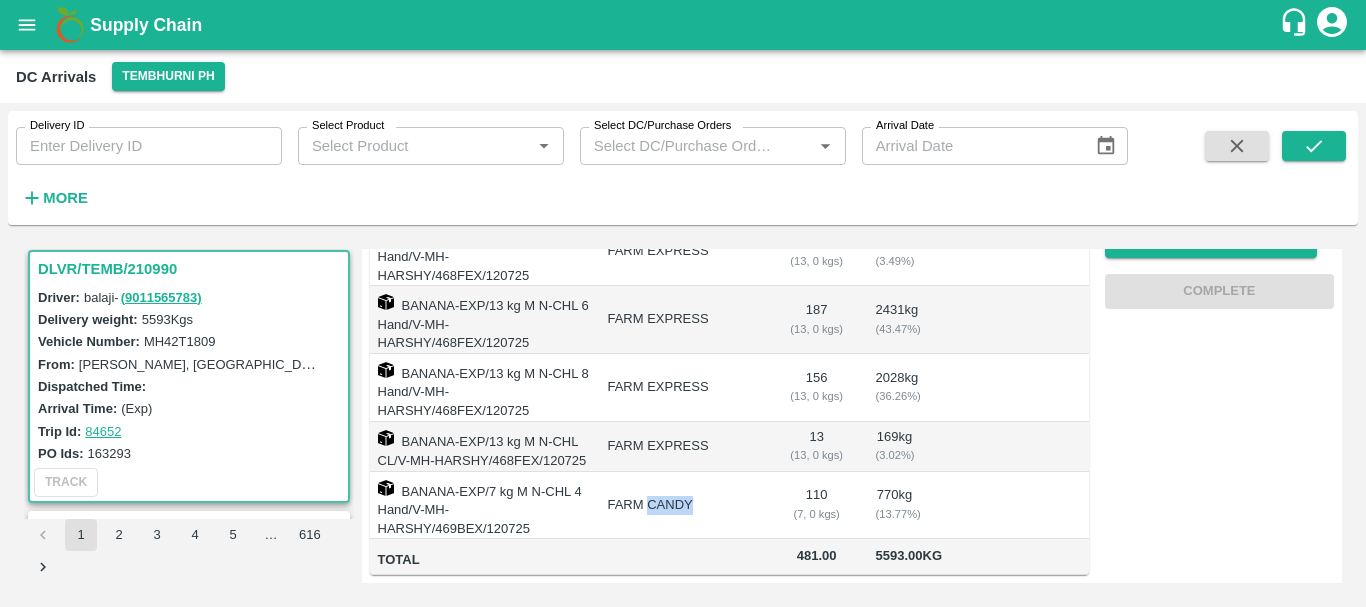 click on "FARM CANDY" at bounding box center (682, 506) 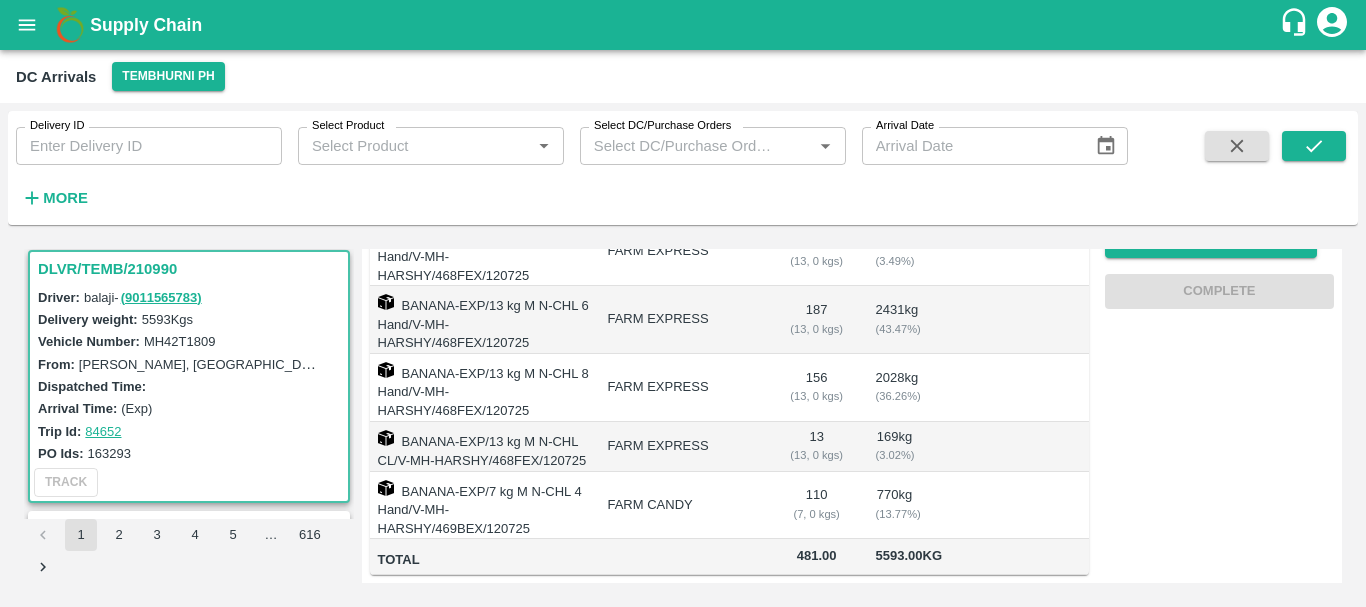 click on "BANANA-EXP/7 kg M N-CHL 4 Hand/V-MH-HARSHY/469BEX/120725" at bounding box center [481, 506] 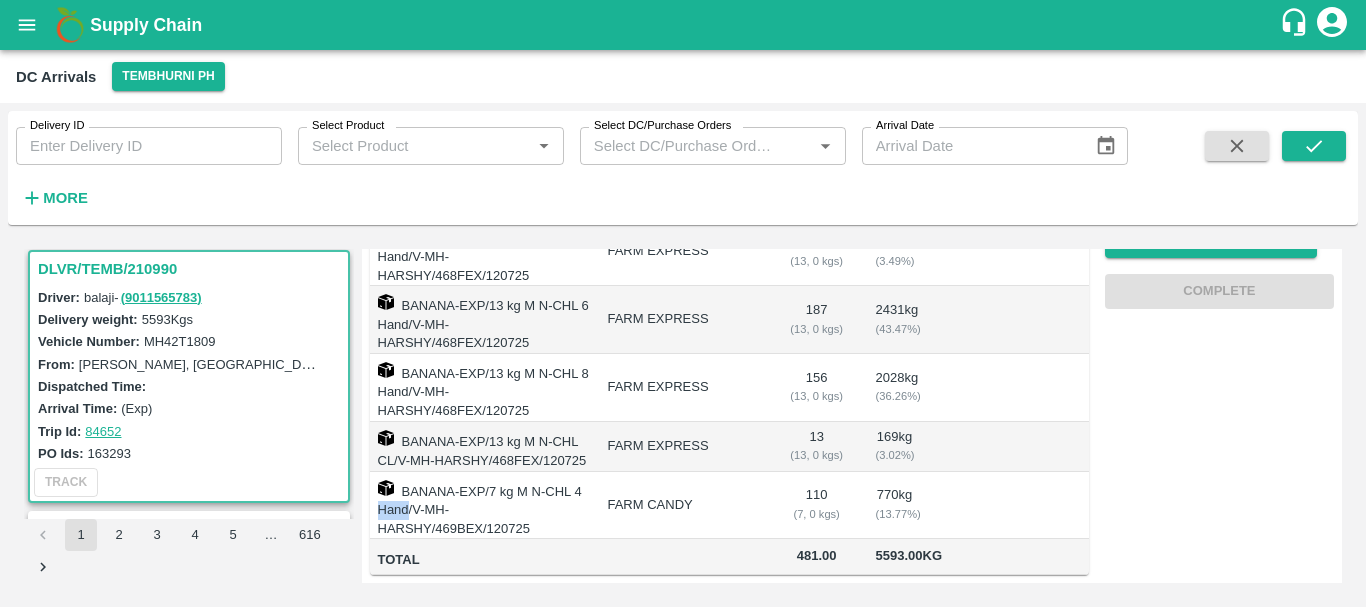 click on "BANANA-EXP/7 kg M N-CHL 4 Hand/V-MH-HARSHY/469BEX/120725" at bounding box center [481, 506] 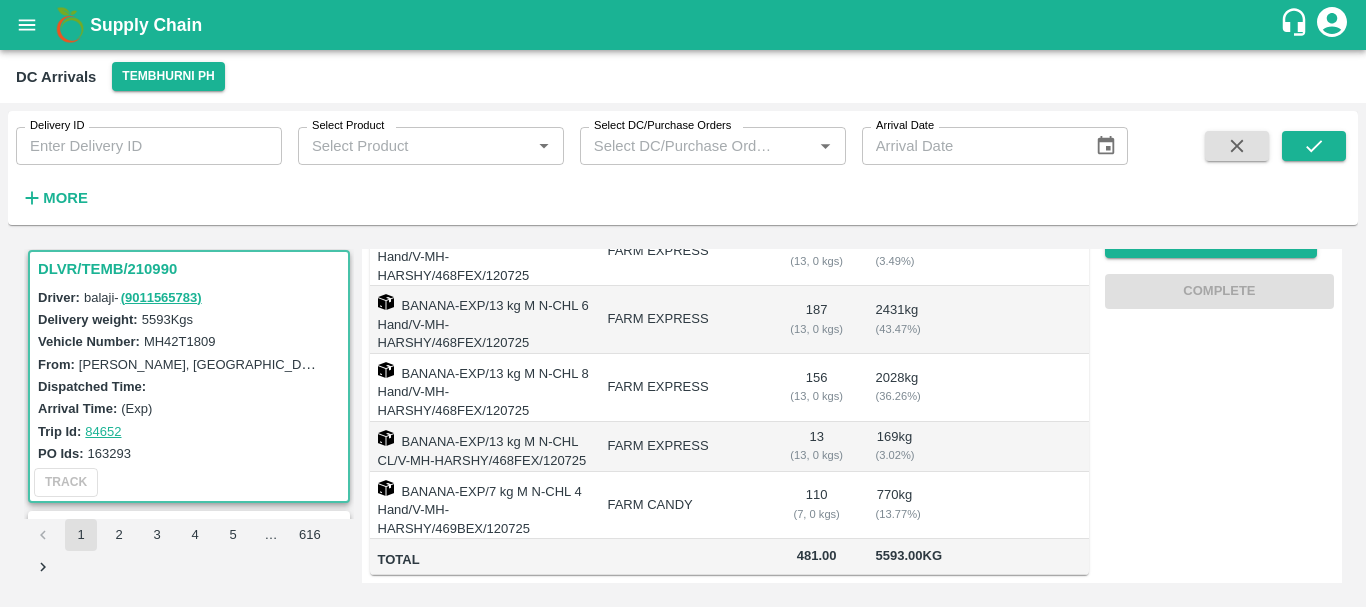 click on "FARM CANDY" at bounding box center [682, 506] 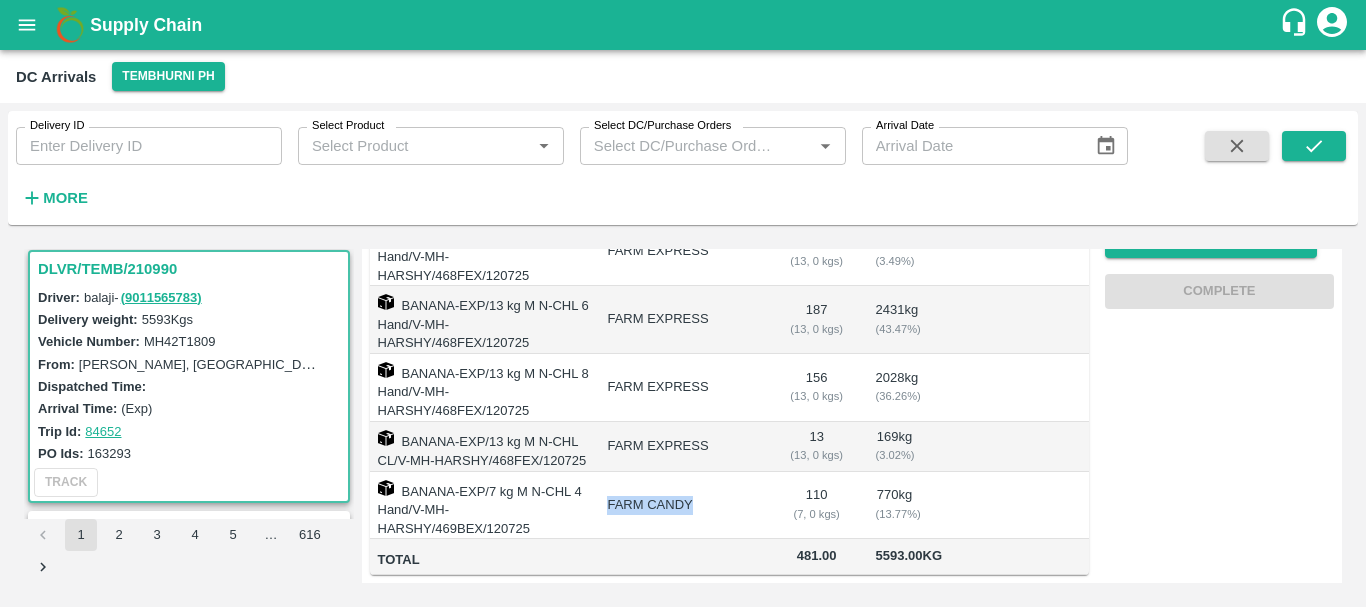 drag, startPoint x: 676, startPoint y: 473, endPoint x: 739, endPoint y: 479, distance: 63.28507 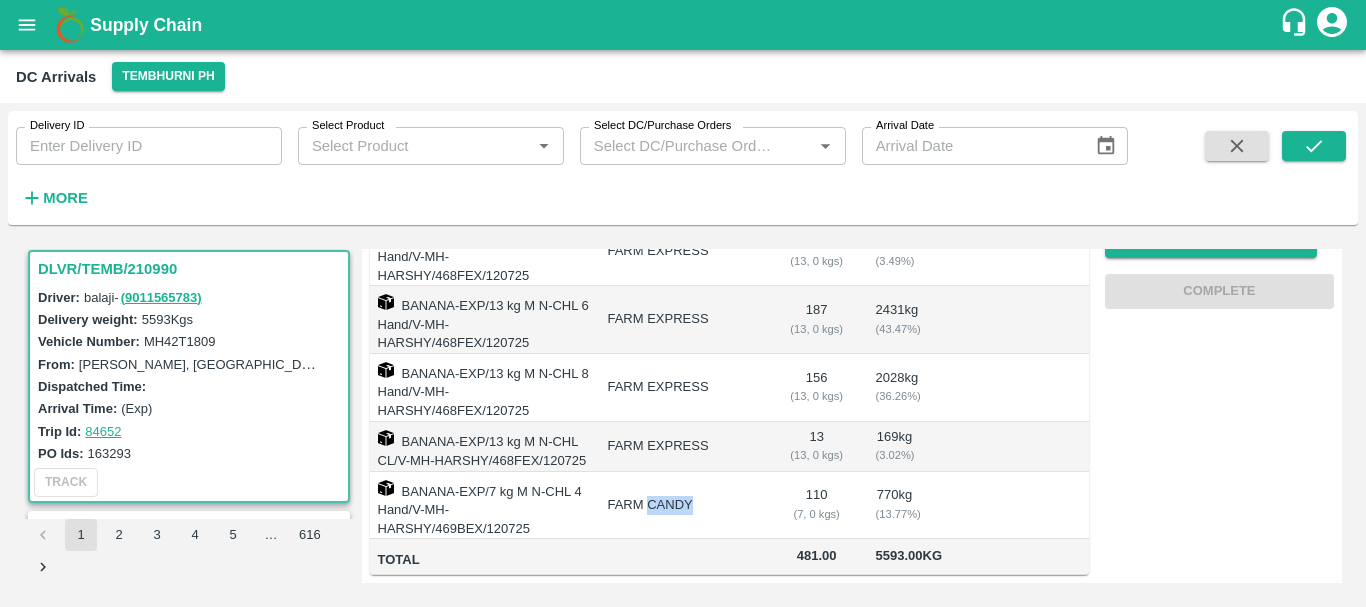 click on "FARM CANDY" at bounding box center (682, 506) 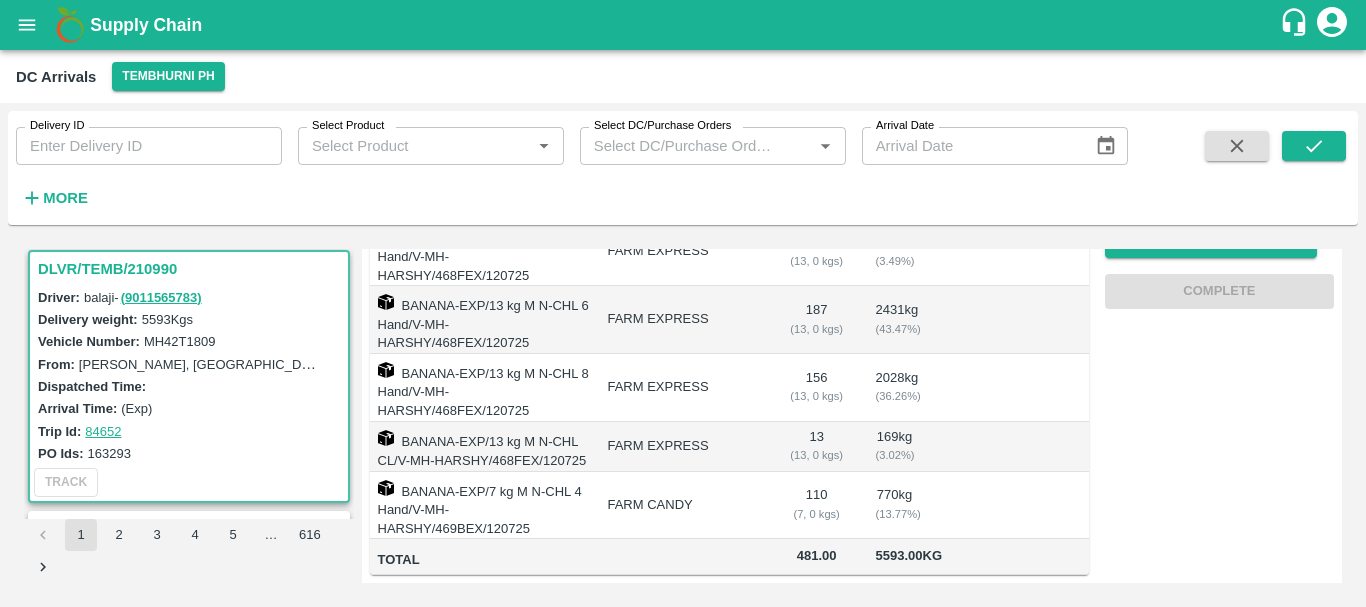 click on "FARM CANDY" at bounding box center (682, 506) 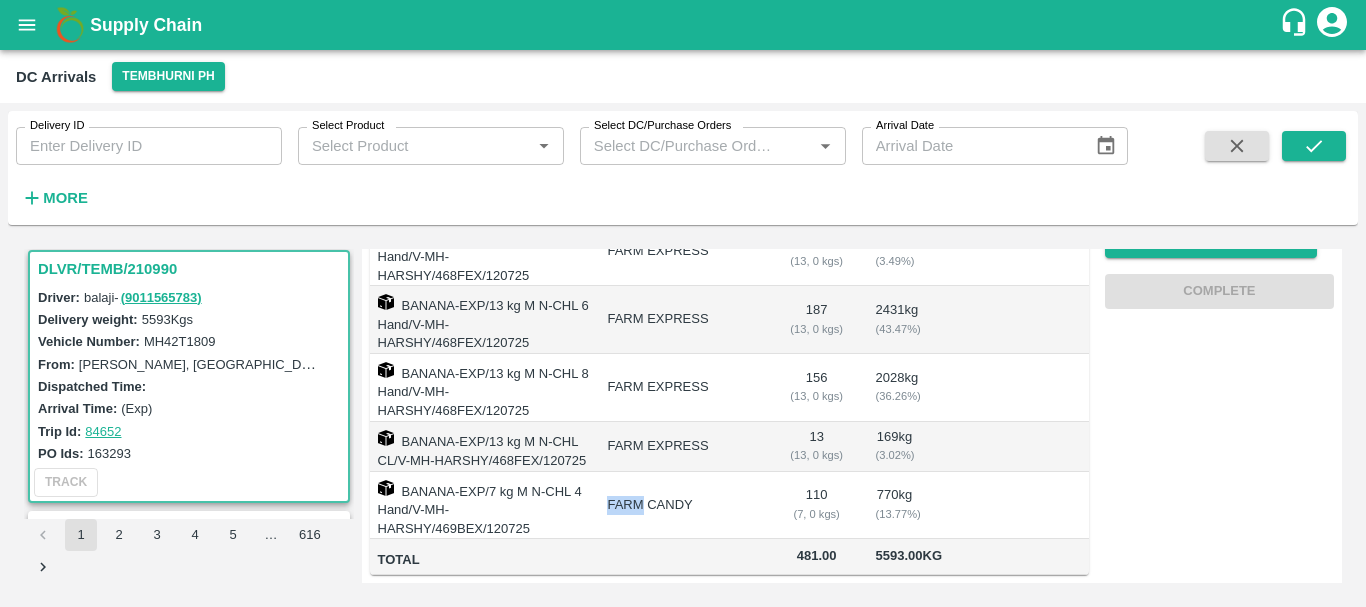 click on "FARM CANDY" at bounding box center (682, 506) 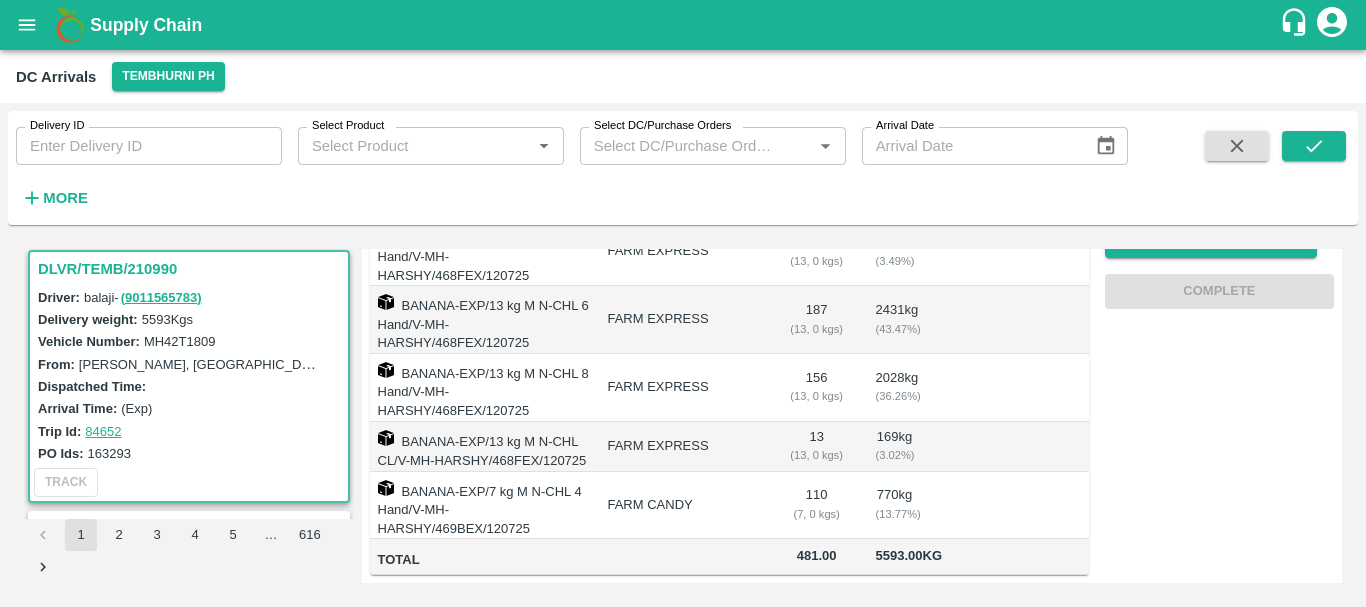 click on "FARM CANDY" at bounding box center [682, 506] 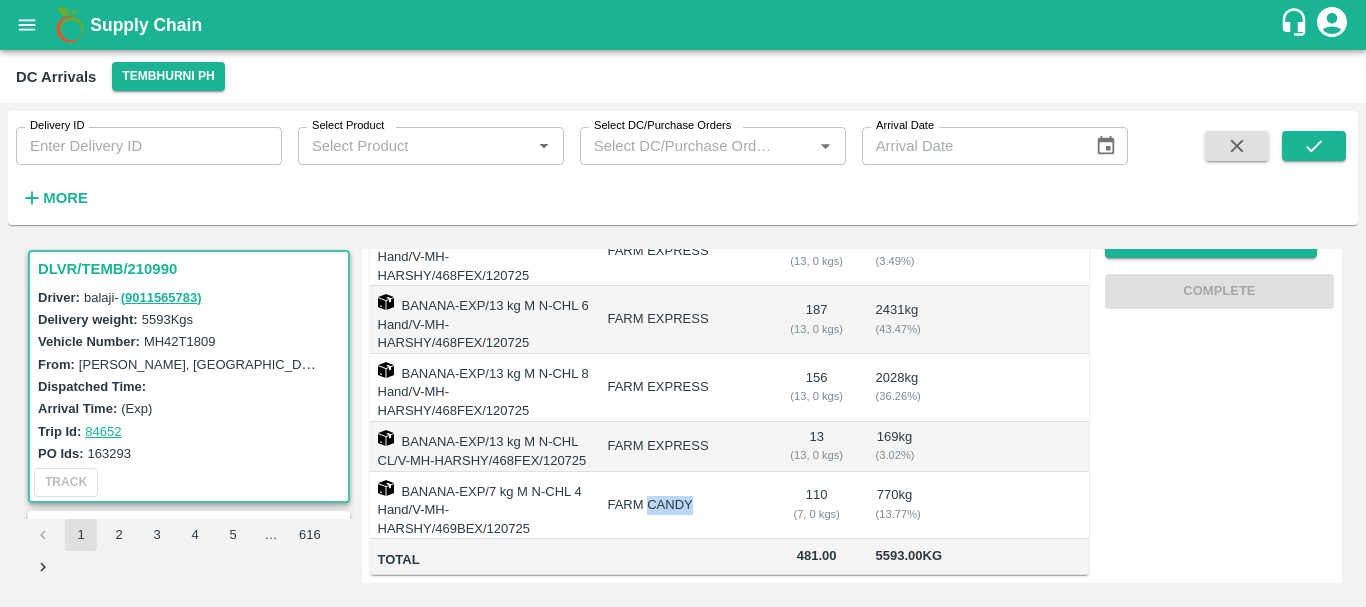 click on "FARM CANDY" at bounding box center [682, 506] 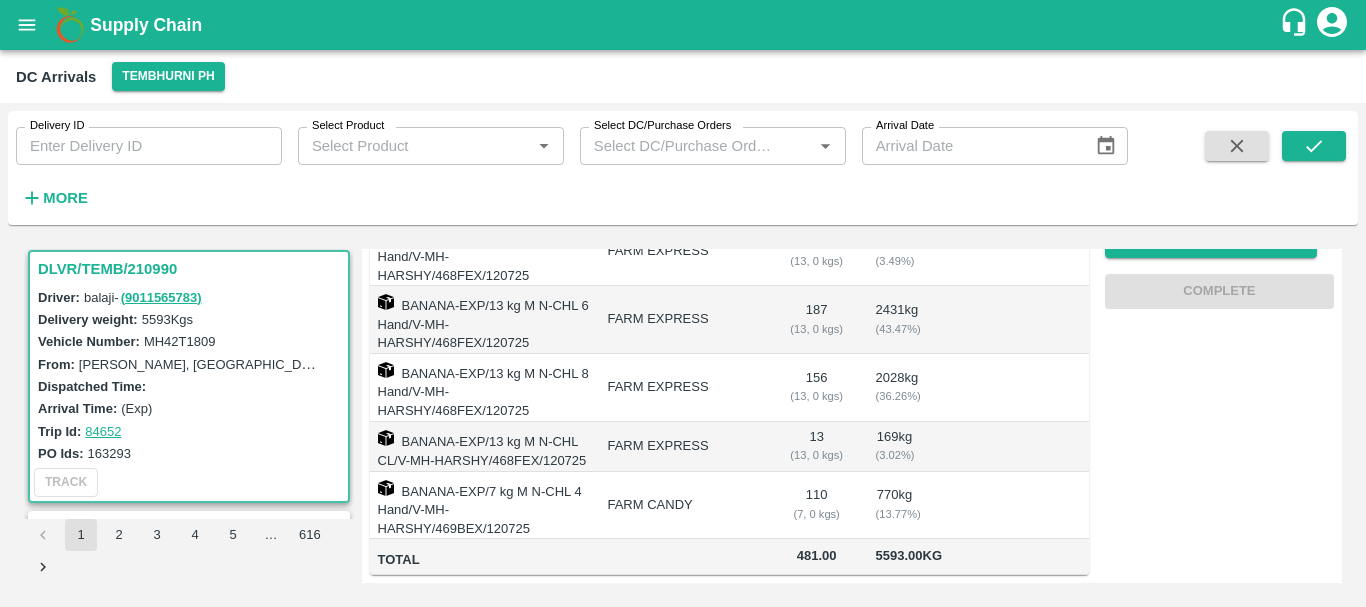 click on "BANANA-EXP/7 kg M N-CHL 4 Hand/V-MH-HARSHY/469BEX/120725" at bounding box center [481, 506] 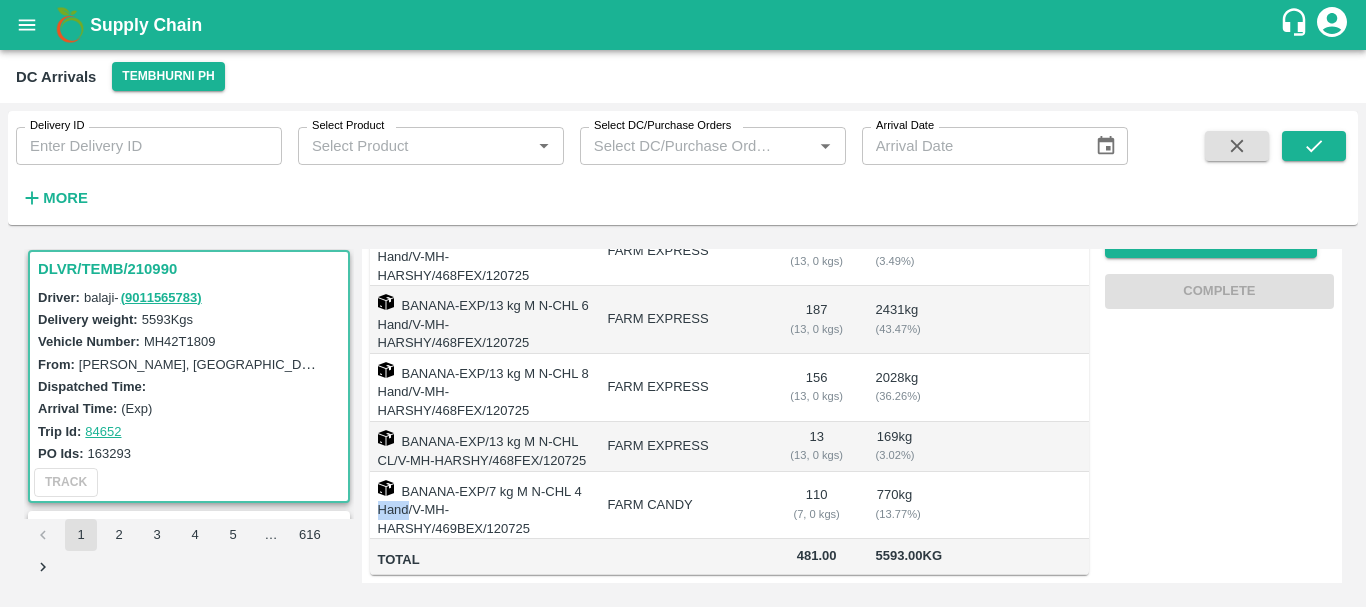 click on "BANANA-EXP/7 kg M N-CHL 4 Hand/V-MH-HARSHY/469BEX/120725" at bounding box center (481, 506) 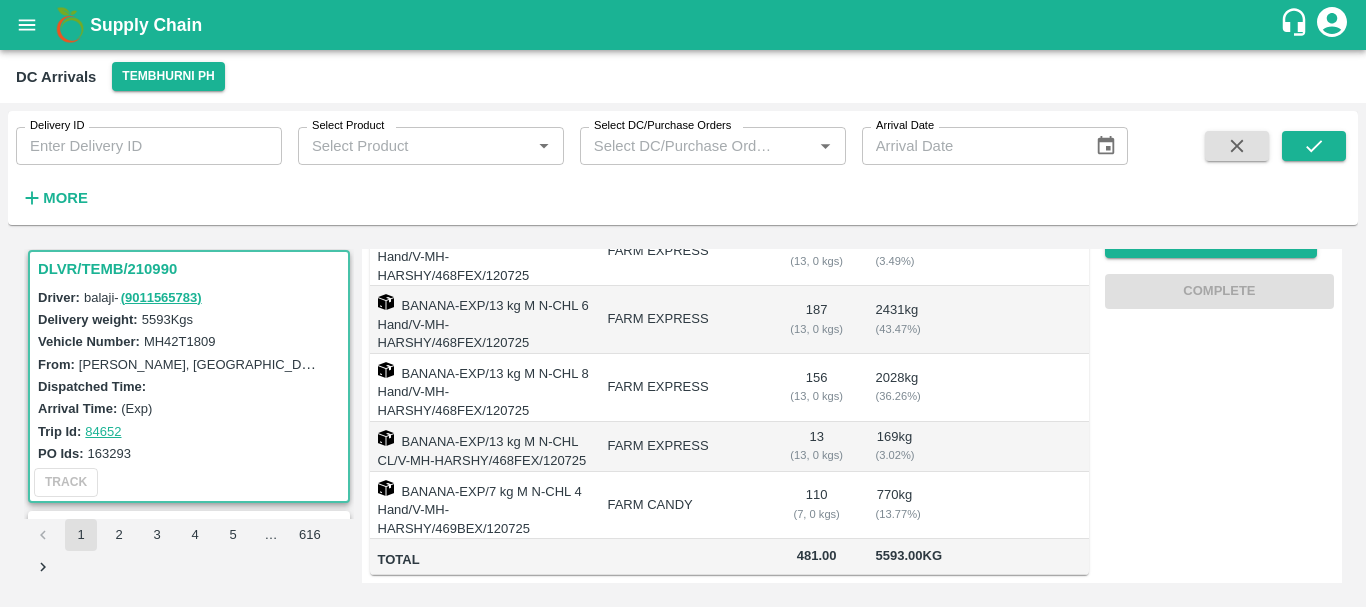 click on "BANANA-EXP/7 kg M N-CHL 4 Hand/V-MH-HARSHY/469BEX/120725" at bounding box center (481, 506) 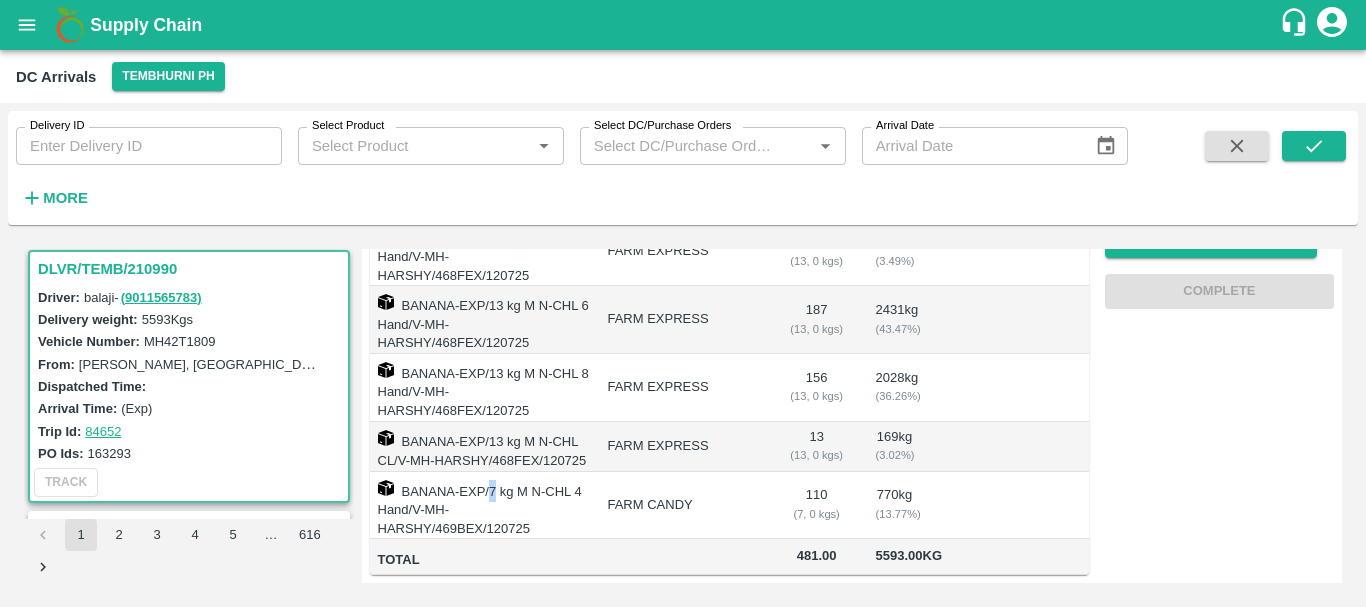 click on "BANANA-EXP/7 kg M N-CHL 4 Hand/V-MH-HARSHY/469BEX/120725" at bounding box center [481, 506] 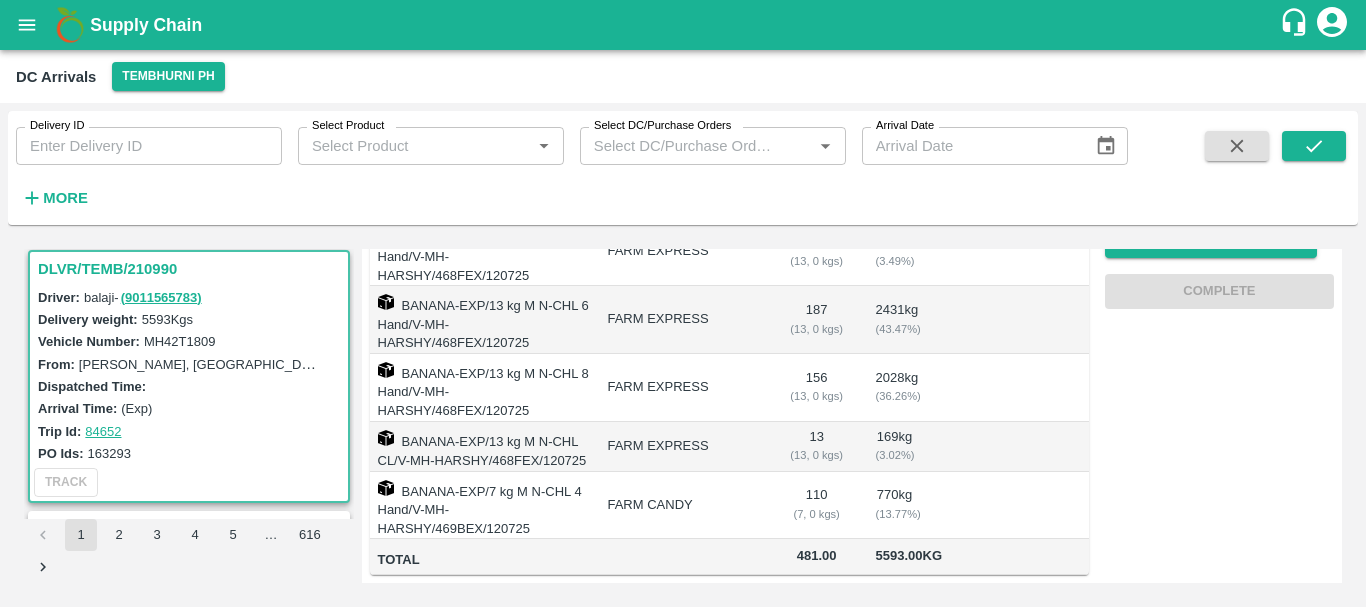 click on "BANANA-EXP/7 kg M N-CHL 4 Hand/V-MH-HARSHY/469BEX/120725" at bounding box center [481, 506] 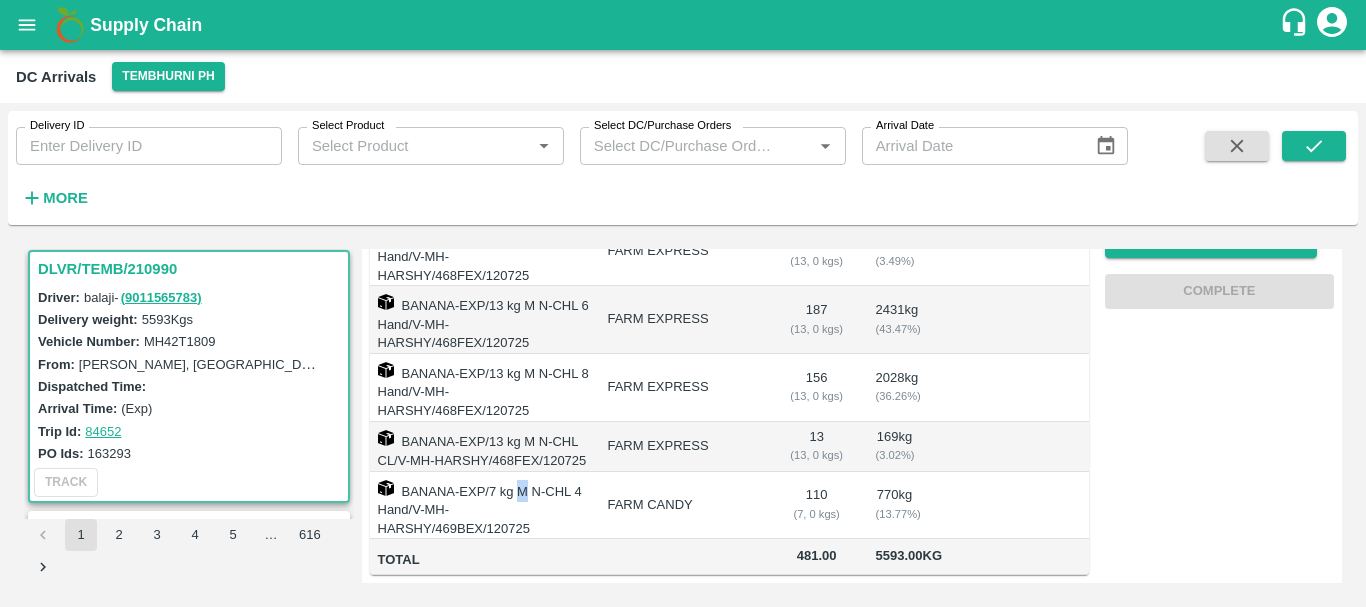 click on "BANANA-EXP/7 kg M N-CHL 4 Hand/V-MH-HARSHY/469BEX/120725" at bounding box center [481, 506] 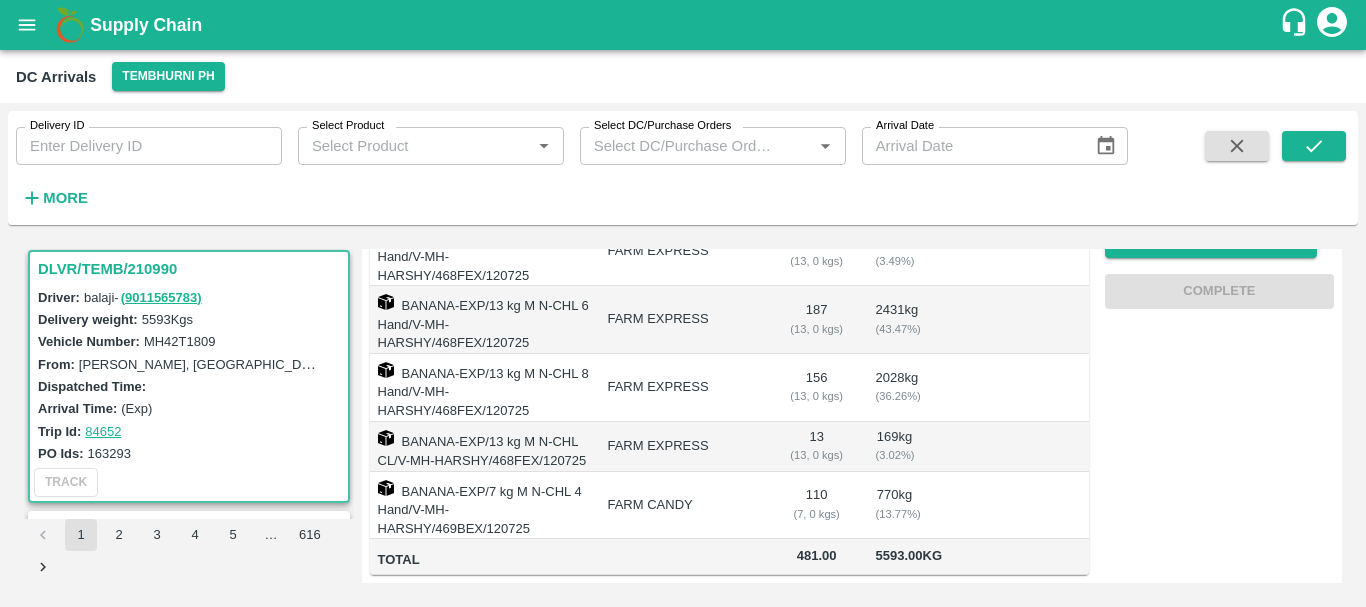 click on "BANANA-EXP/7 kg M N-CHL 4 Hand/V-MH-HARSHY/469BEX/120725" at bounding box center (481, 506) 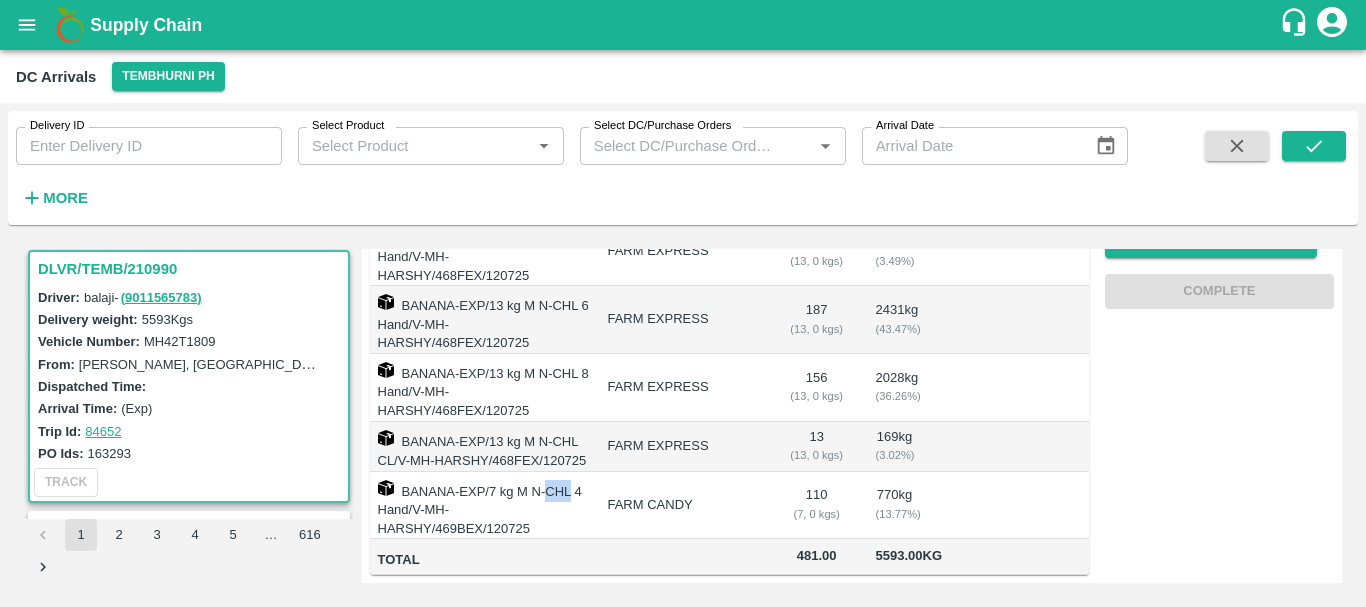 click on "BANANA-EXP/7 kg M N-CHL 4 Hand/V-MH-HARSHY/469BEX/120725" at bounding box center [481, 506] 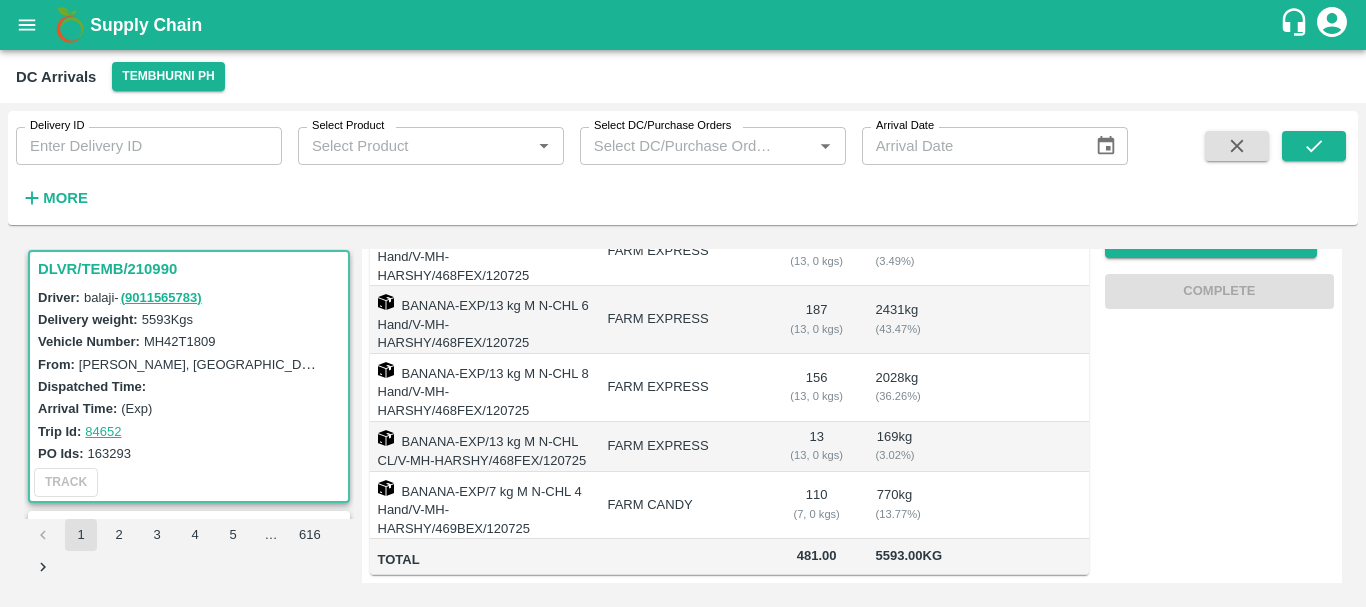 click on "BANANA-EXP/7 kg M N-CHL 4 Hand/V-MH-HARSHY/469BEX/120725" at bounding box center (481, 506) 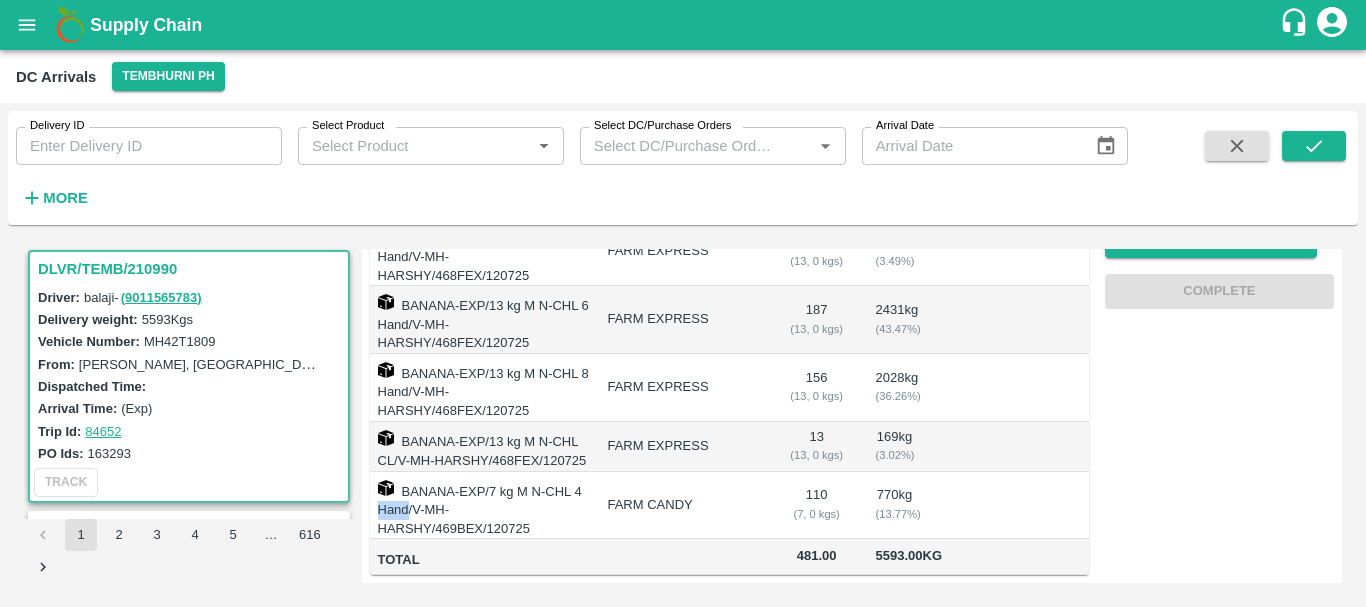 click on "BANANA-EXP/7 kg M N-CHL 4 Hand/V-MH-HARSHY/469BEX/120725" at bounding box center [481, 506] 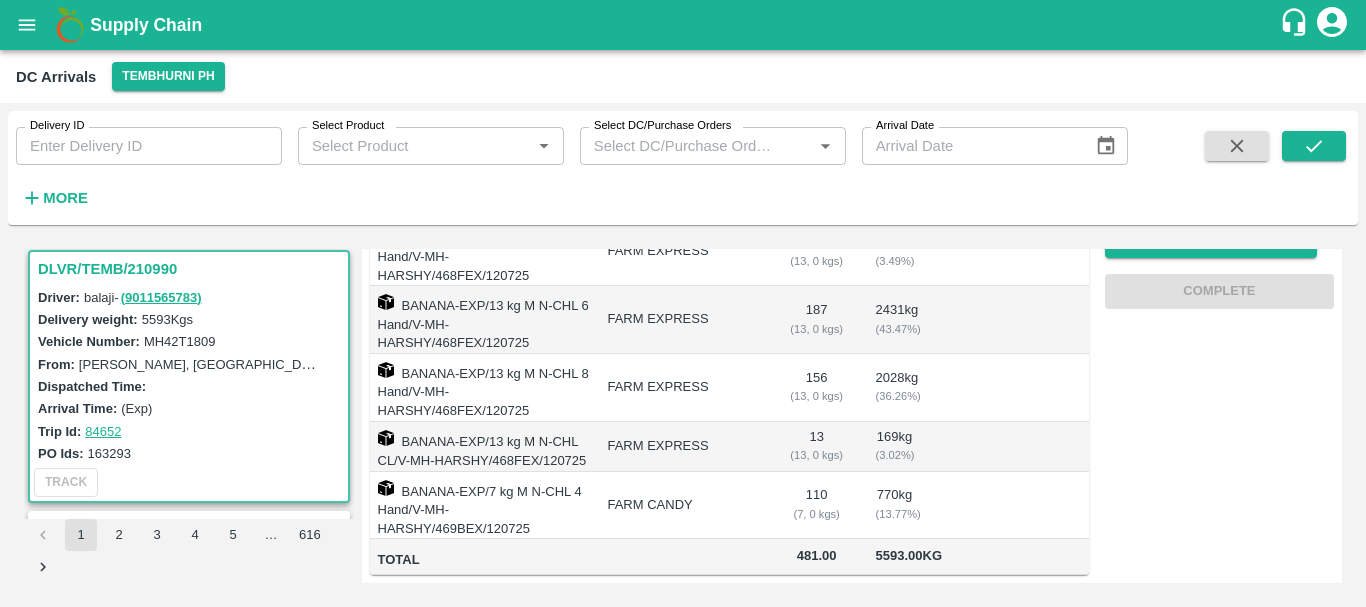 click on "BANANA-EXP/7 kg M N-CHL 4 Hand/V-MH-HARSHY/469BEX/120725" at bounding box center (481, 506) 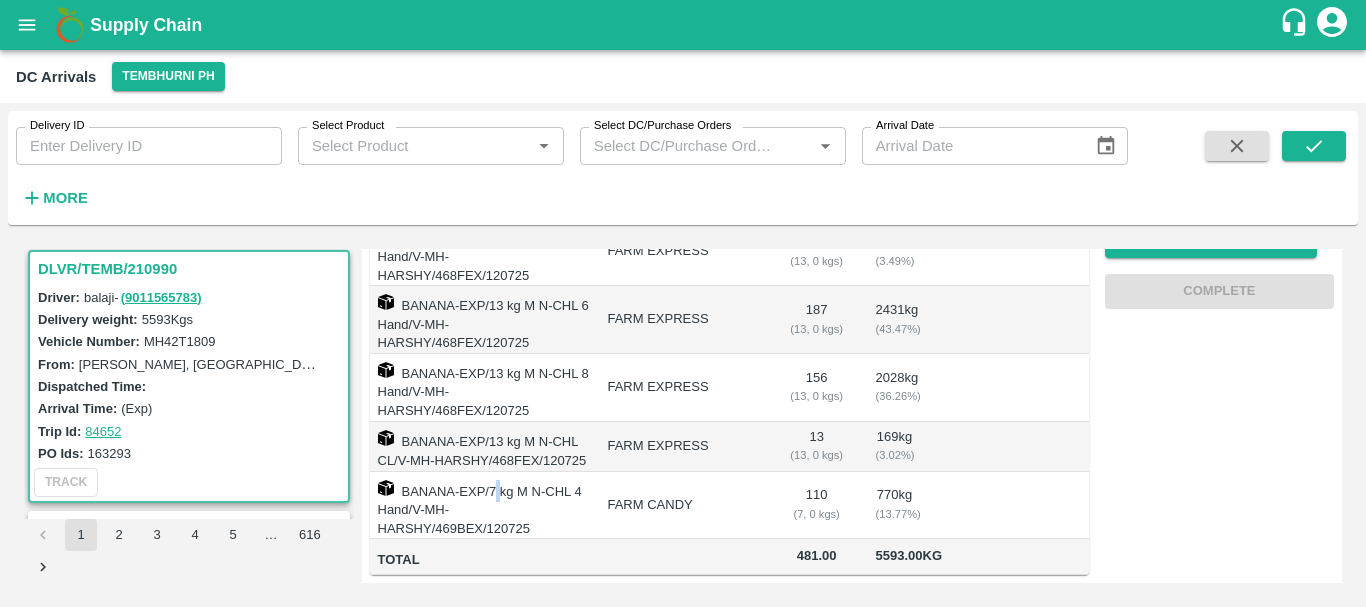click on "BANANA-EXP/7 kg M N-CHL 4 Hand/V-MH-HARSHY/469BEX/120725" at bounding box center [481, 506] 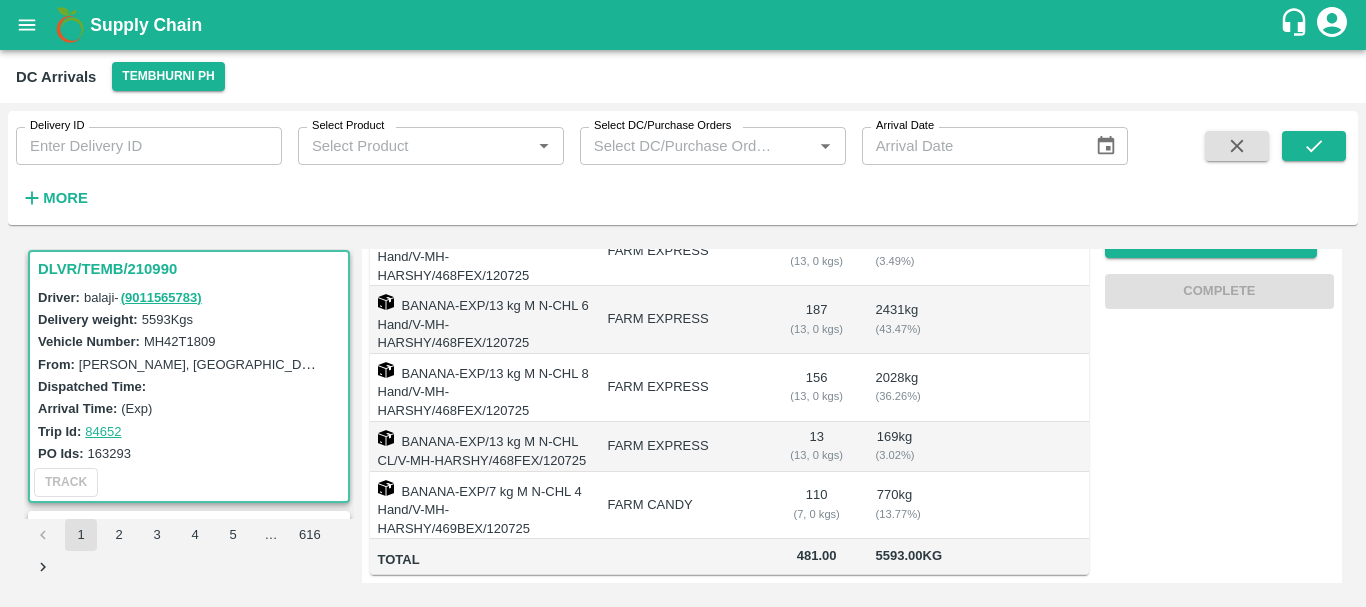 click on "BANANA-EXP/7 kg M N-CHL 4 Hand/V-MH-HARSHY/469BEX/120725" at bounding box center [481, 506] 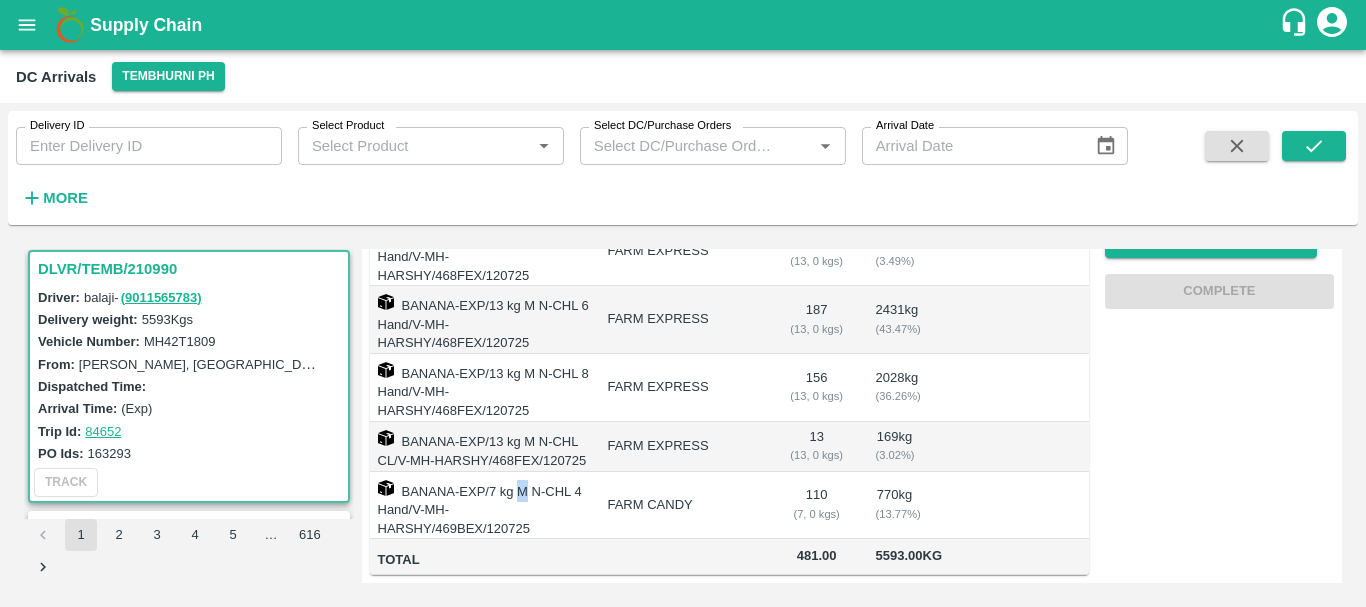 click on "BANANA-EXP/7 kg M N-CHL 4 Hand/V-MH-HARSHY/469BEX/120725" at bounding box center (481, 506) 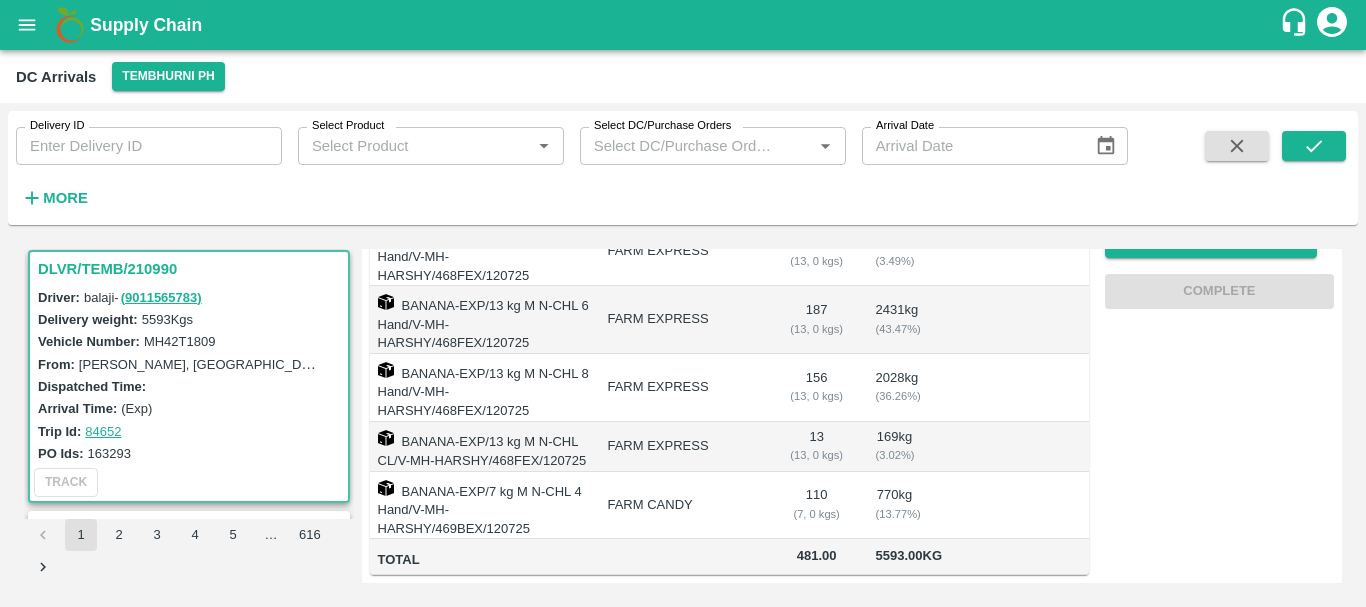 click on "BANANA-EXP/7 kg M N-CHL 4 Hand/V-MH-HARSHY/469BEX/120725" at bounding box center [481, 506] 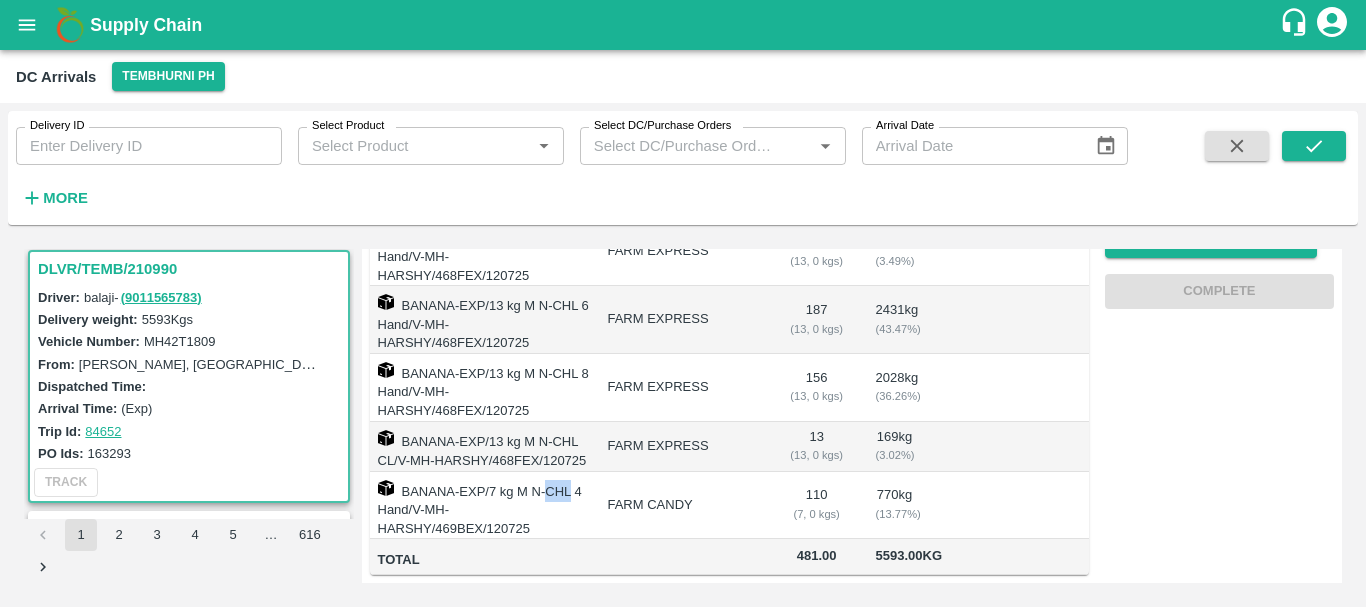 click on "BANANA-EXP/7 kg M N-CHL 4 Hand/V-MH-HARSHY/469BEX/120725" at bounding box center (481, 506) 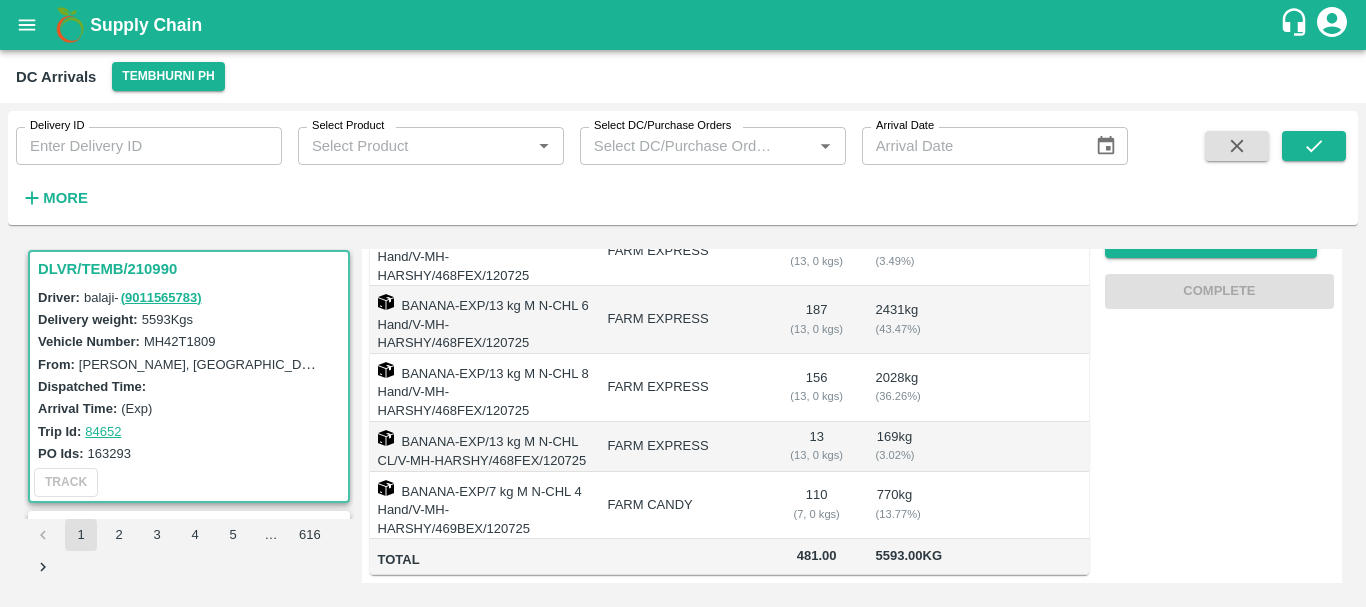 click on "BANANA-EXP/7 kg M N-CHL 4 Hand/V-MH-HARSHY/469BEX/120725" at bounding box center [481, 506] 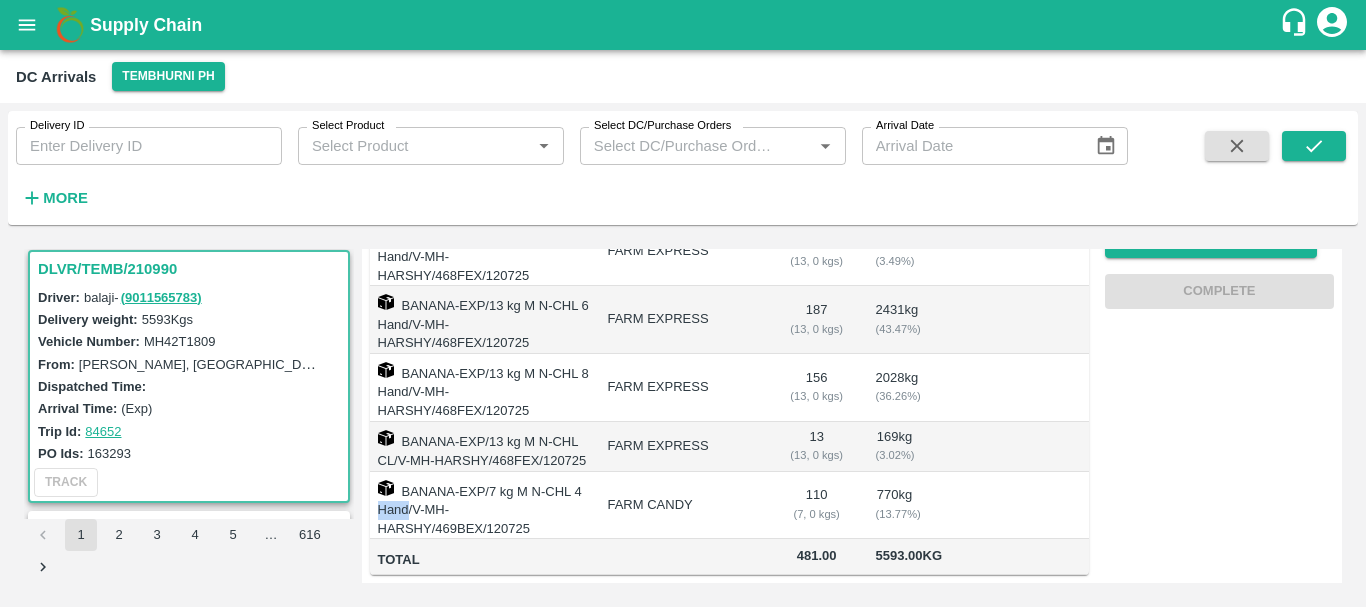 click on "BANANA-EXP/7 kg M N-CHL 4 Hand/V-MH-HARSHY/469BEX/120725" at bounding box center (481, 506) 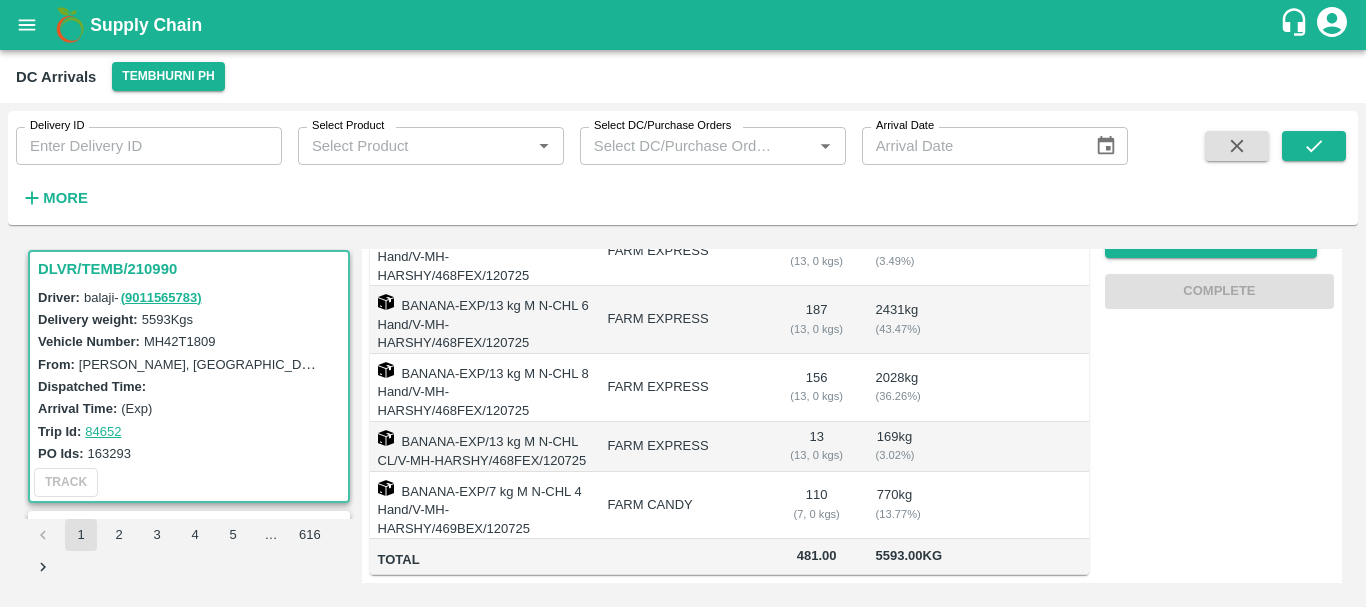 click on "BANANA-EXP/7 kg M N-CHL 4 Hand/V-MH-HARSHY/469BEX/120725" at bounding box center (481, 506) 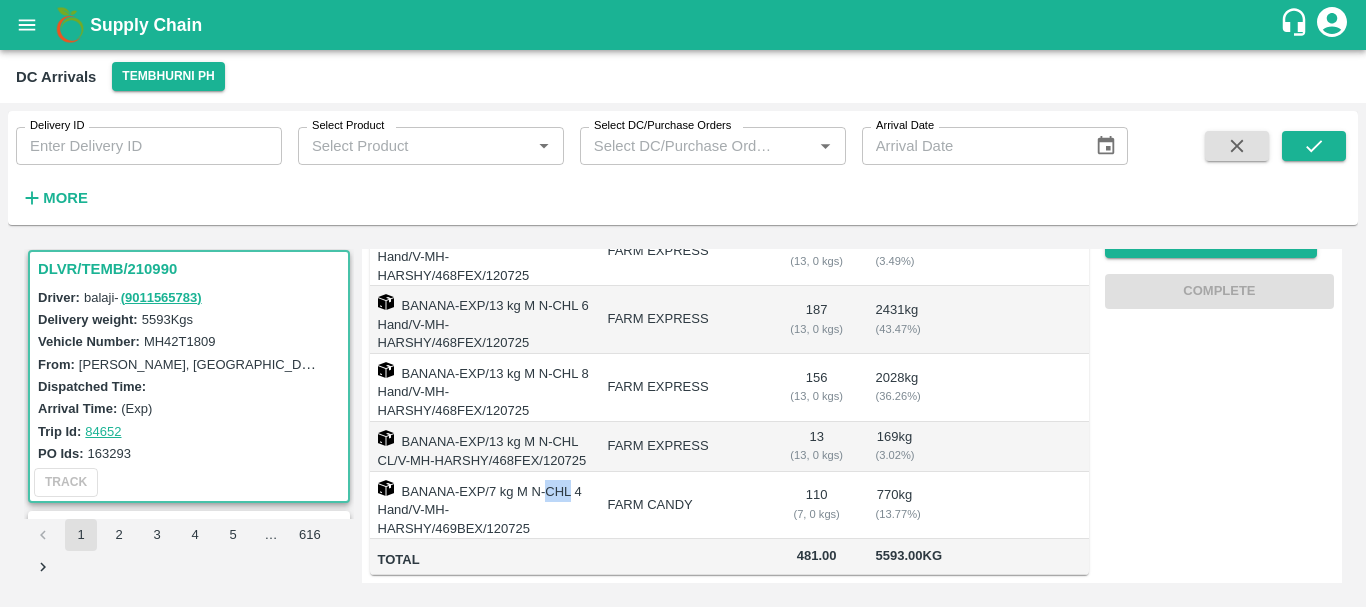 click on "BANANA-EXP/7 kg M N-CHL 4 Hand/V-MH-HARSHY/469BEX/120725" at bounding box center [481, 506] 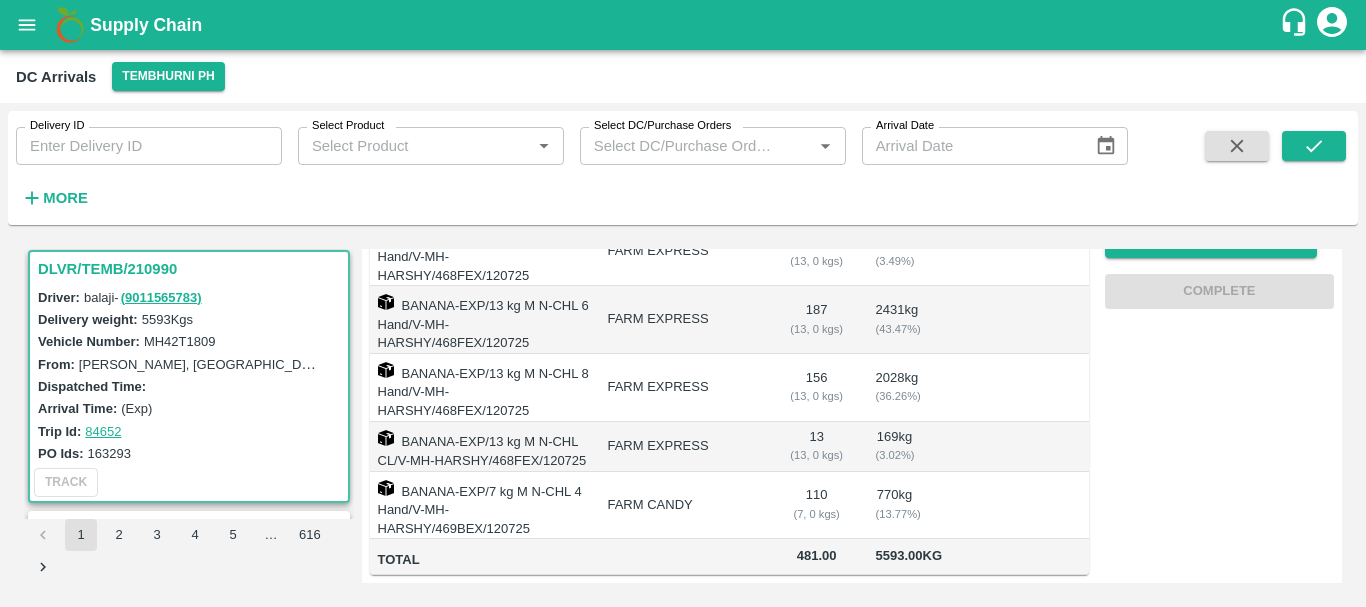 click on "BANANA-EXP/7 kg M N-CHL 4 Hand/V-MH-HARSHY/469BEX/120725" at bounding box center (481, 506) 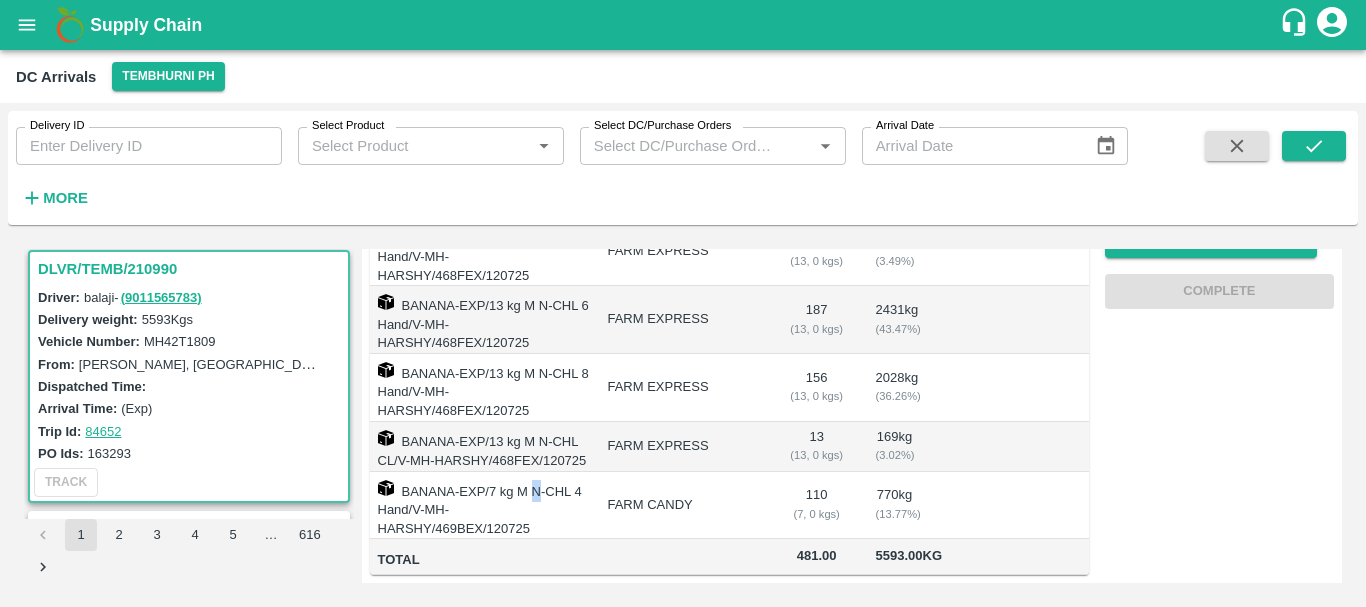 click on "BANANA-EXP/7 kg M N-CHL 4 Hand/V-MH-HARSHY/469BEX/120725" at bounding box center (481, 506) 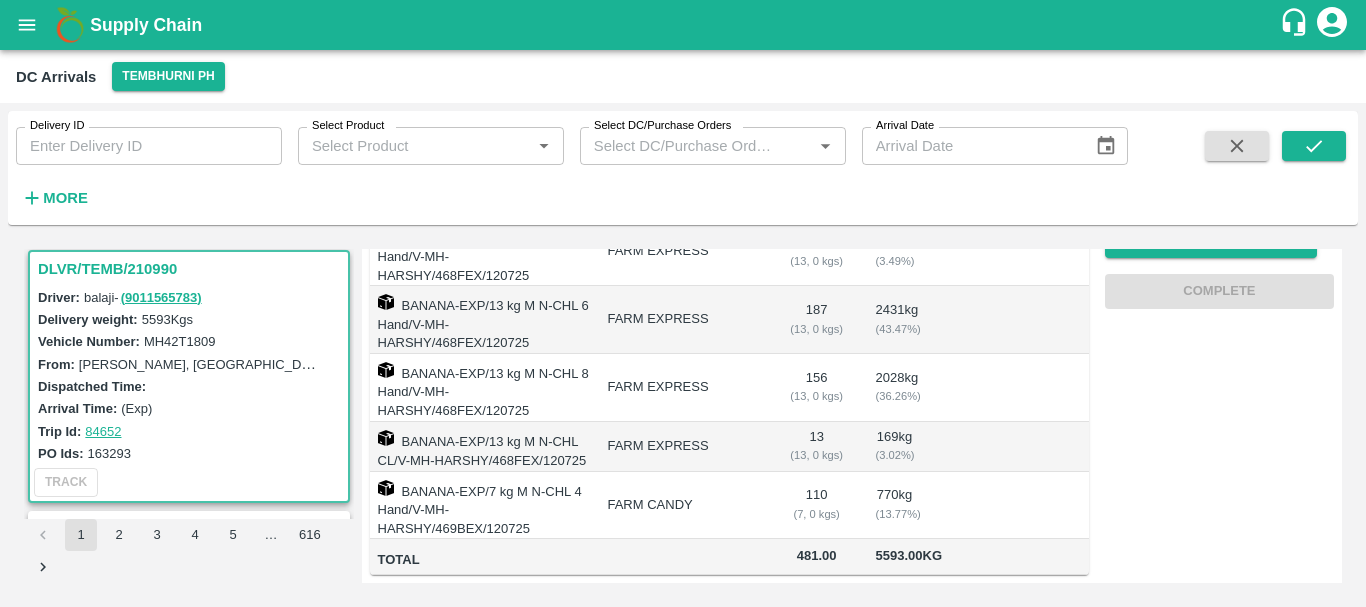 click on "BANANA-EXP/7 kg M N-CHL 4 Hand/V-MH-HARSHY/469BEX/120725" at bounding box center [481, 506] 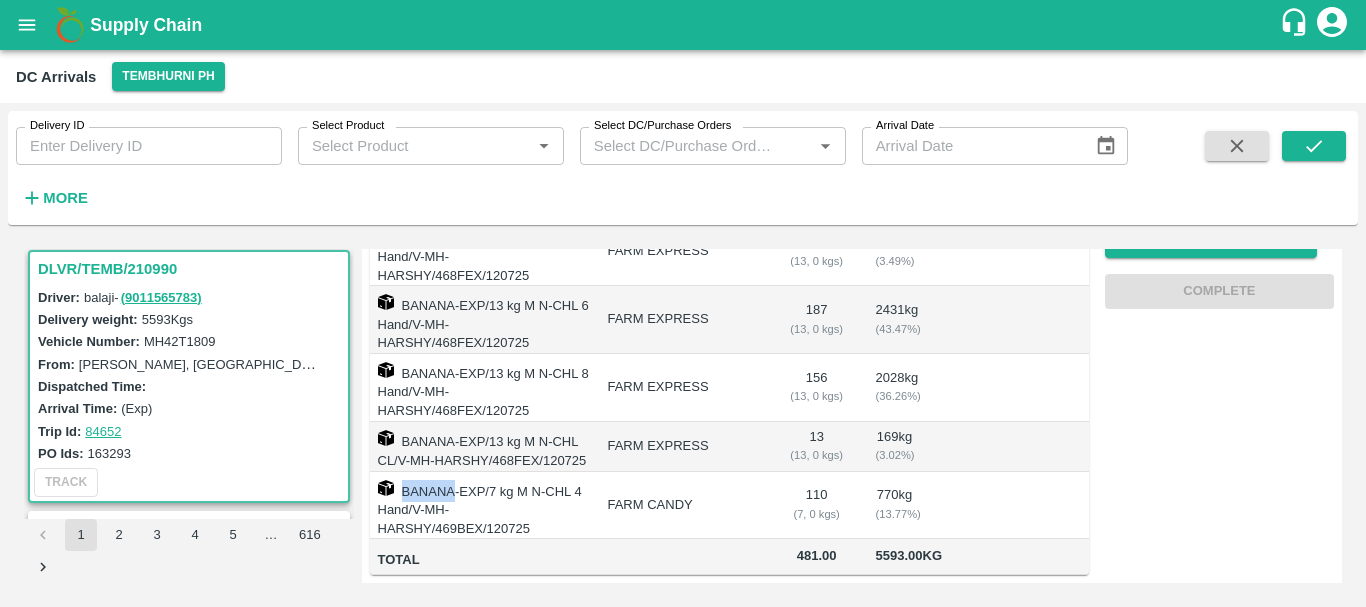 click on "BANANA-EXP/7 kg M N-CHL 4 Hand/V-MH-HARSHY/469BEX/120725" at bounding box center (481, 506) 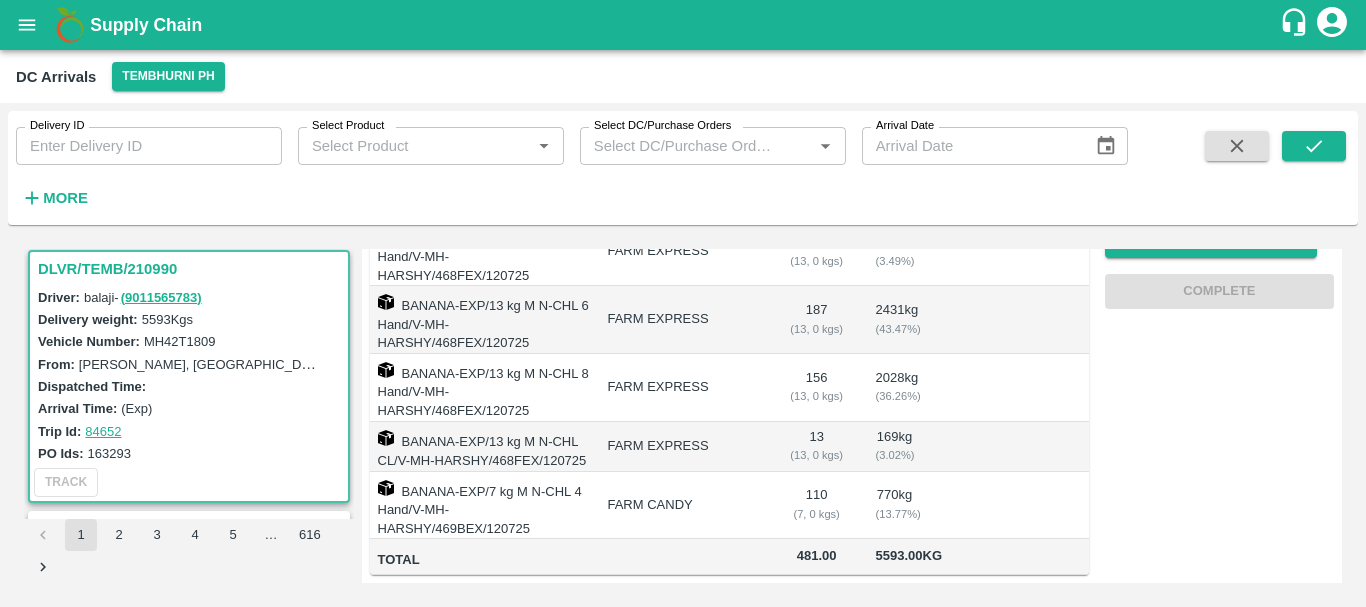 click on "BANANA-EXP/7 kg M N-CHL 4 Hand/V-MH-HARSHY/469BEX/120725" at bounding box center (481, 506) 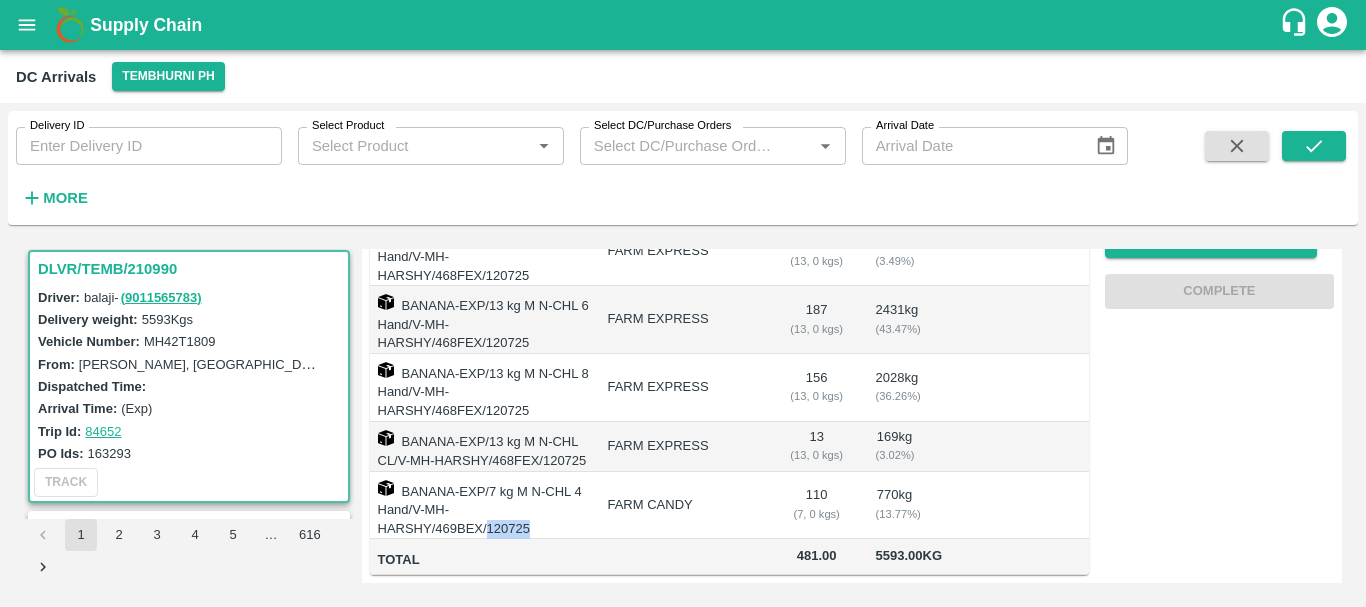 click on "BANANA-EXP/7 kg M N-CHL 4 Hand/V-MH-HARSHY/469BEX/120725" at bounding box center [481, 506] 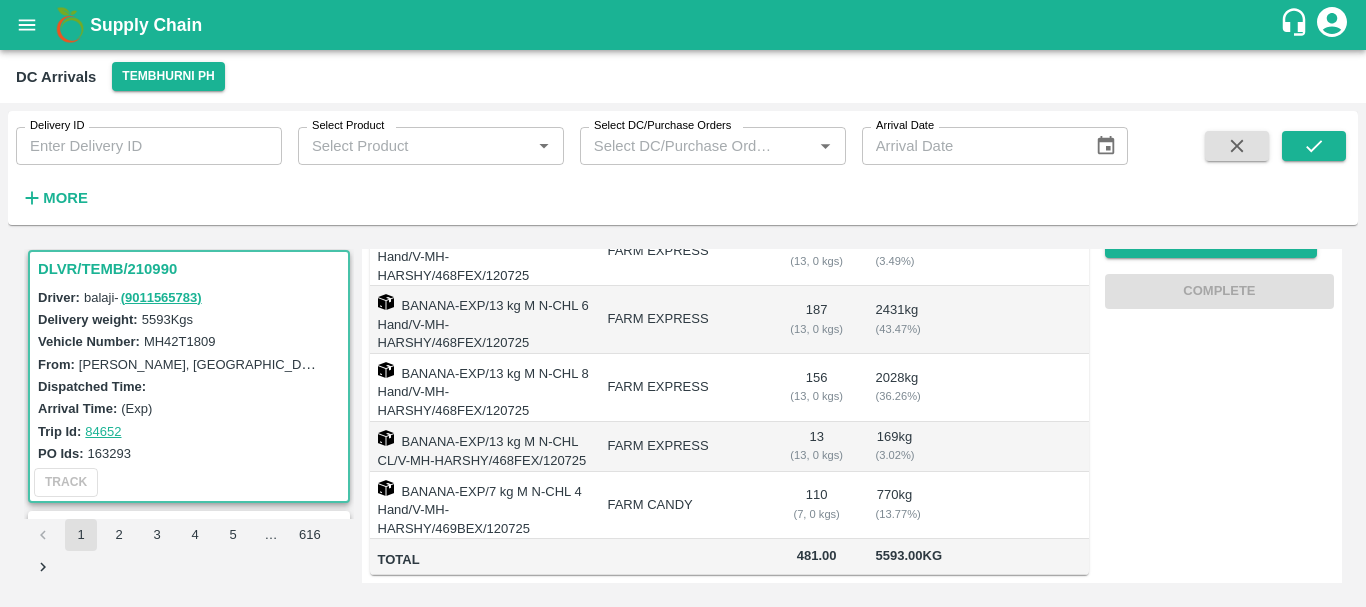 click on "FARM CANDY" at bounding box center [682, 506] 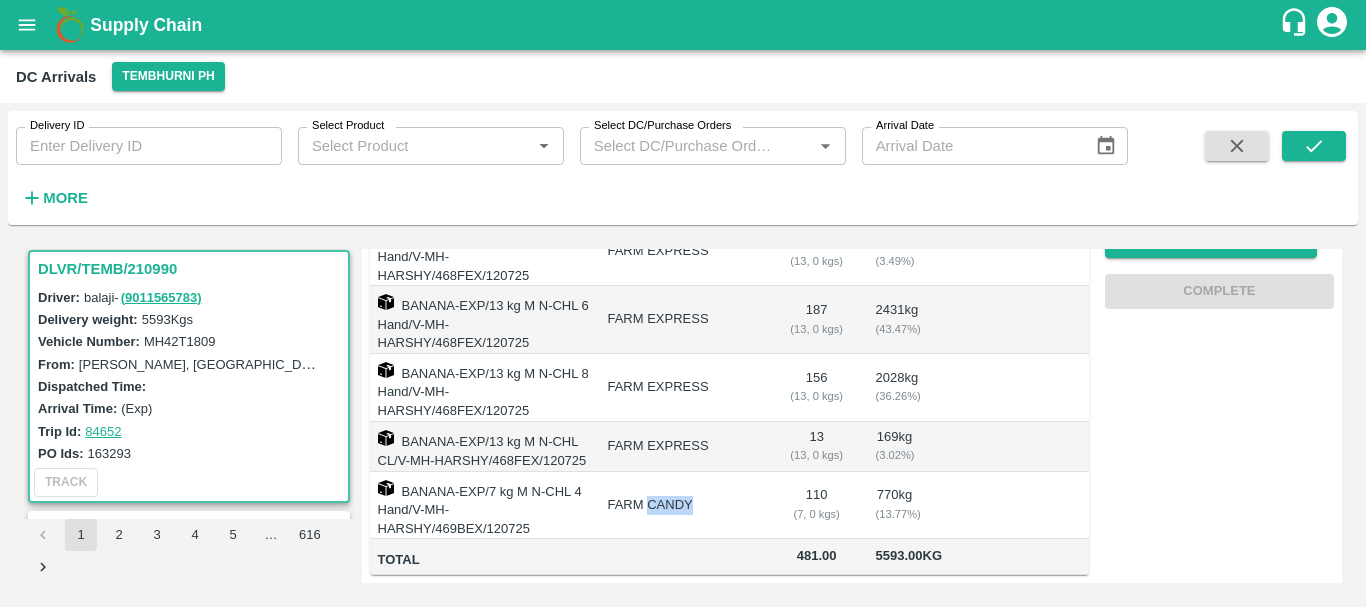 click on "FARM CANDY" at bounding box center (682, 506) 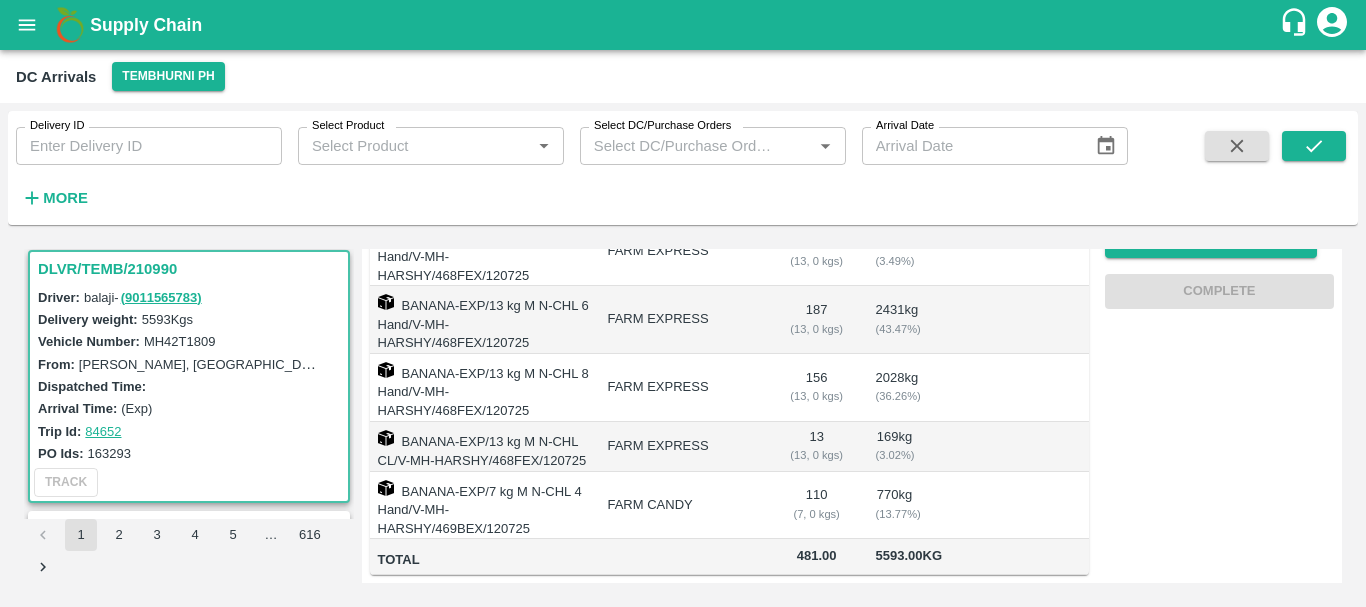 click on "110 ( 7,   0   kgs)" at bounding box center [817, 506] 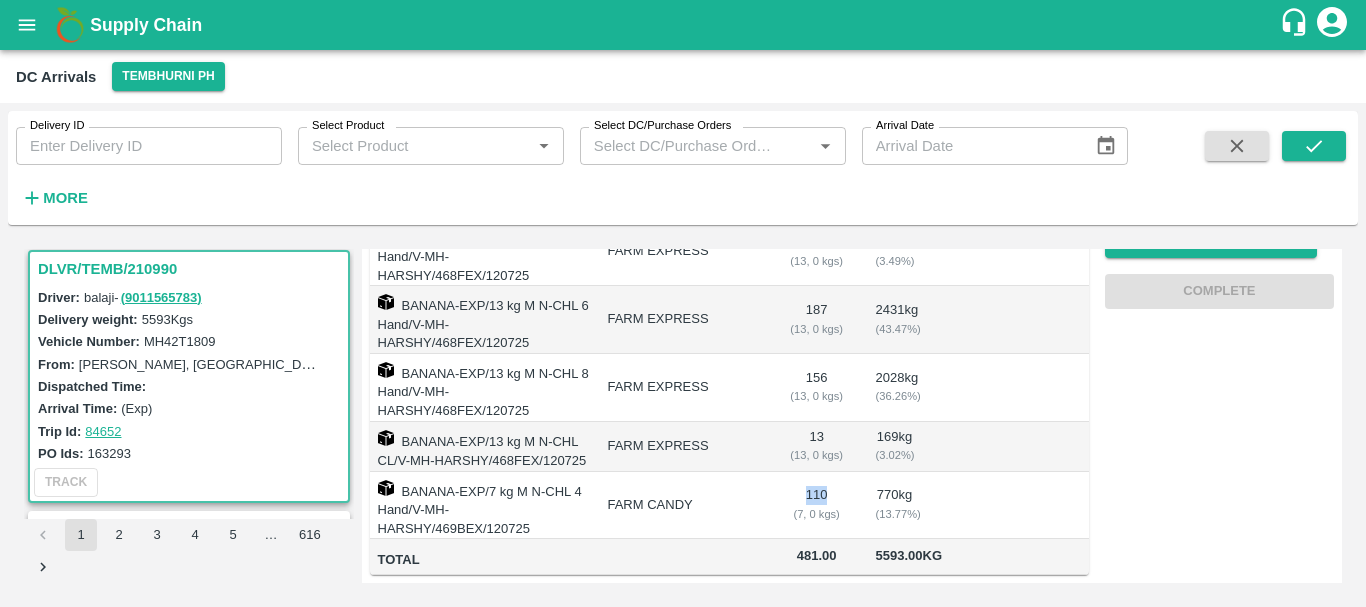 click on "110 ( 7,   0   kgs)" at bounding box center [817, 506] 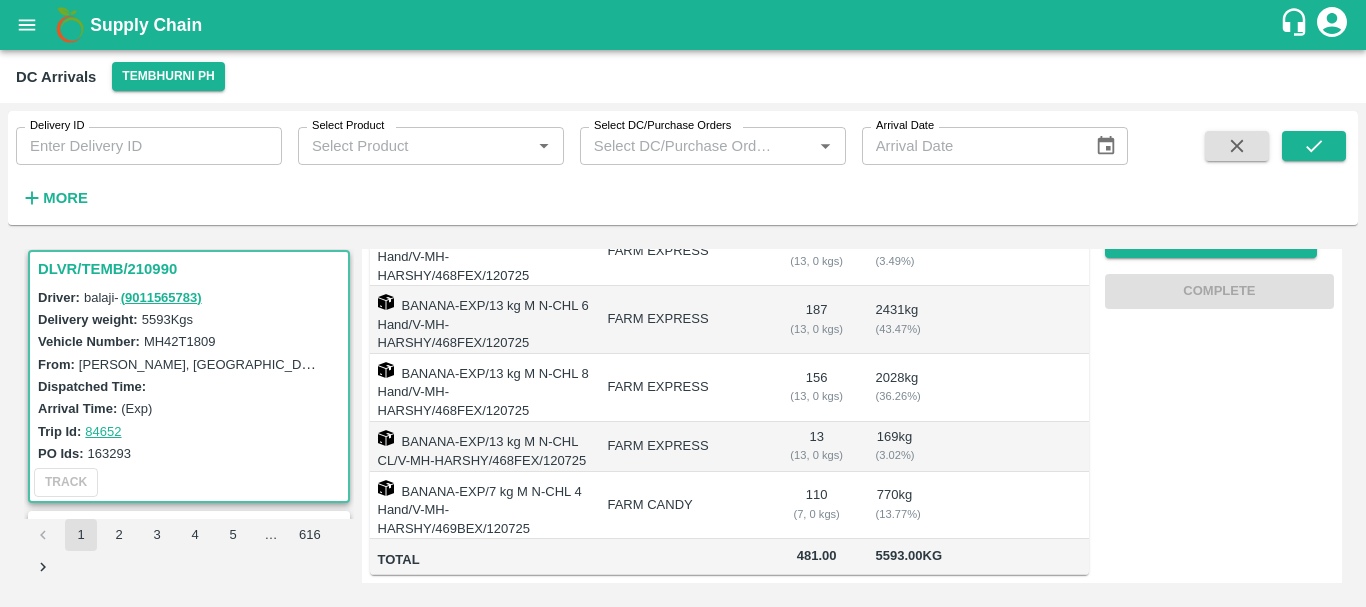 click on "770  kg ( 13.77 %)" at bounding box center [895, 506] 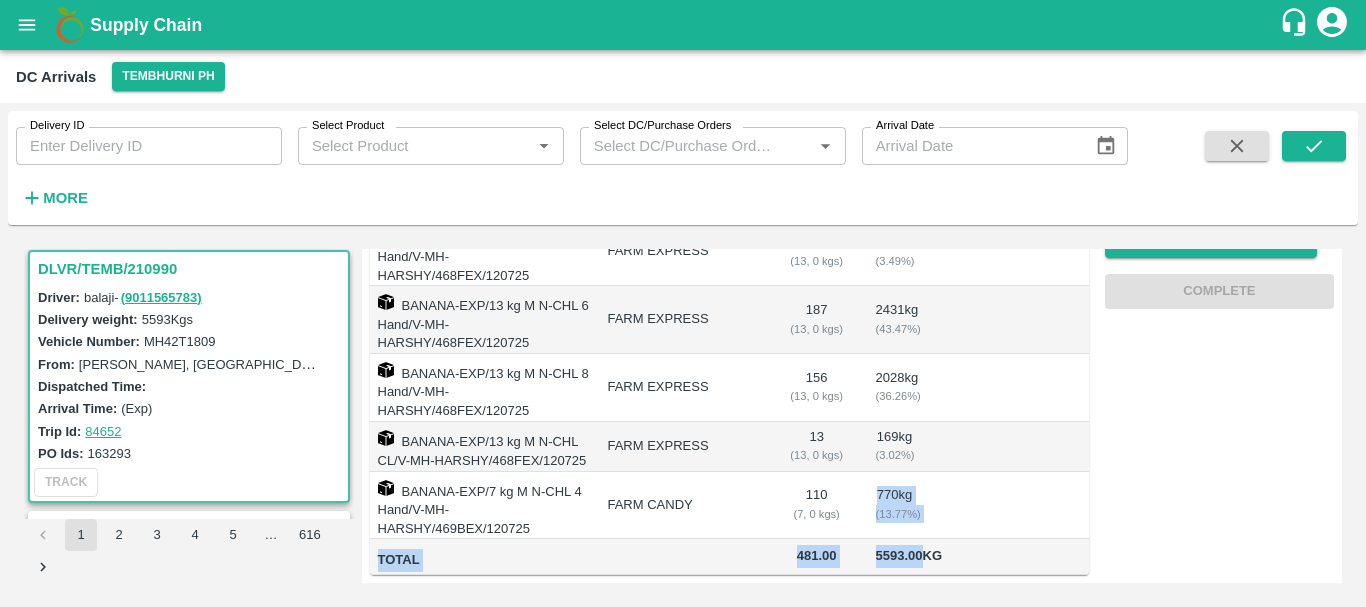 drag, startPoint x: 892, startPoint y: 447, endPoint x: 895, endPoint y: 523, distance: 76.05919 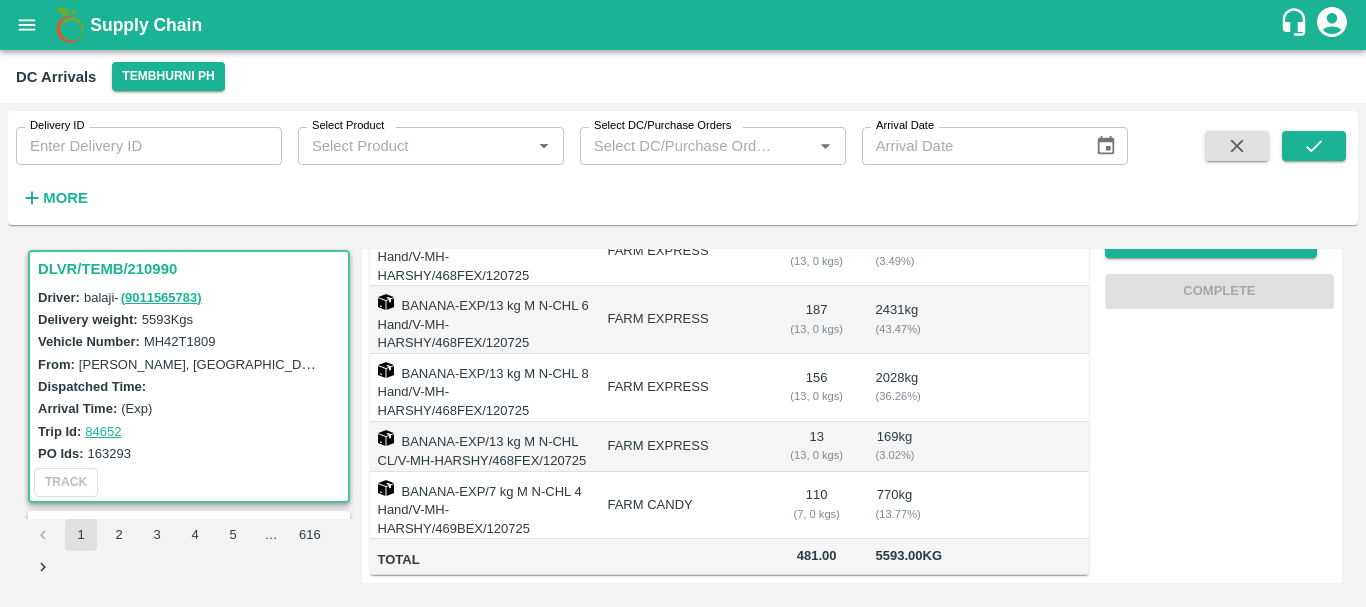 click on "770  kg ( 13.77 %)" at bounding box center [895, 506] 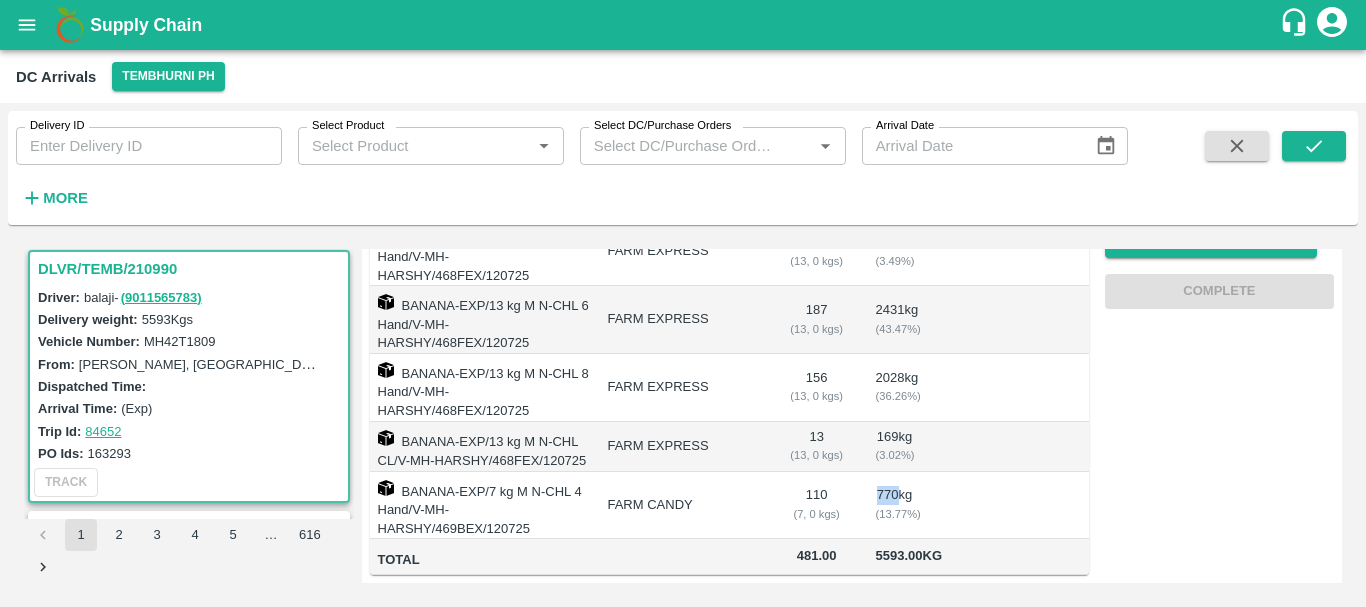 click on "770  kg ( 13.77 %)" at bounding box center (895, 506) 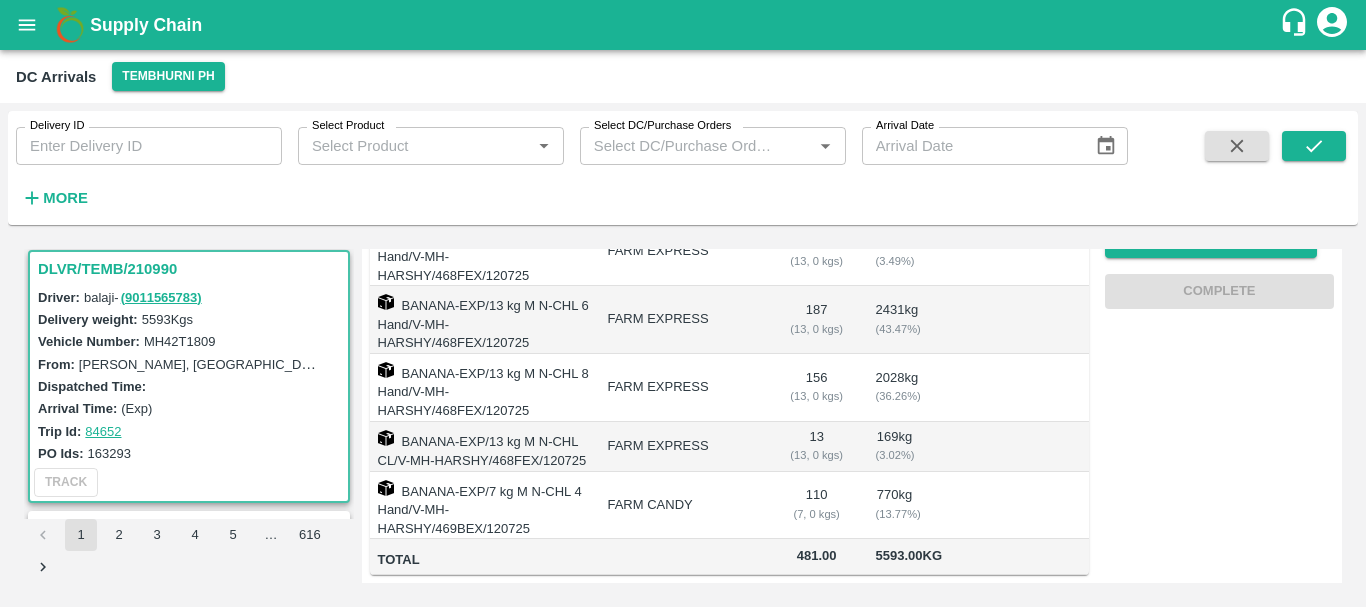 click on "5593.00  Kg" at bounding box center (909, 555) 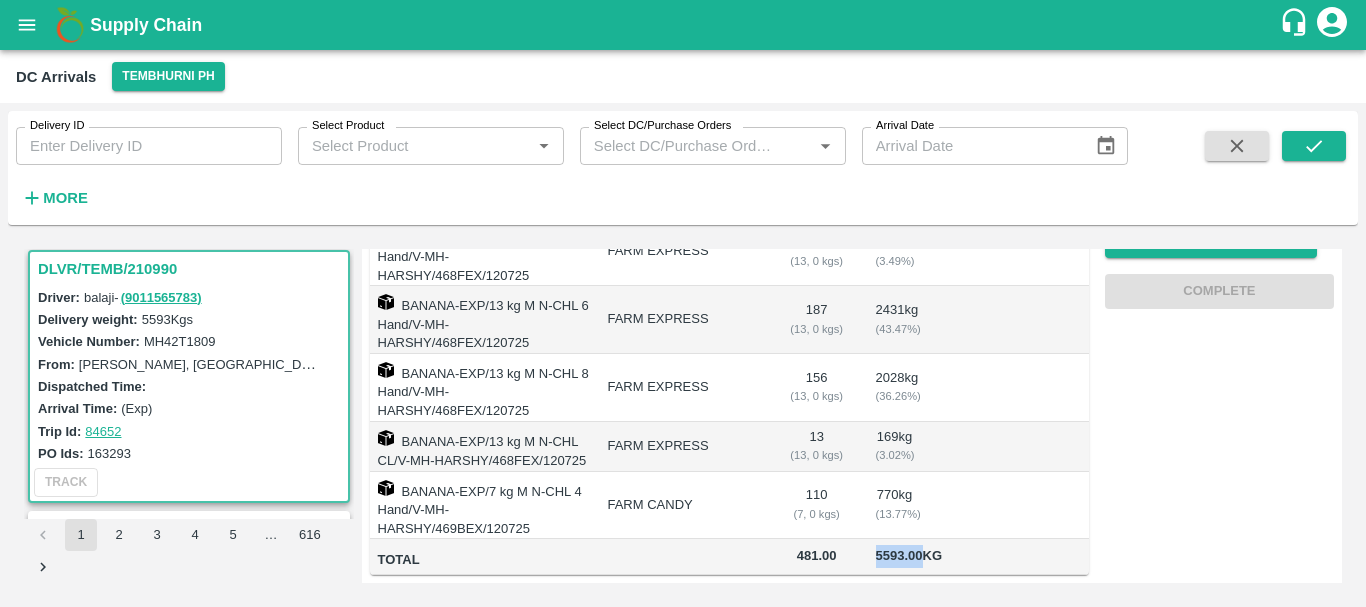 click on "5593.00  Kg" at bounding box center (909, 555) 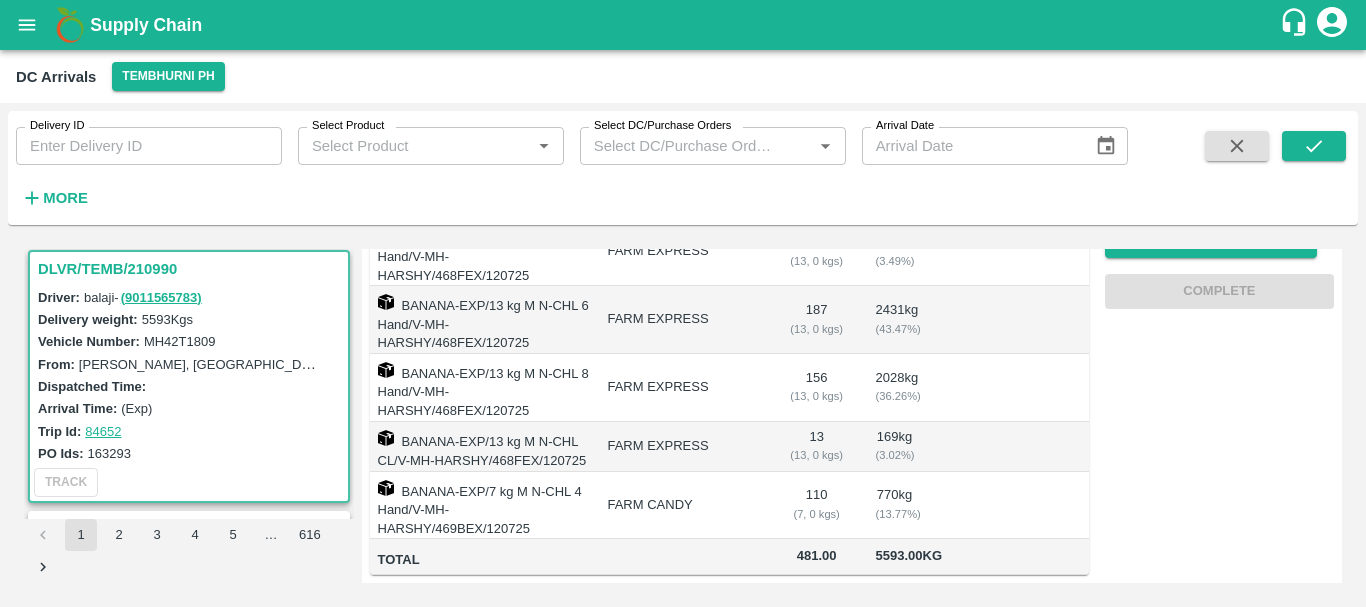 click on "481.00" at bounding box center (817, 556) 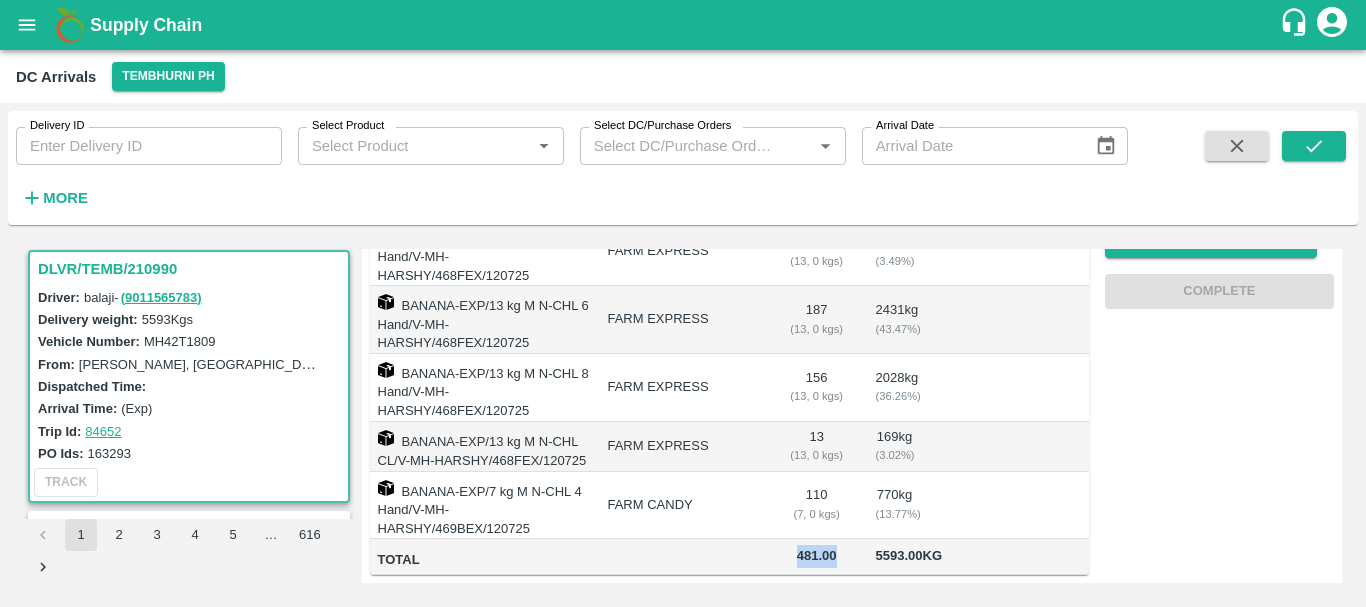 click on "481.00" at bounding box center [817, 556] 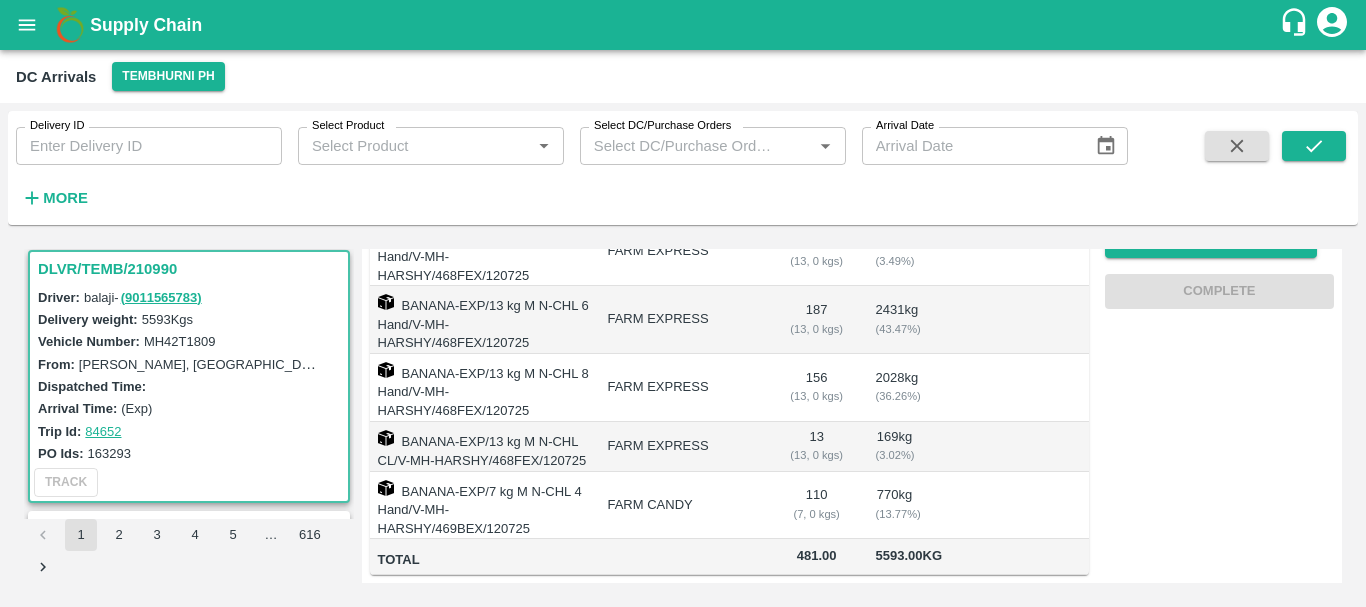 click on "110 ( 7,   0   kgs)" at bounding box center [817, 506] 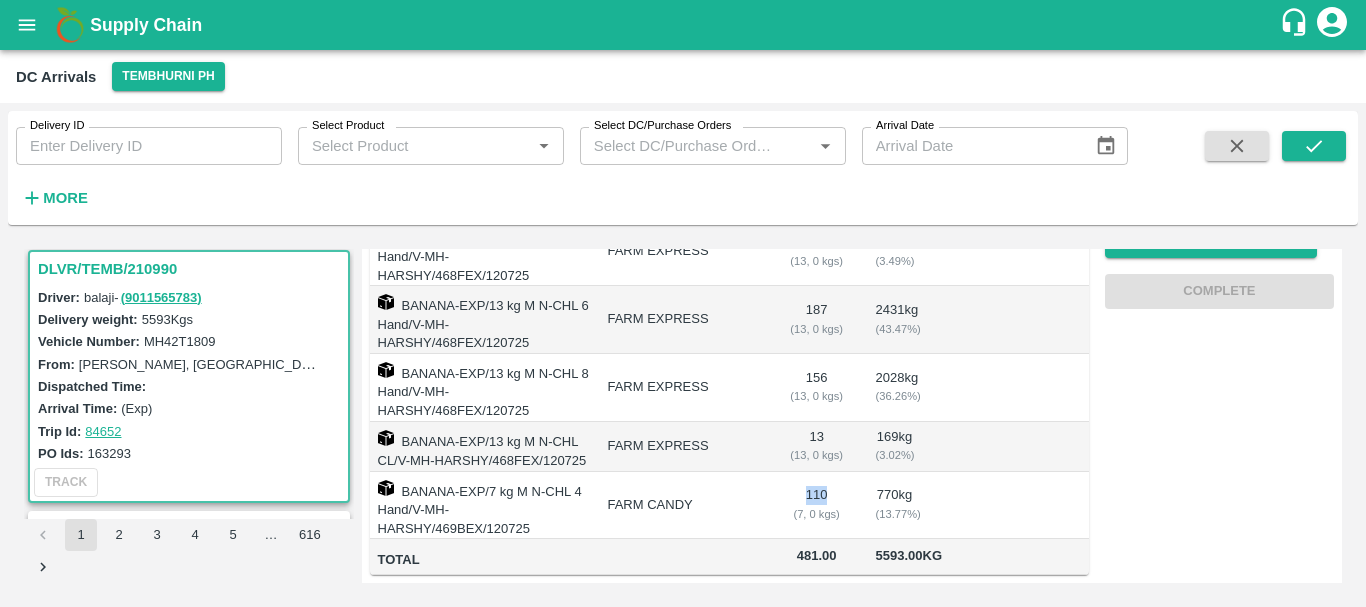 click on "110 ( 7,   0   kgs)" at bounding box center (817, 506) 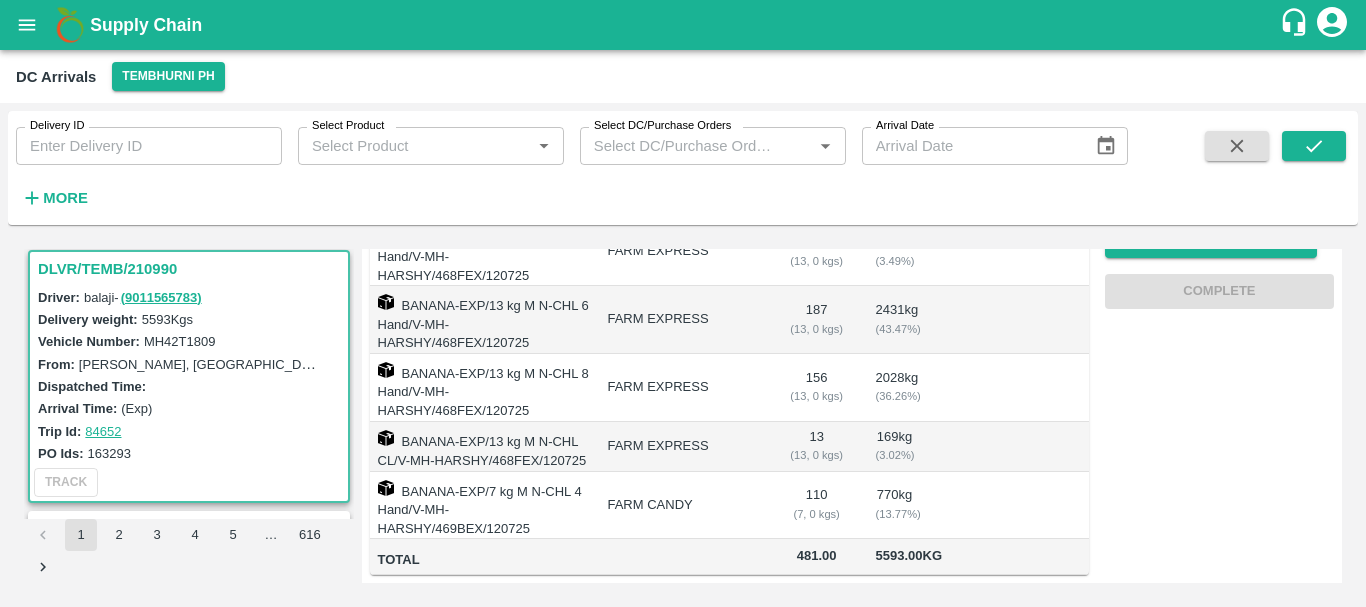 click on "13 ( 13,   0   kgs)" at bounding box center (817, 447) 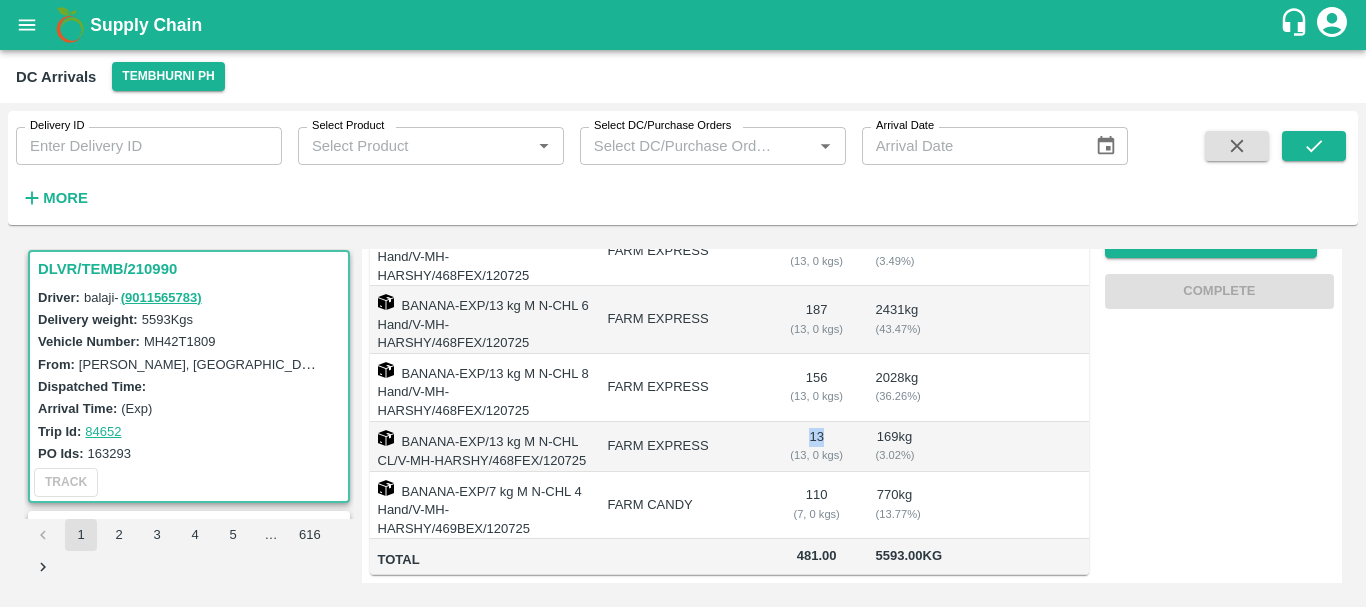 click on "13 ( 13,   0   kgs)" at bounding box center (817, 447) 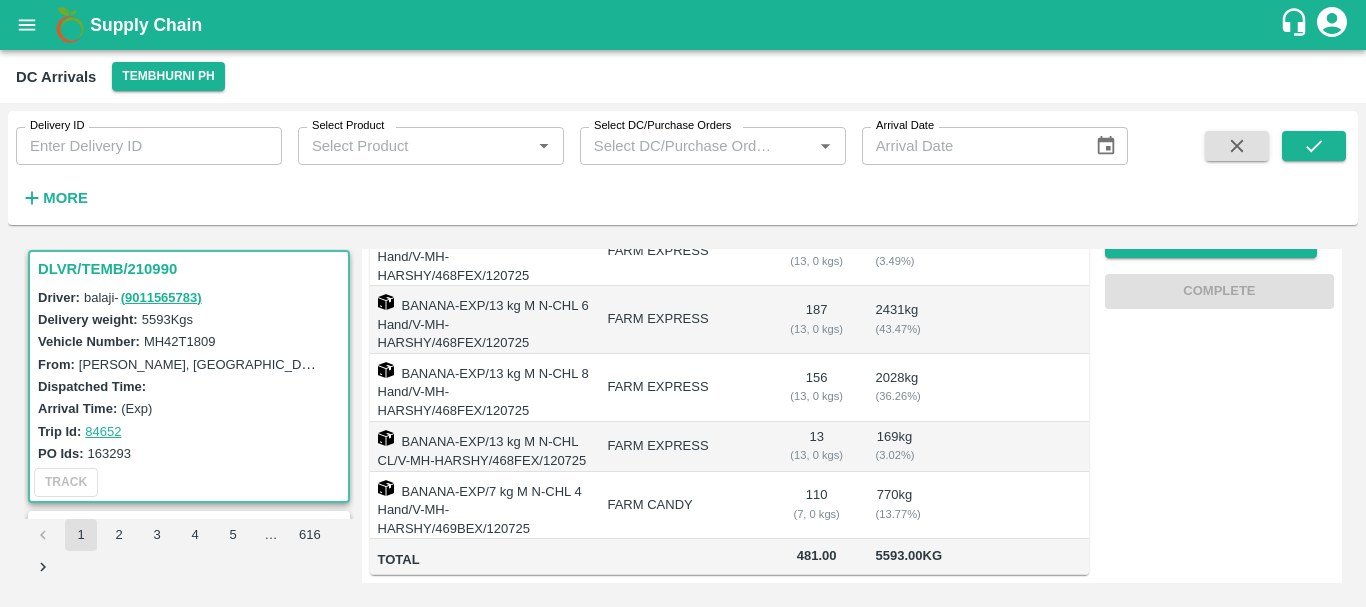 click on "156 ( 13,   0   kgs)" at bounding box center [817, 388] 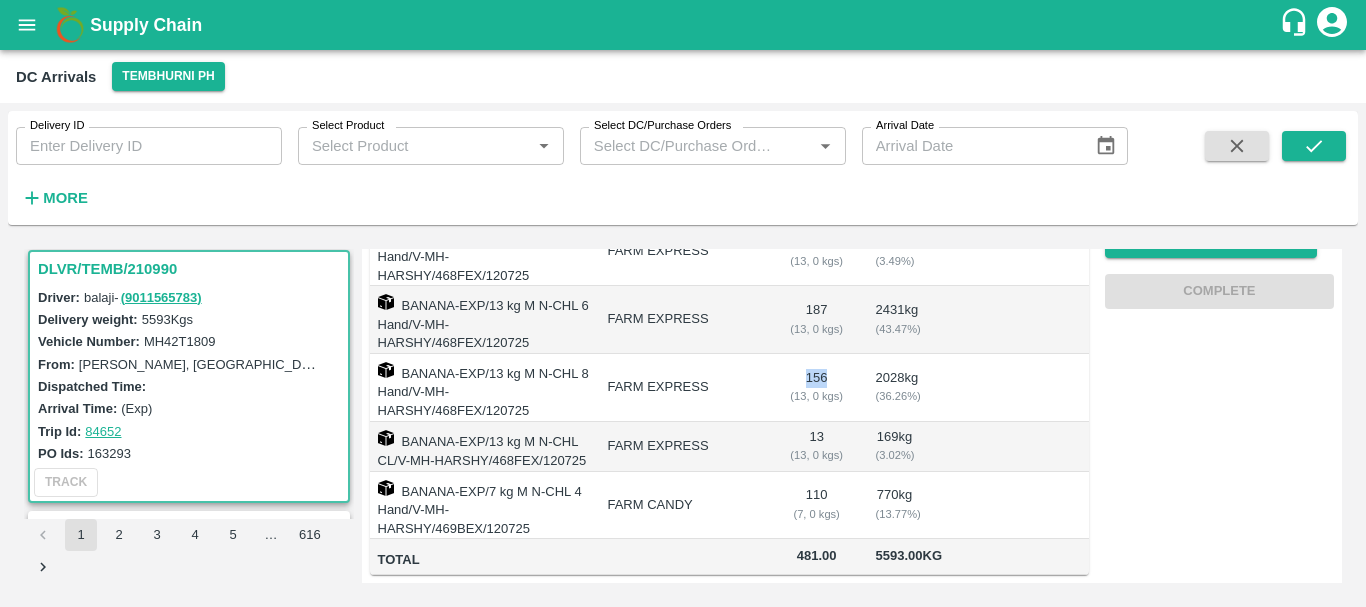 click on "156 ( 13,   0   kgs)" at bounding box center [817, 388] 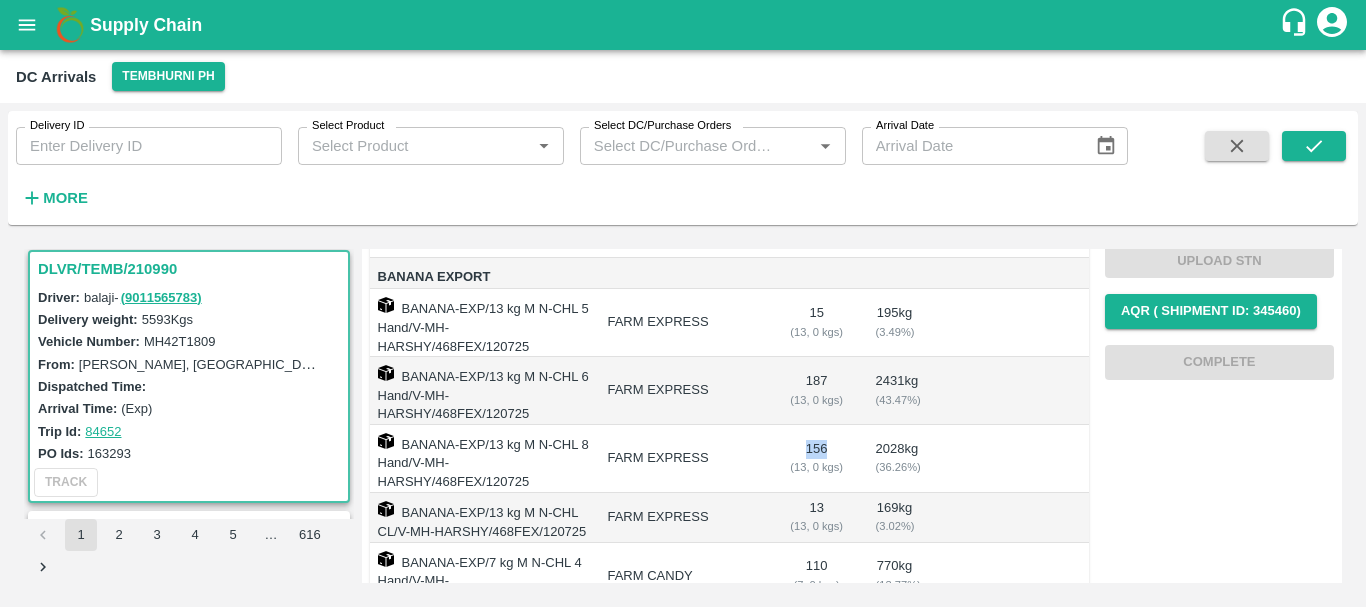 scroll, scrollTop: 336, scrollLeft: 0, axis: vertical 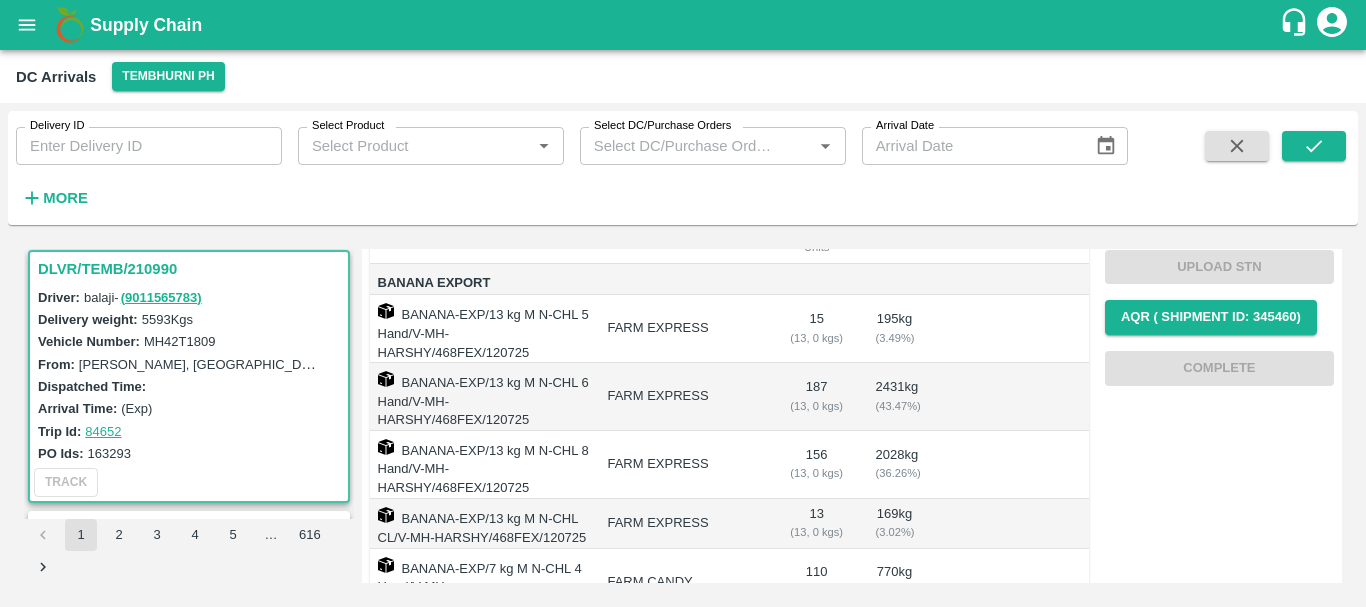 click on "187 ( 13,   0   kgs)" at bounding box center [817, 397] 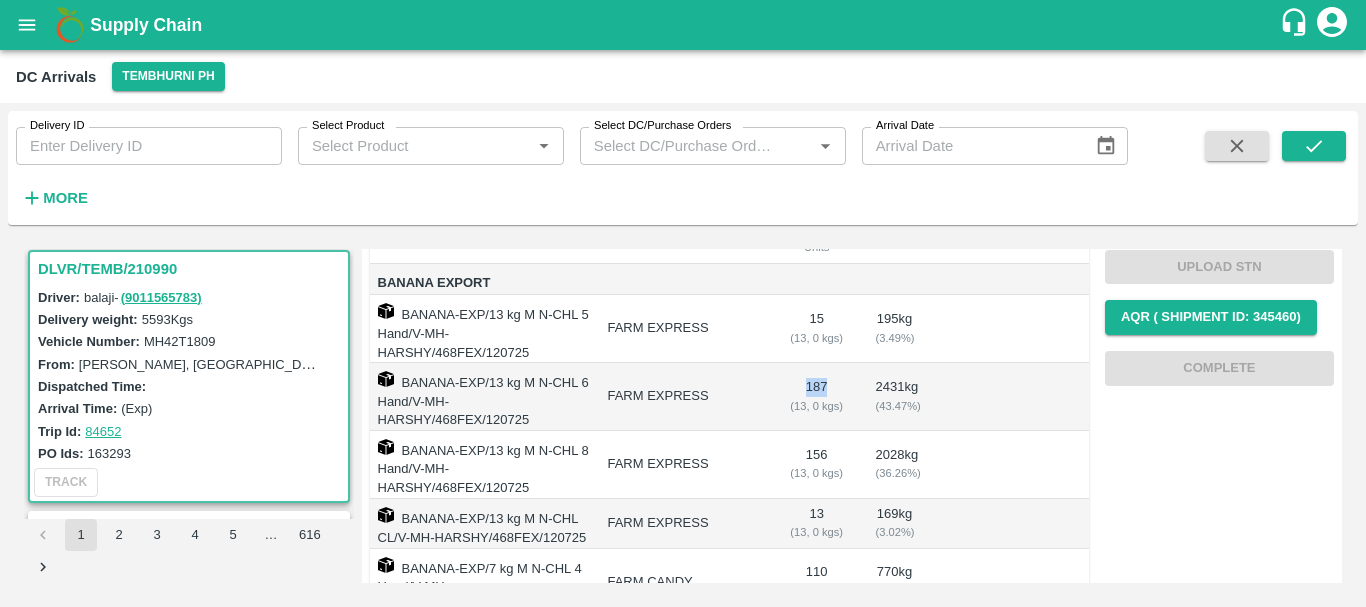 click on "187 ( 13,   0   kgs)" at bounding box center [817, 397] 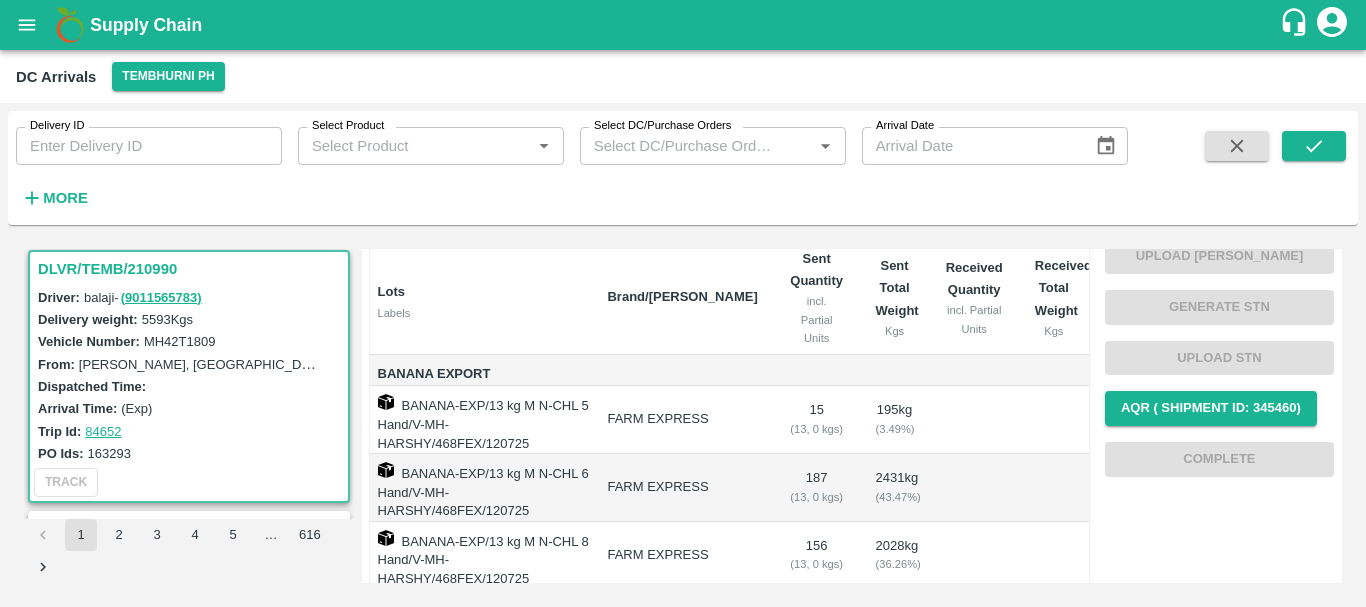 click on "( 13,   0   kgs)" at bounding box center (817, 429) 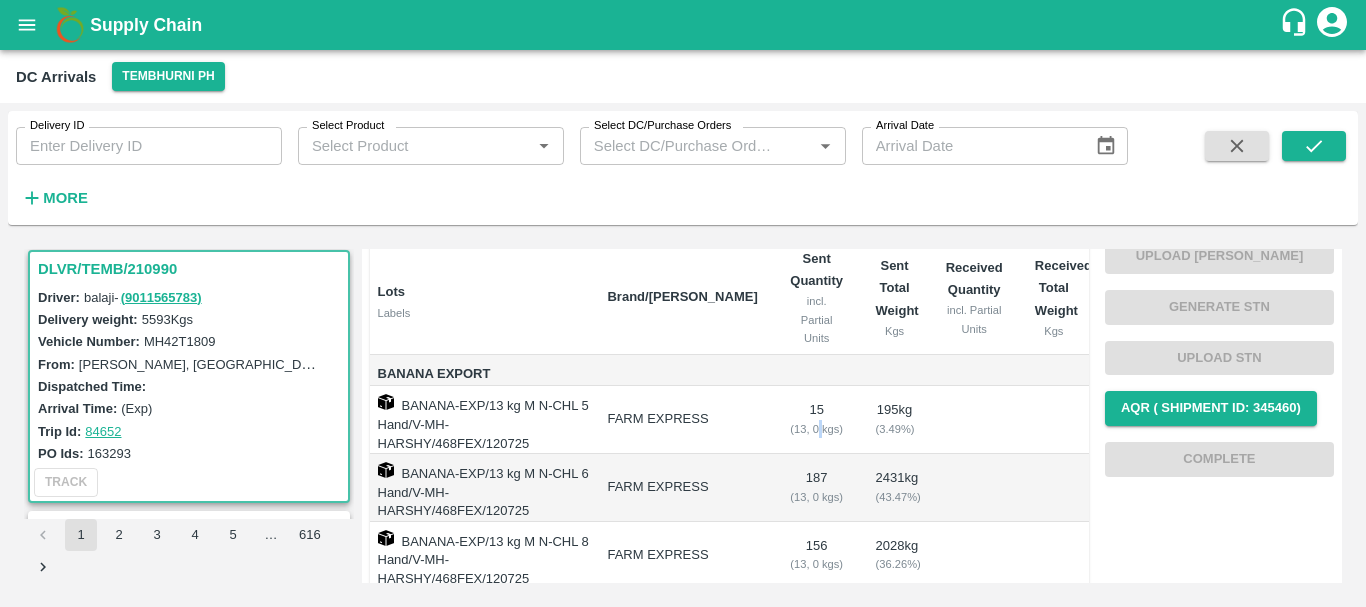 click on "( 13,   0   kgs)" at bounding box center (817, 429) 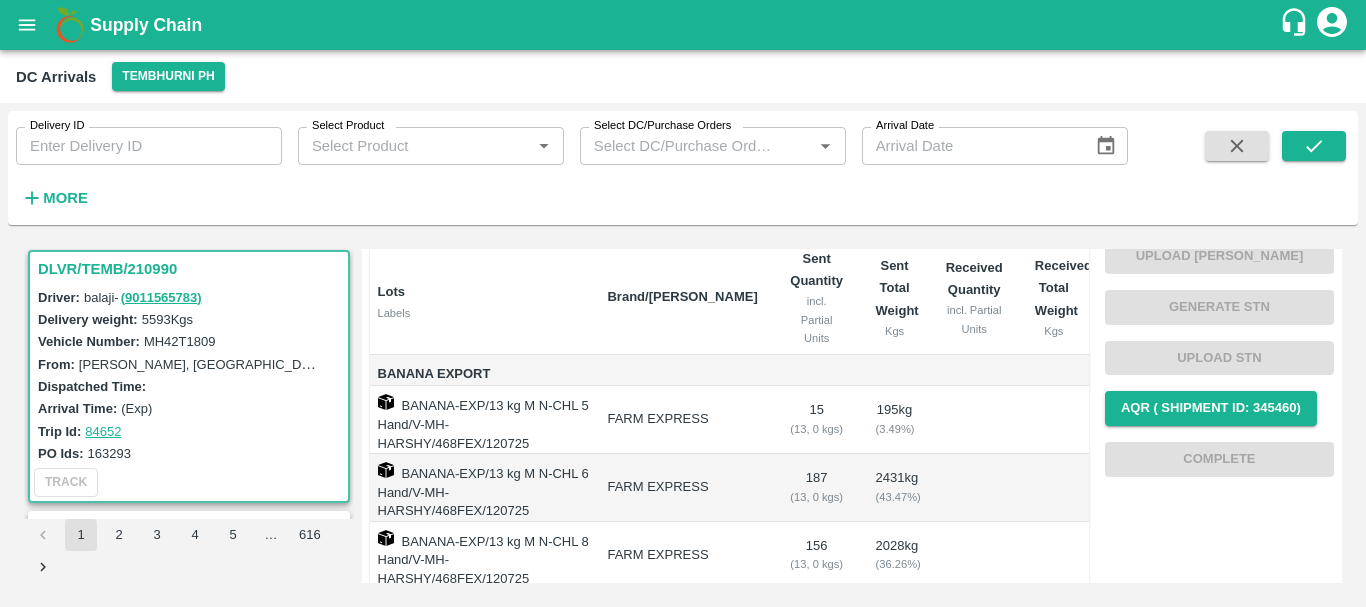 click on "15 ( 13,   0   kgs)" at bounding box center [817, 420] 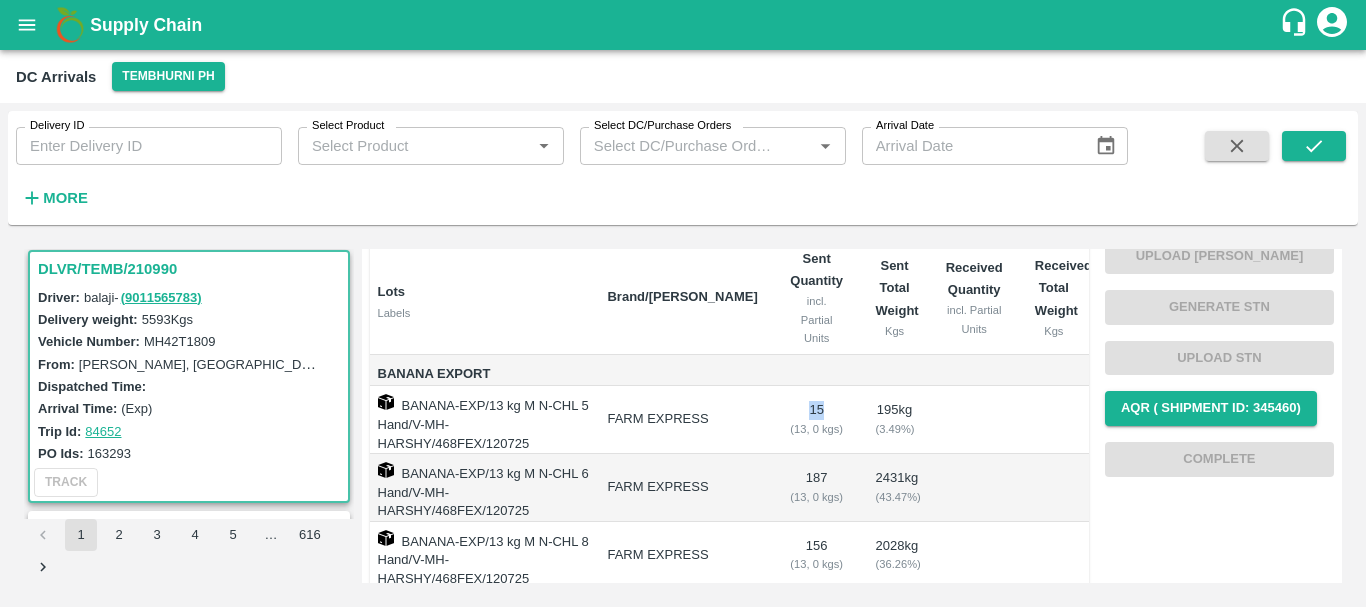 click on "15 ( 13,   0   kgs)" at bounding box center (817, 420) 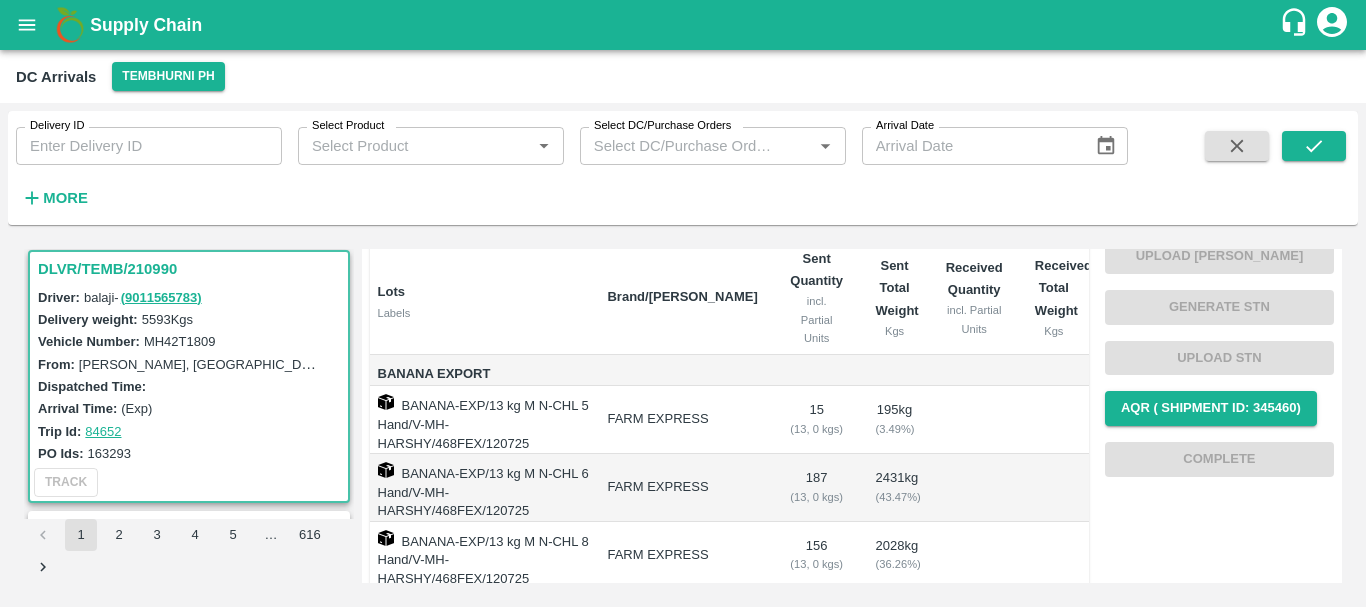 click on "BANANA-EXP/13 kg M N-CHL 5 Hand/V-MH-HARSHY/468FEX/120725" at bounding box center [481, 420] 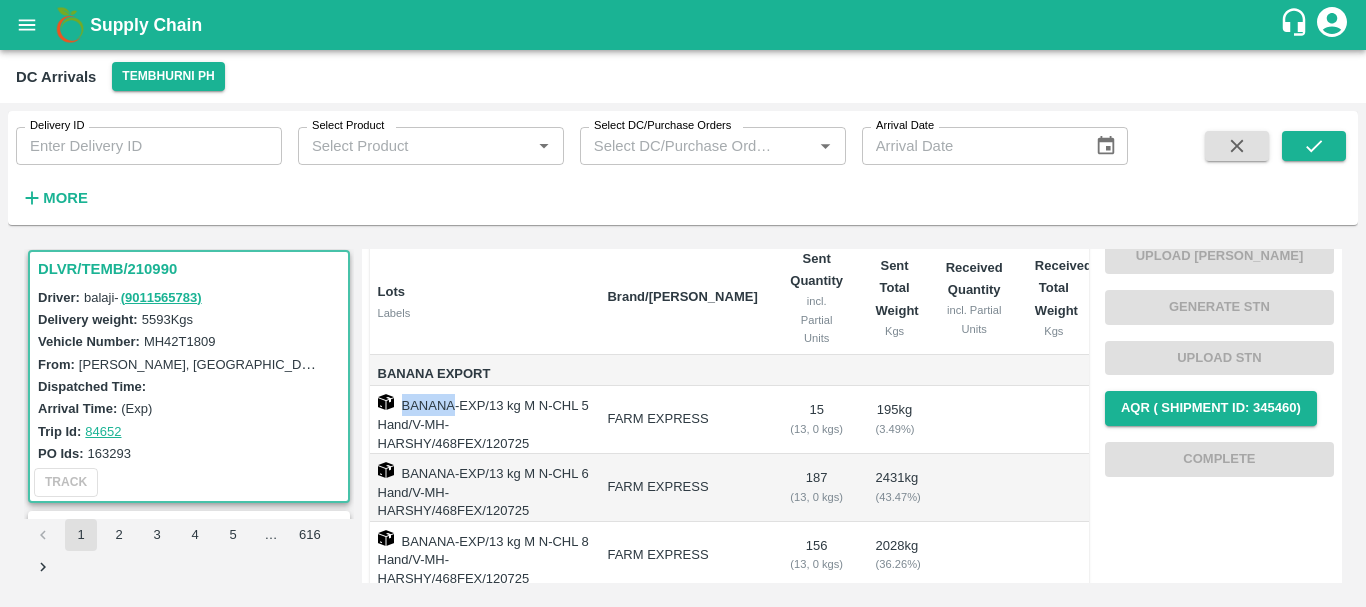 click on "BANANA-EXP/13 kg M N-CHL 5 Hand/V-MH-HARSHY/468FEX/120725" at bounding box center (481, 420) 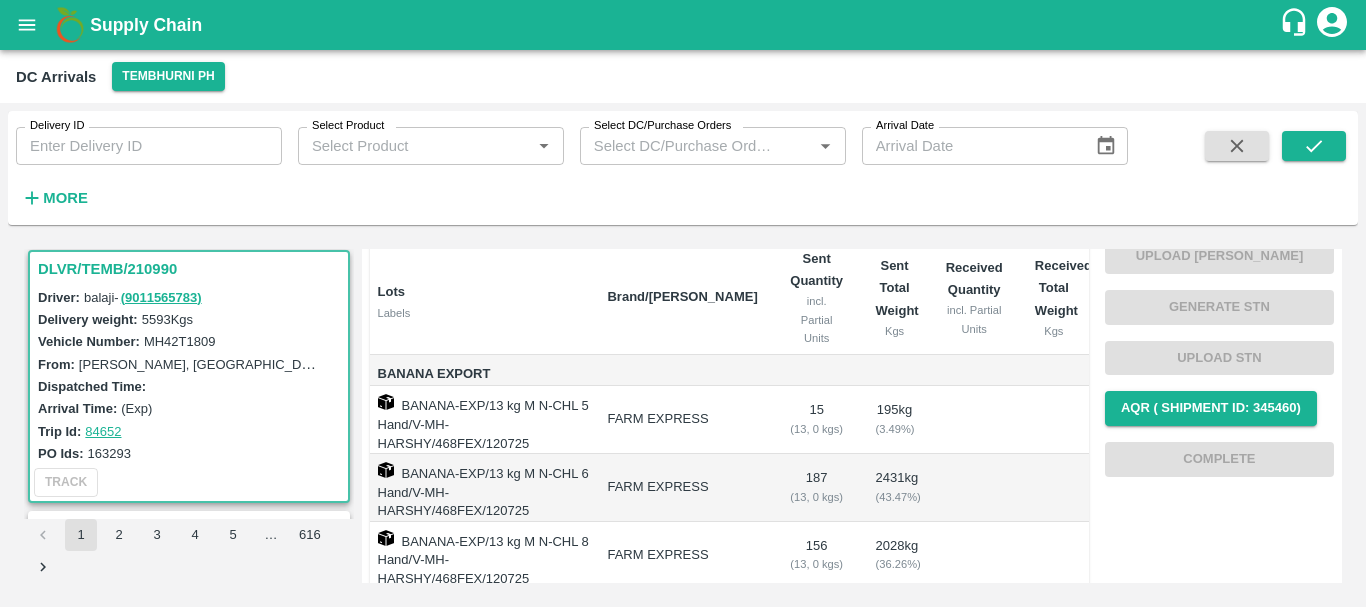 click on "BANANA-EXP/13 kg M N-CHL 5 Hand/V-MH-HARSHY/468FEX/120725" at bounding box center [481, 420] 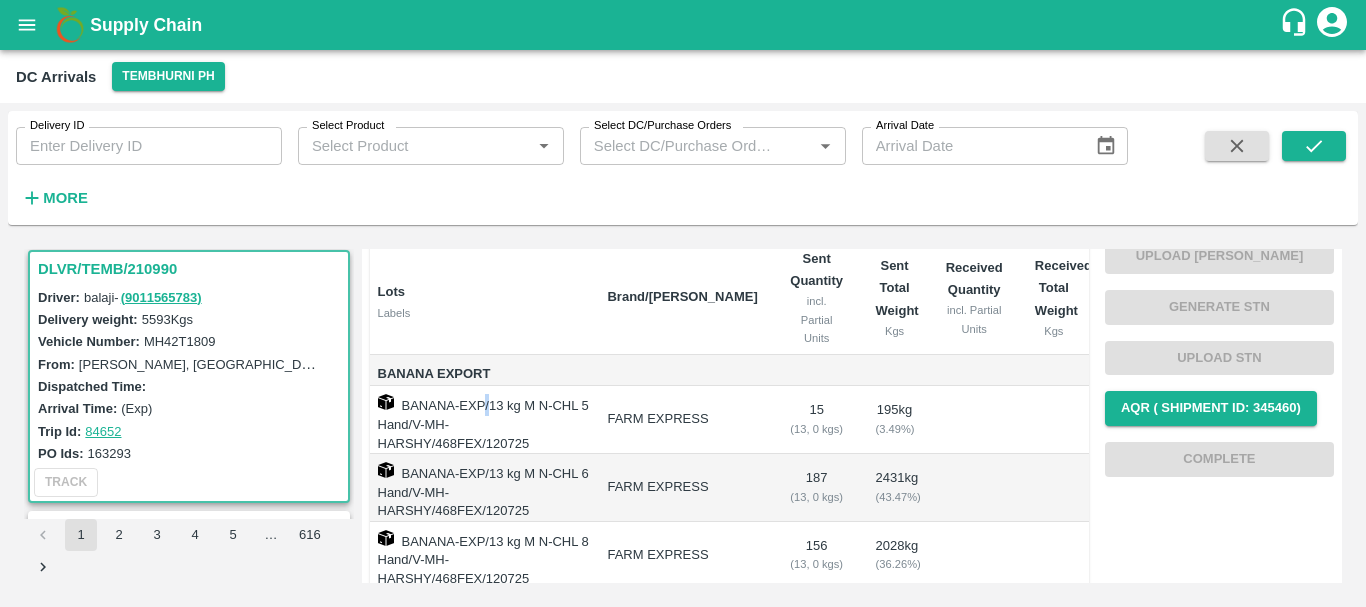 click on "BANANA-EXP/13 kg M N-CHL 5 Hand/V-MH-HARSHY/468FEX/120725" at bounding box center [481, 420] 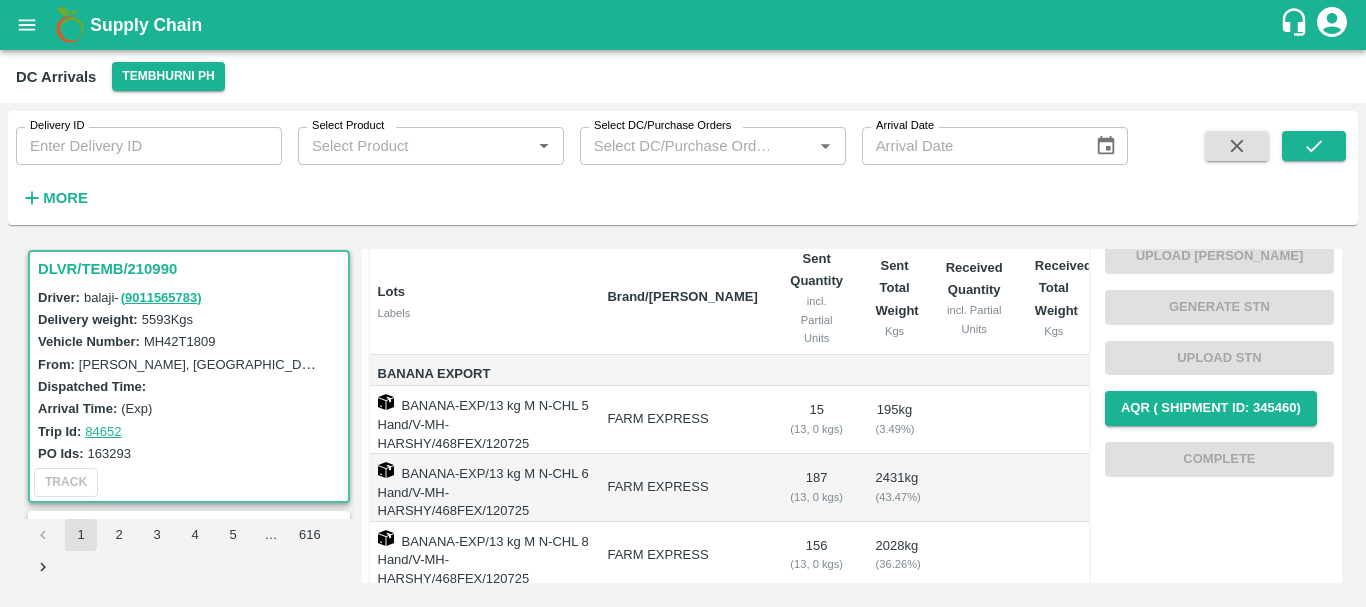click on "BANANA-EXP/13 kg M N-CHL 5 Hand/V-MH-HARSHY/468FEX/120725" at bounding box center [481, 420] 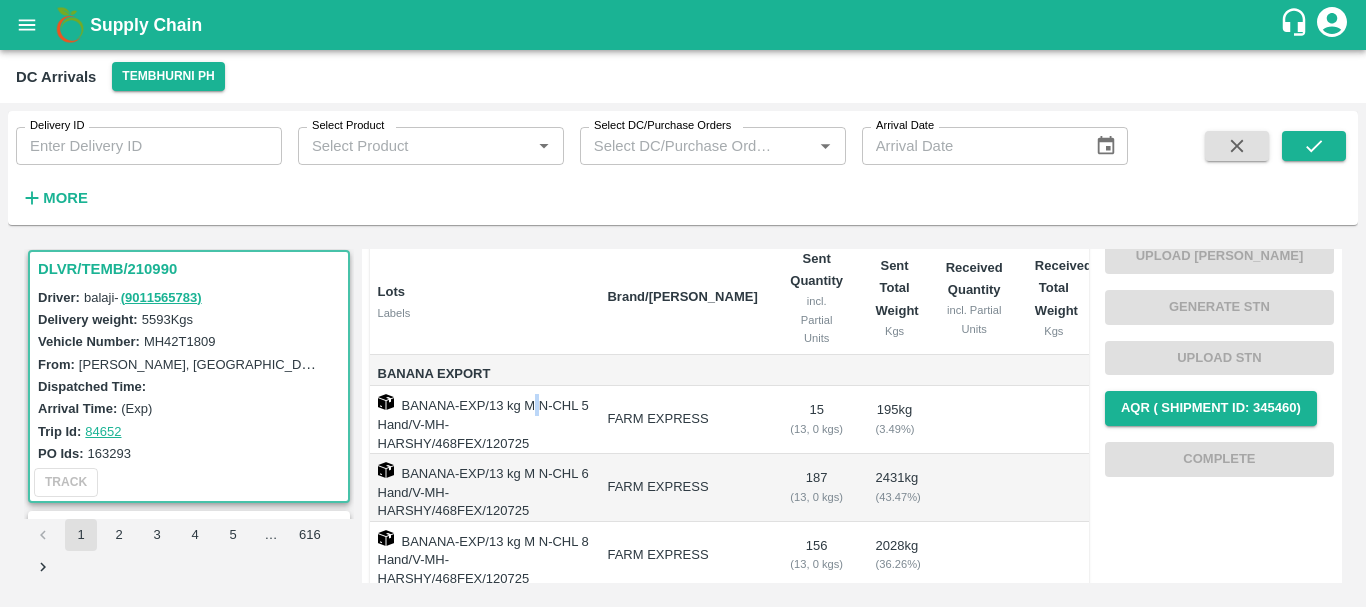 click on "BANANA-EXP/13 kg M N-CHL 5 Hand/V-MH-HARSHY/468FEX/120725" at bounding box center [481, 420] 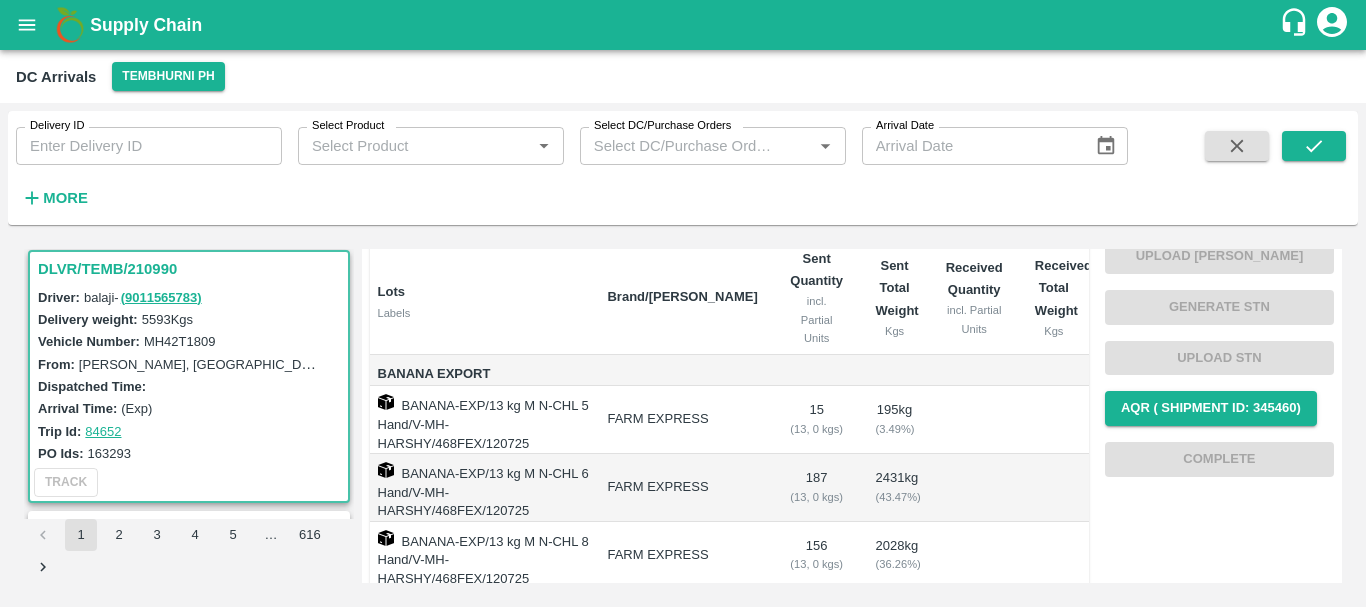 click on "BANANA-EXP/13 kg M N-CHL 5 Hand/V-MH-HARSHY/468FEX/120725" at bounding box center [481, 420] 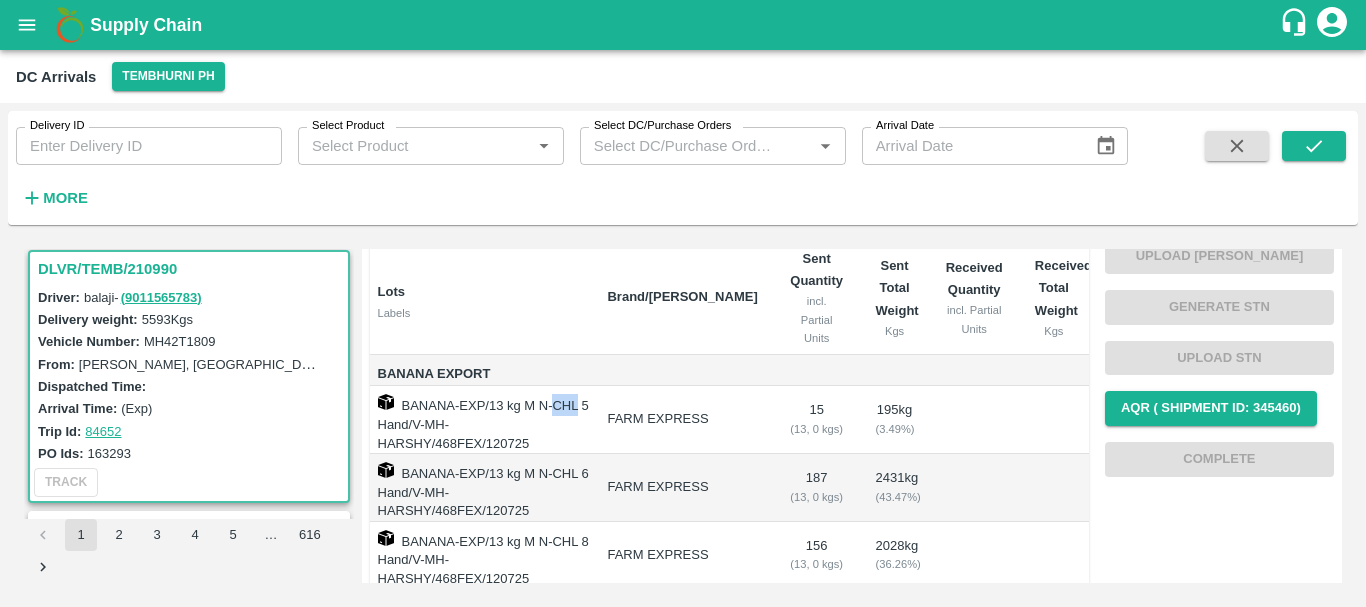click on "BANANA-EXP/13 kg M N-CHL 5 Hand/V-MH-HARSHY/468FEX/120725" at bounding box center [481, 420] 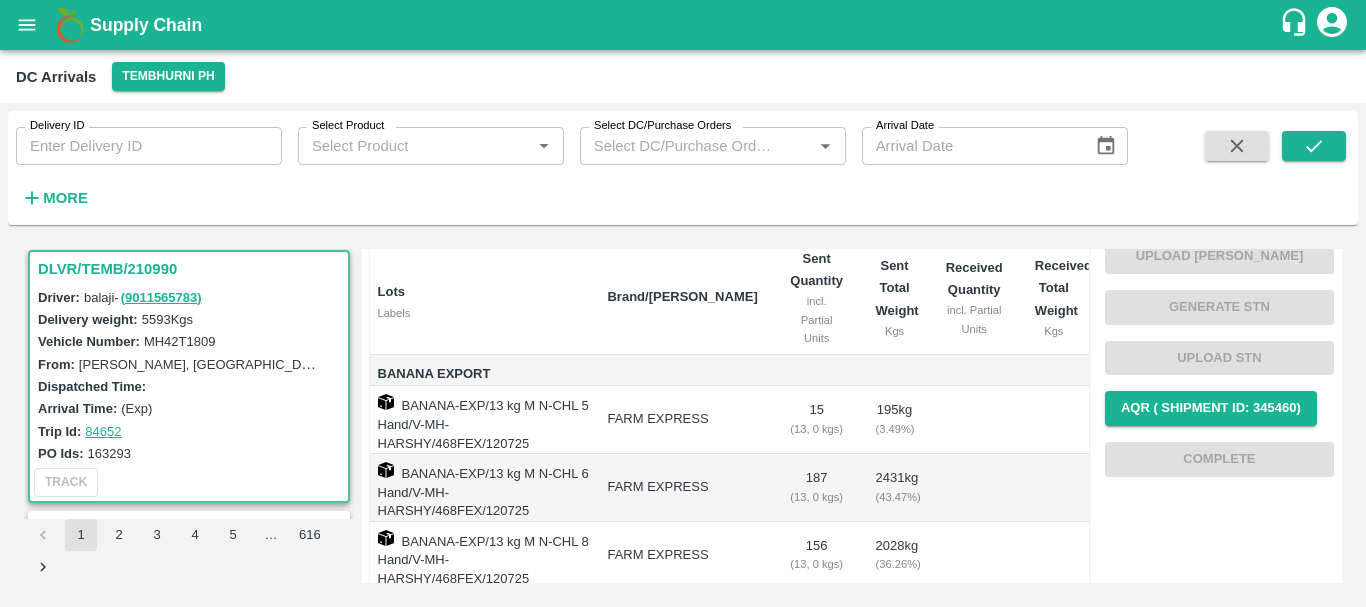 click on "BANANA-EXP/13 kg M N-CHL 5 Hand/V-MH-HARSHY/468FEX/120725" at bounding box center (481, 420) 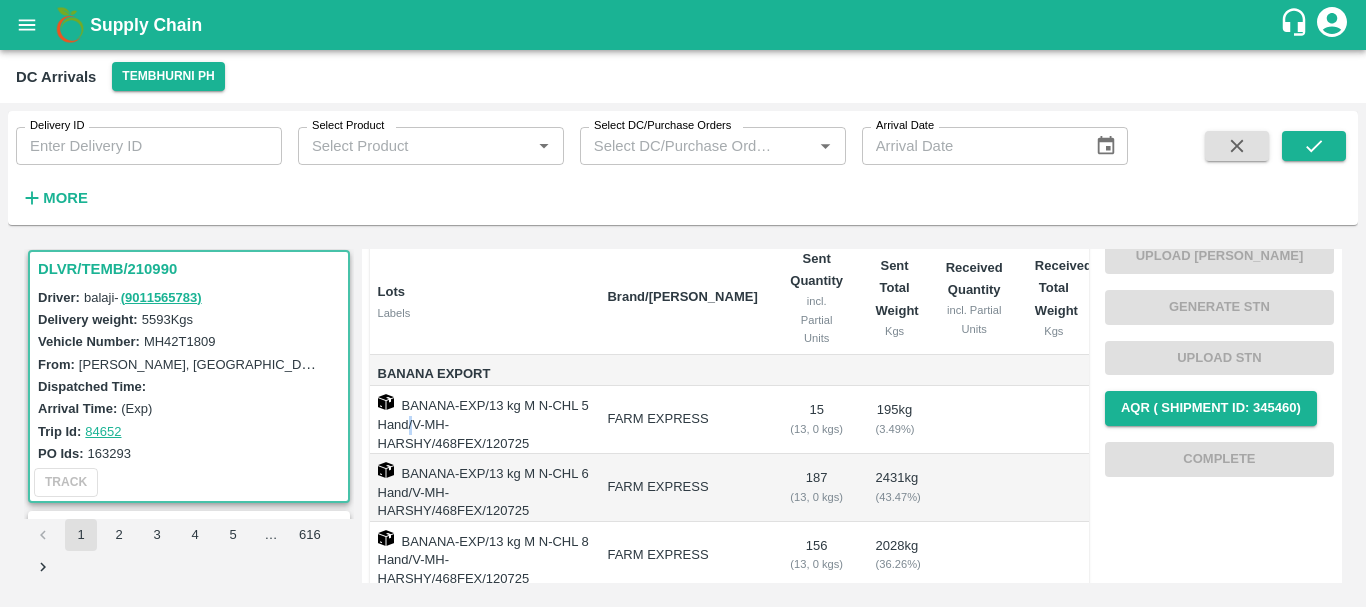 click on "BANANA-EXP/13 kg M N-CHL 5 Hand/V-MH-HARSHY/468FEX/120725" at bounding box center [481, 420] 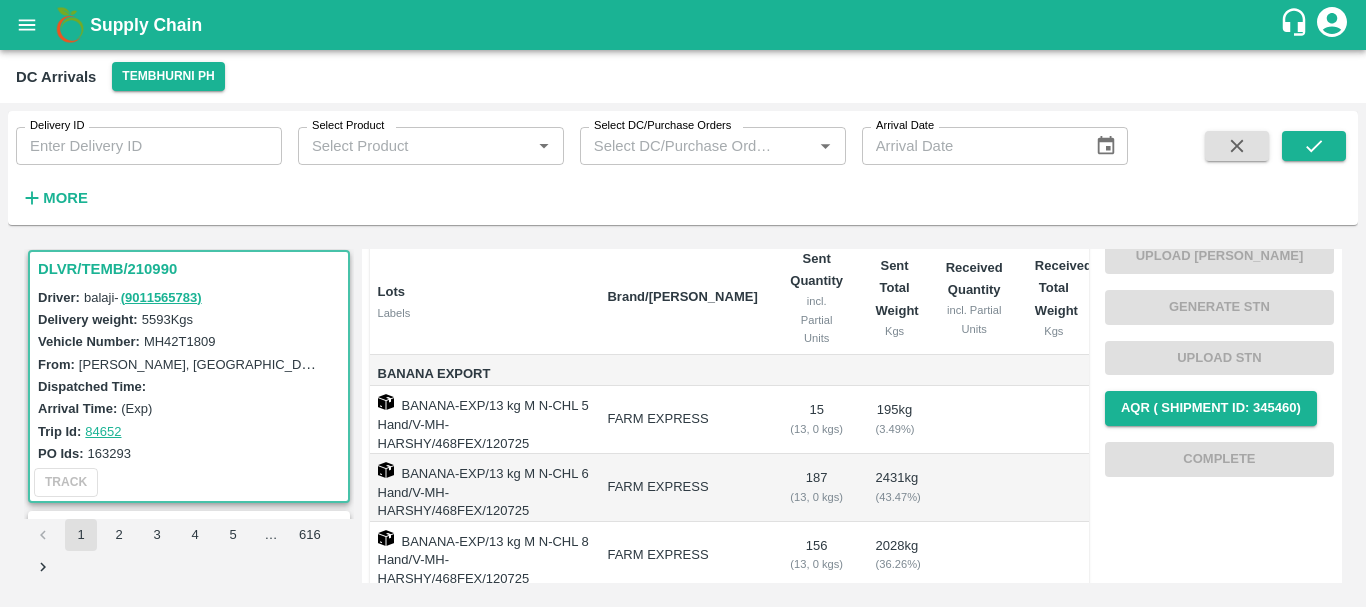 click on "BANANA-EXP/13 kg M N-CHL 5 Hand/V-MH-HARSHY/468FEX/120725" at bounding box center (481, 420) 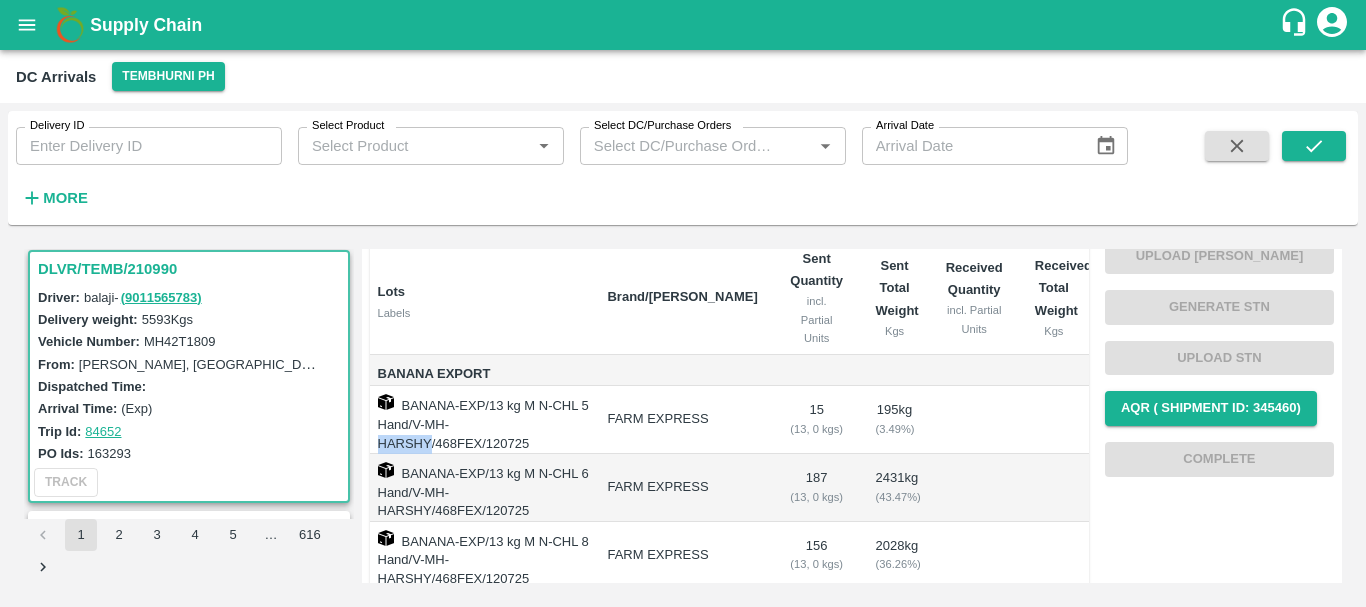 click on "BANANA-EXP/13 kg M N-CHL 5 Hand/V-MH-HARSHY/468FEX/120725" at bounding box center (481, 420) 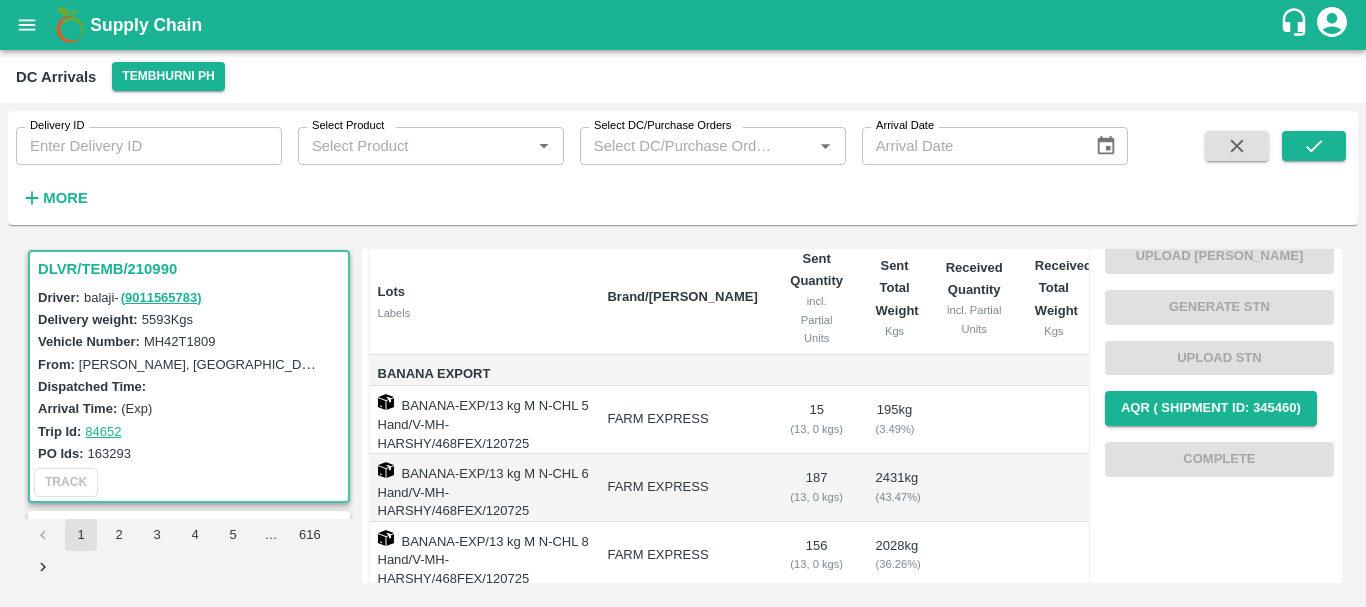 click on "BANANA-EXP/13 kg M N-CHL 5 Hand/V-MH-HARSHY/468FEX/120725" at bounding box center [481, 420] 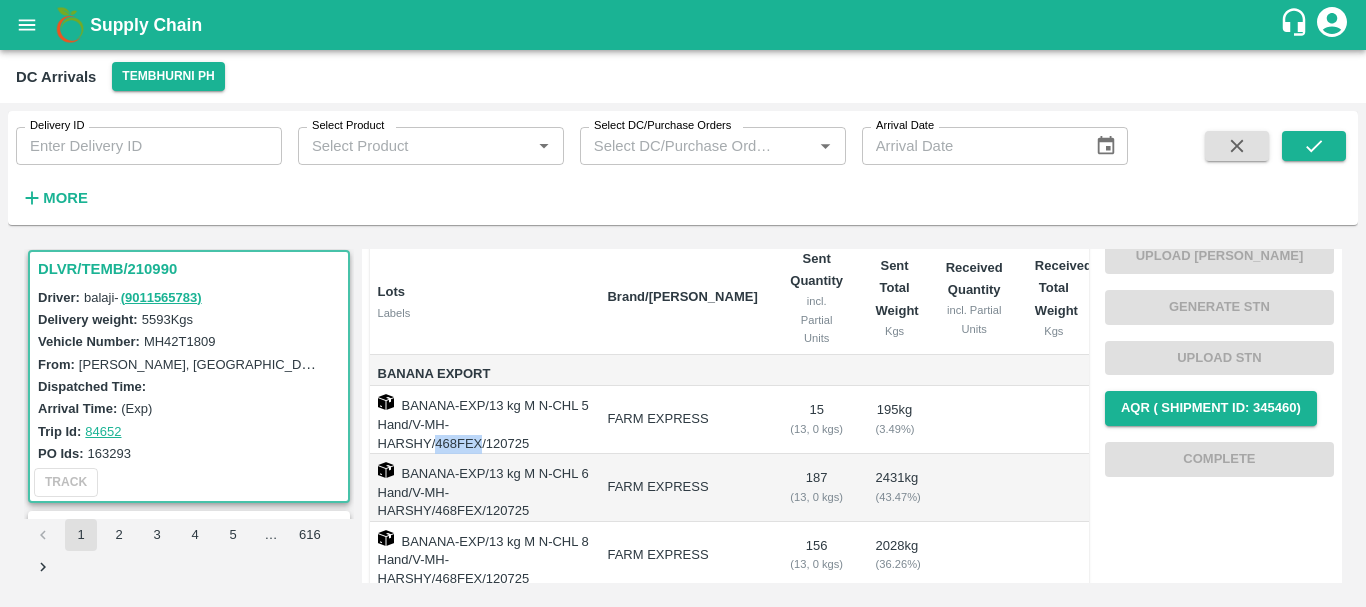 click on "BANANA-EXP/13 kg M N-CHL 5 Hand/V-MH-HARSHY/468FEX/120725" at bounding box center (481, 420) 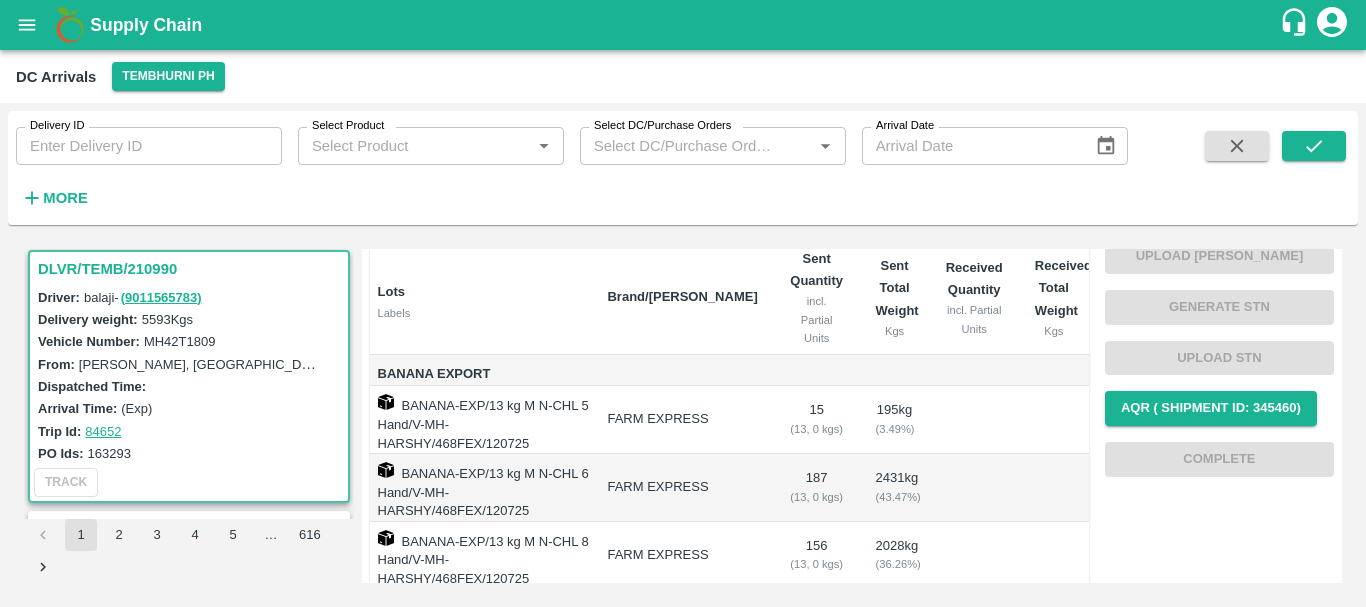 click on "BANANA-EXP/13 kg M N-CHL 6 Hand/V-MH-HARSHY/468FEX/120725" at bounding box center [481, 488] 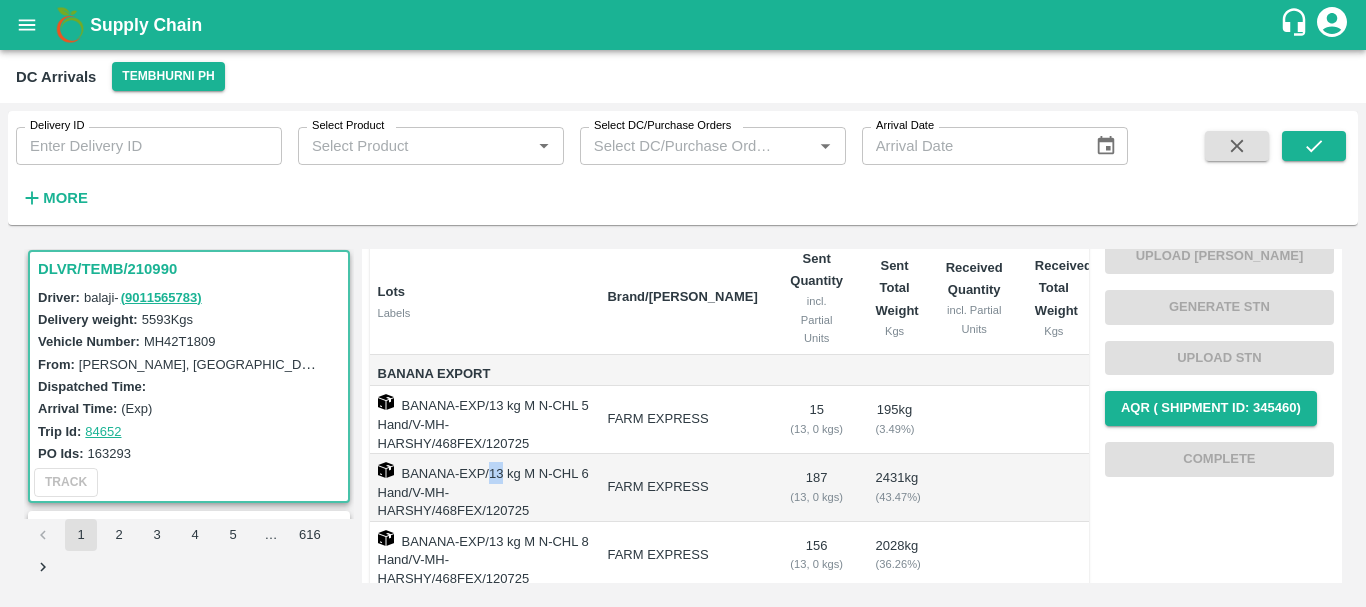click on "BANANA-EXP/13 kg M N-CHL 6 Hand/V-MH-HARSHY/468FEX/120725" at bounding box center (481, 488) 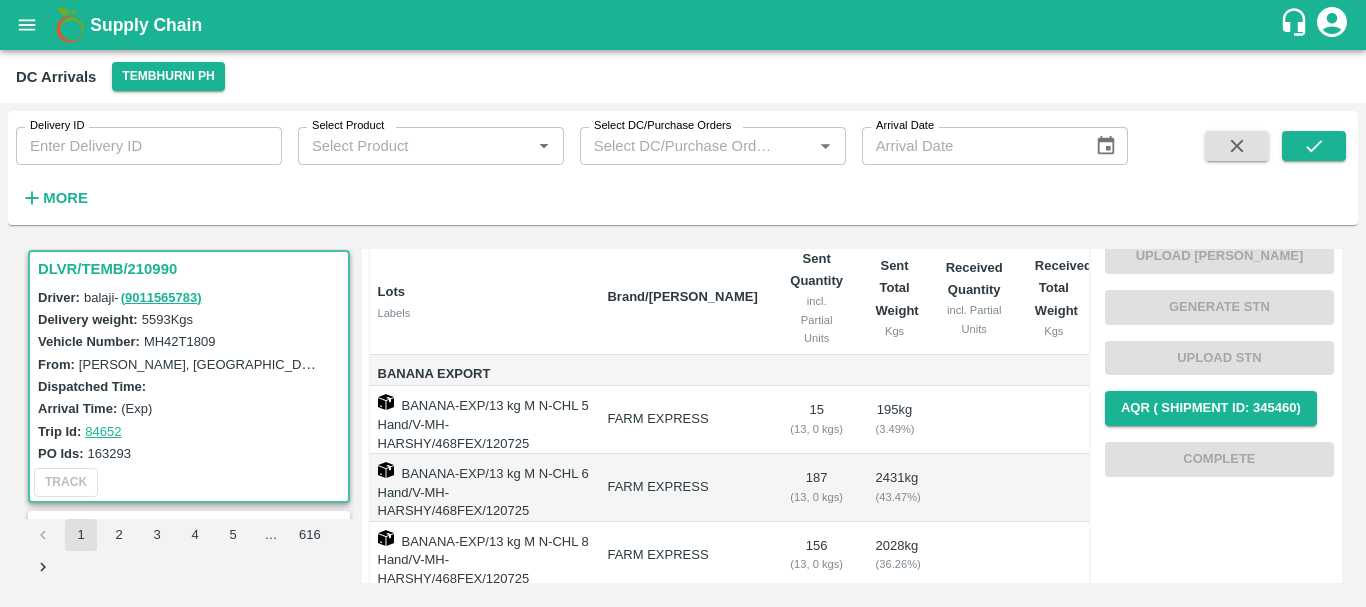 click on "BANANA-EXP/13 kg M N-CHL 6 Hand/V-MH-HARSHY/468FEX/120725" at bounding box center [481, 488] 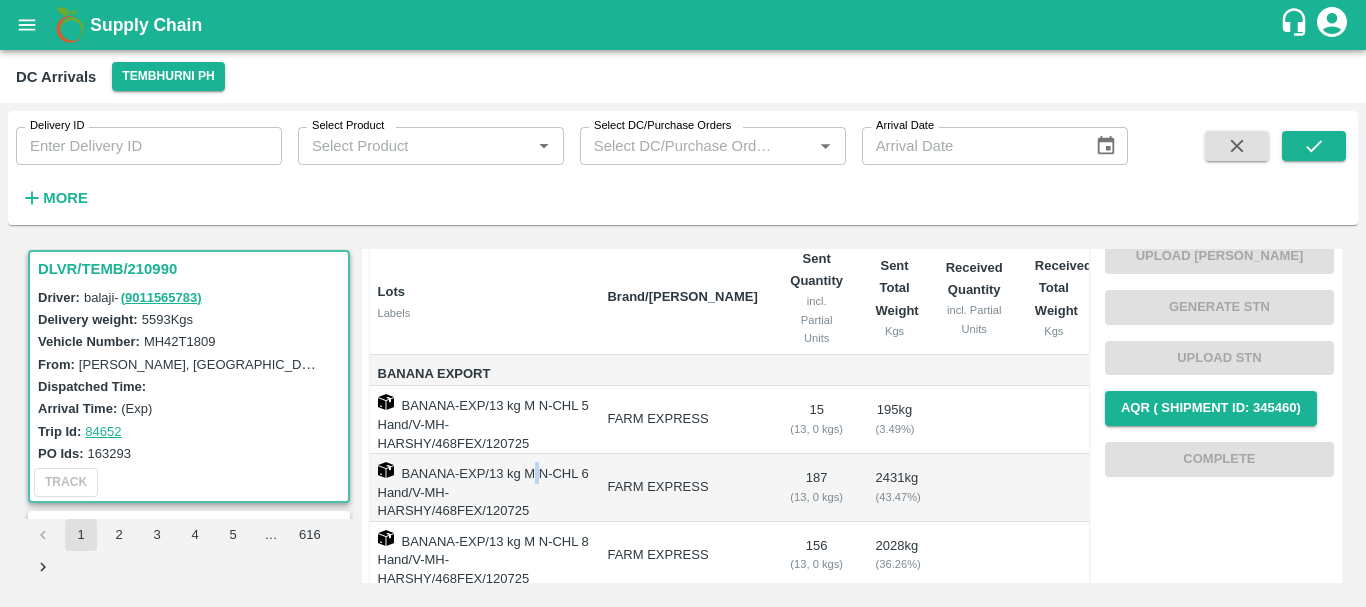 click on "BANANA-EXP/13 kg M N-CHL 6 Hand/V-MH-HARSHY/468FEX/120725" at bounding box center [481, 488] 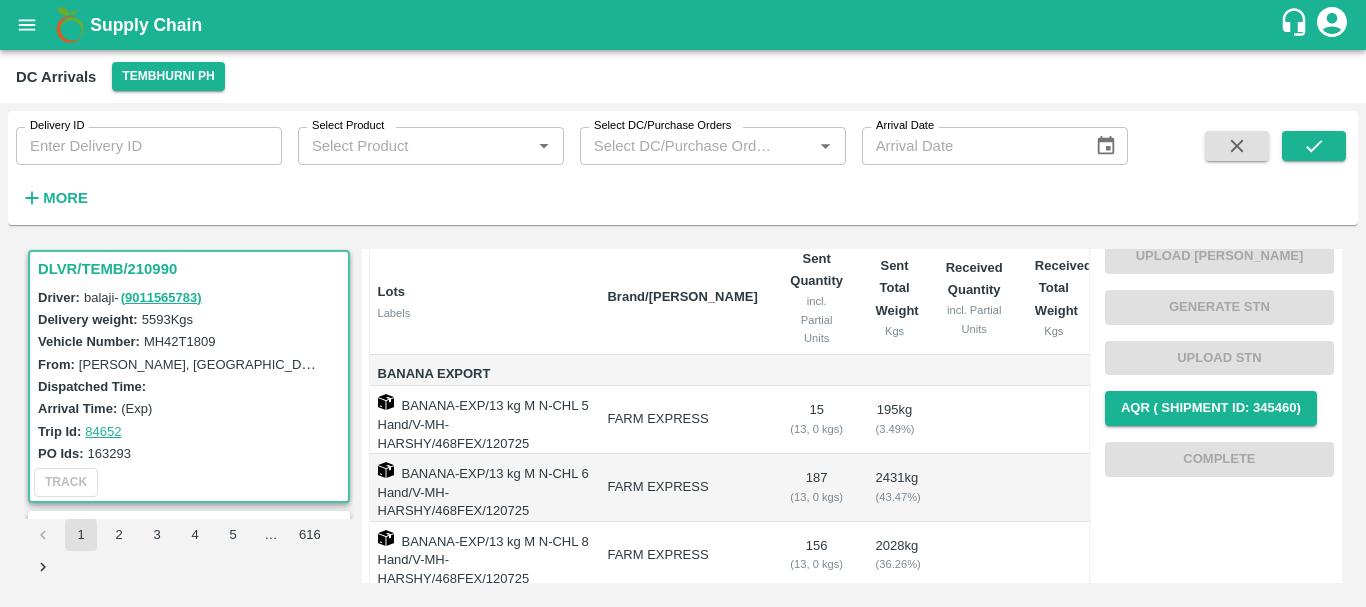 click on "BANANA-EXP/13 kg M N-CHL 6 Hand/V-MH-HARSHY/468FEX/120725" at bounding box center [481, 488] 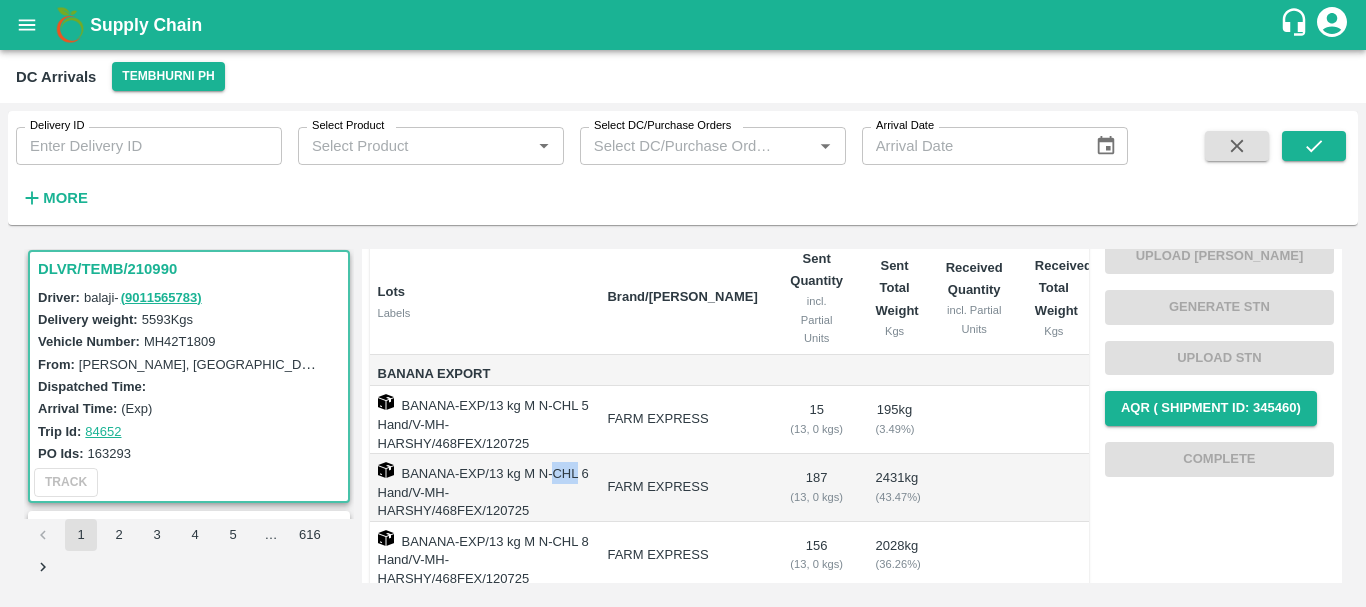 click on "BANANA-EXP/13 kg M N-CHL 6 Hand/V-MH-HARSHY/468FEX/120725" at bounding box center (481, 488) 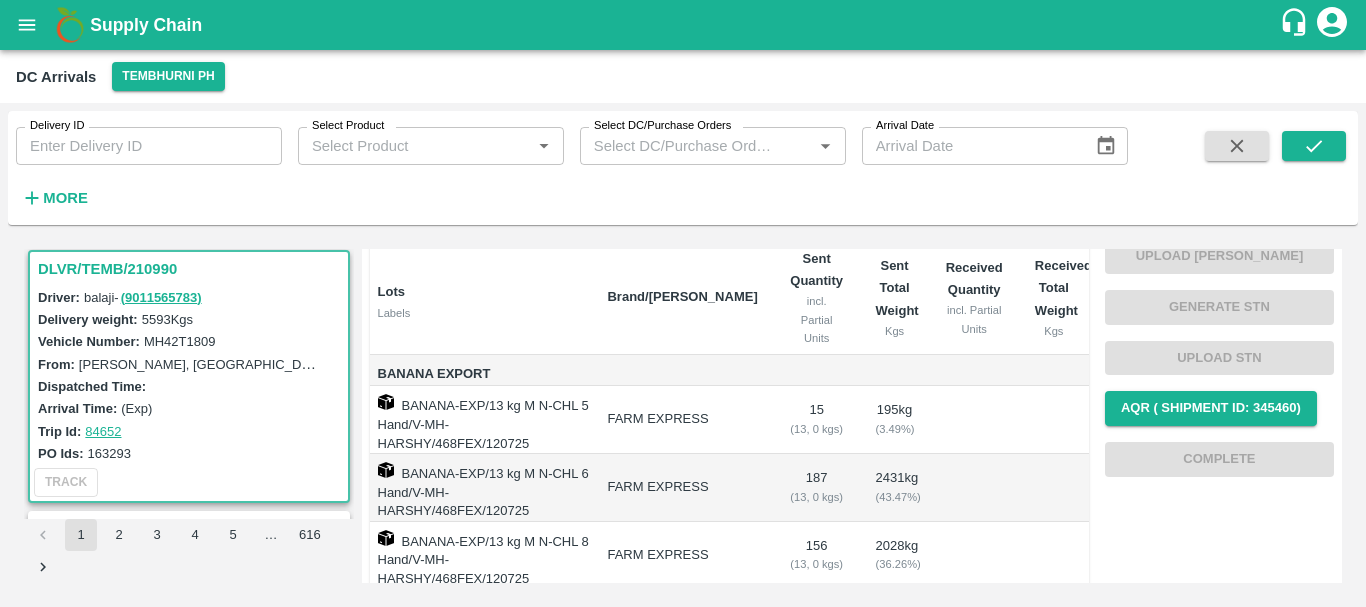click on "BANANA-EXP/13 kg M N-CHL 6 Hand/V-MH-HARSHY/468FEX/120725" at bounding box center [481, 488] 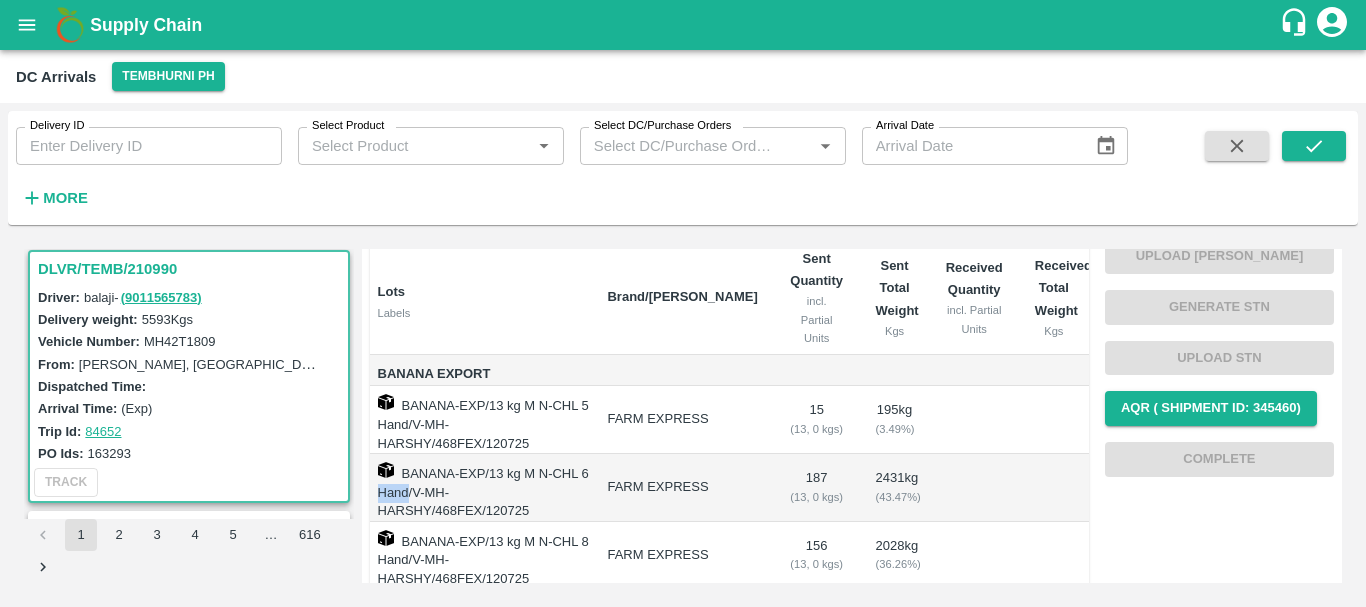 click on "BANANA-EXP/13 kg M N-CHL 6 Hand/V-MH-HARSHY/468FEX/120725" at bounding box center [481, 488] 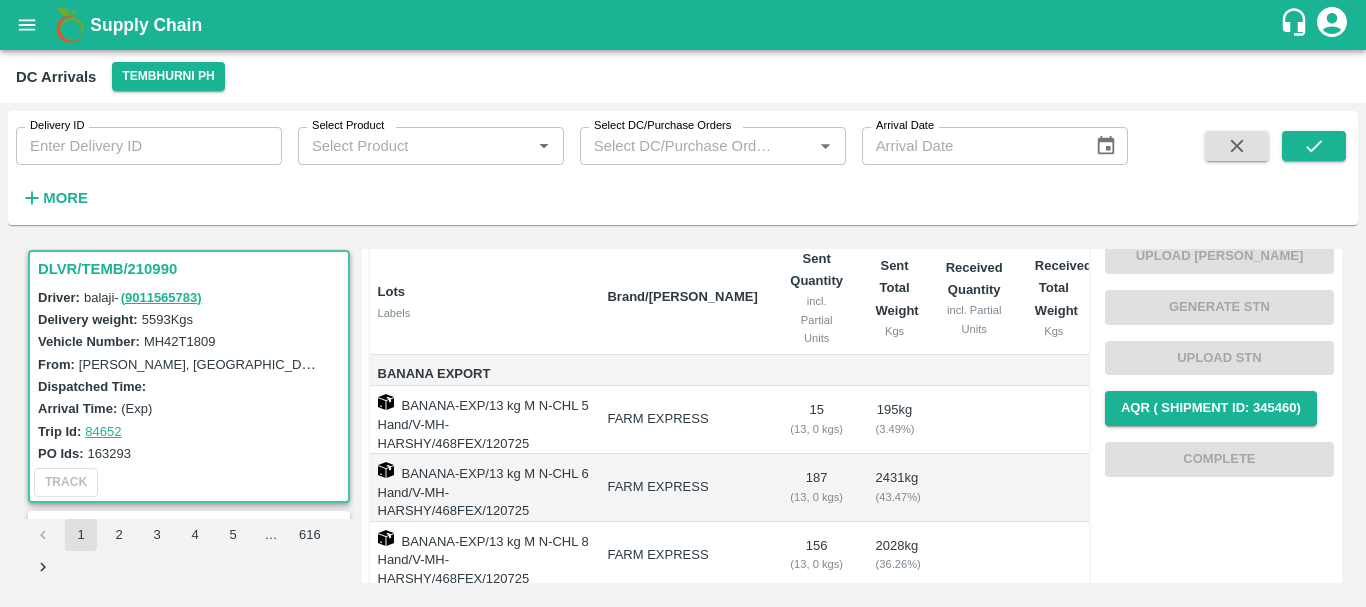 click on "BANANA-EXP/13 kg M N-CHL 6 Hand/V-MH-HARSHY/468FEX/120725" at bounding box center [481, 488] 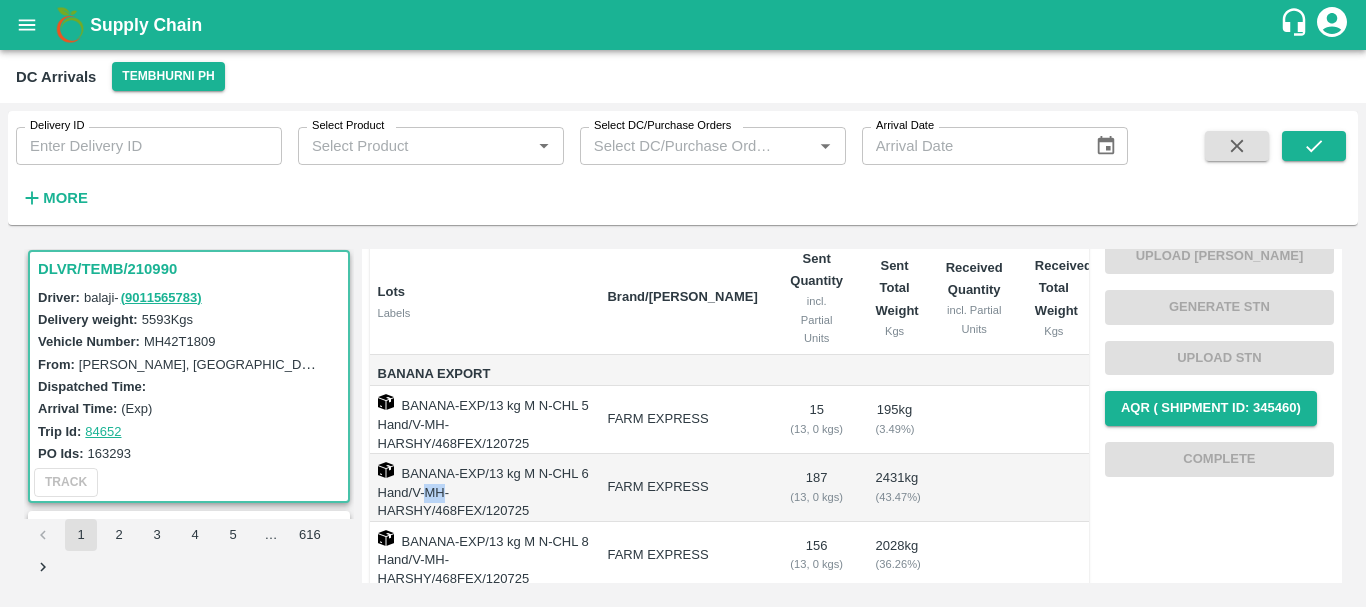 click on "BANANA-EXP/13 kg M N-CHL 6 Hand/V-MH-HARSHY/468FEX/120725" at bounding box center (481, 488) 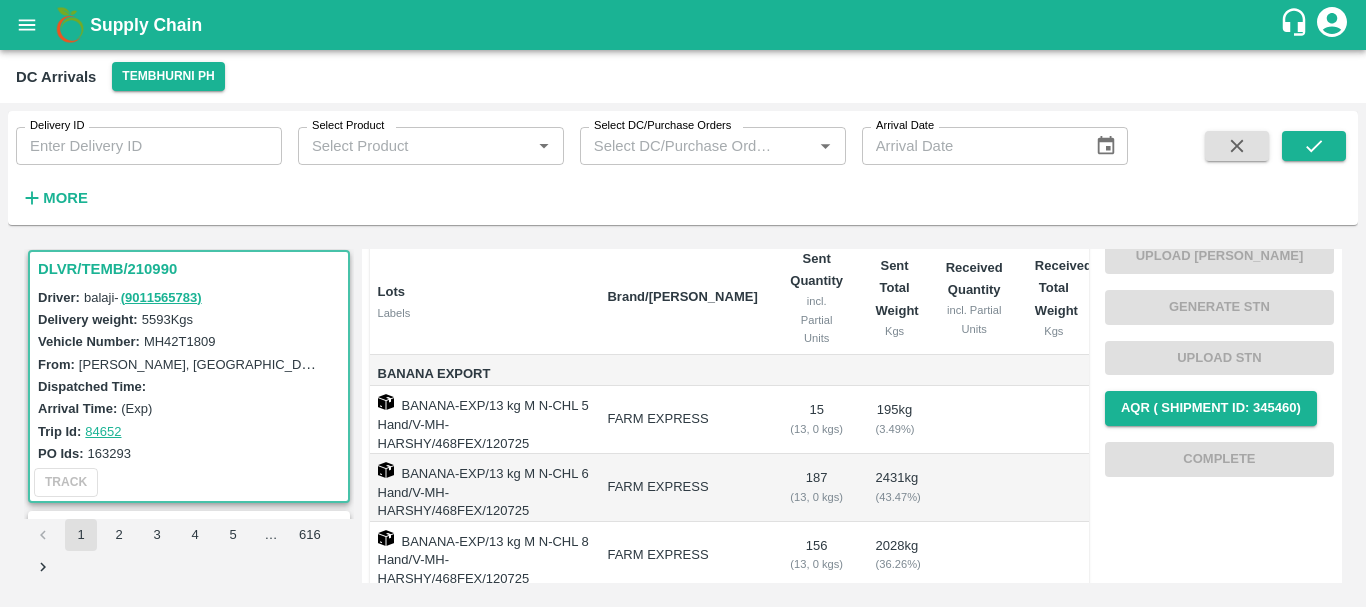 click on "BANANA-EXP/13 kg M N-CHL 6 Hand/V-MH-HARSHY/468FEX/120725" at bounding box center (481, 488) 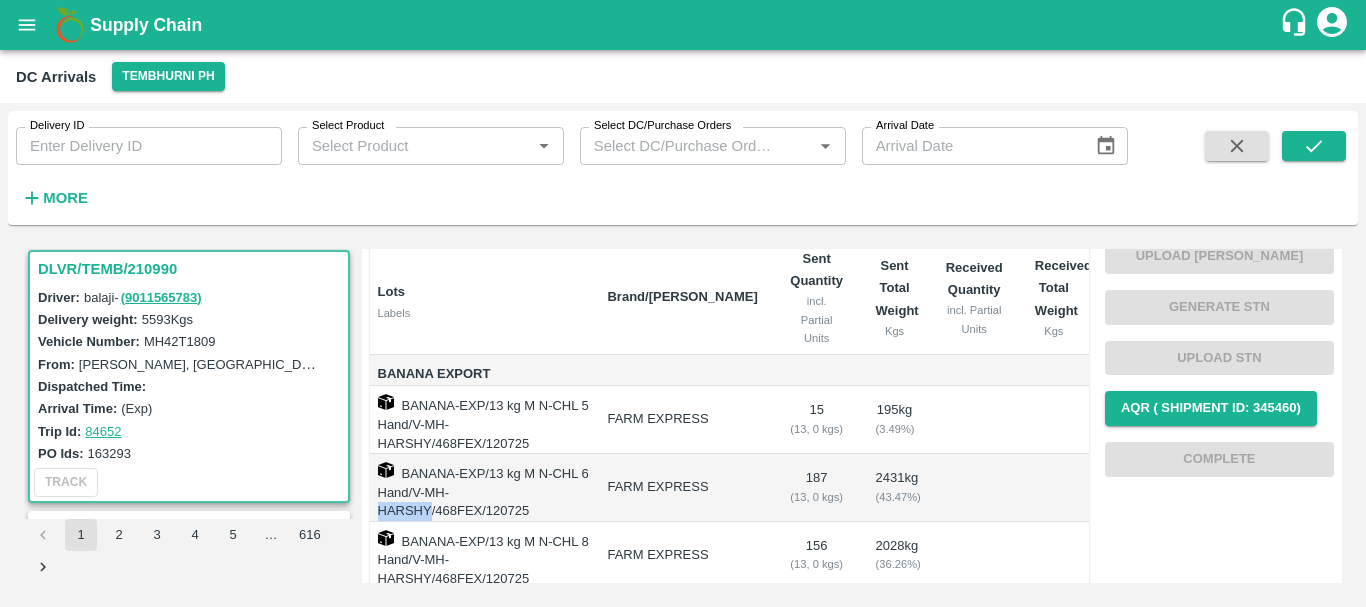 click on "BANANA-EXP/13 kg M N-CHL 6 Hand/V-MH-HARSHY/468FEX/120725" at bounding box center (481, 488) 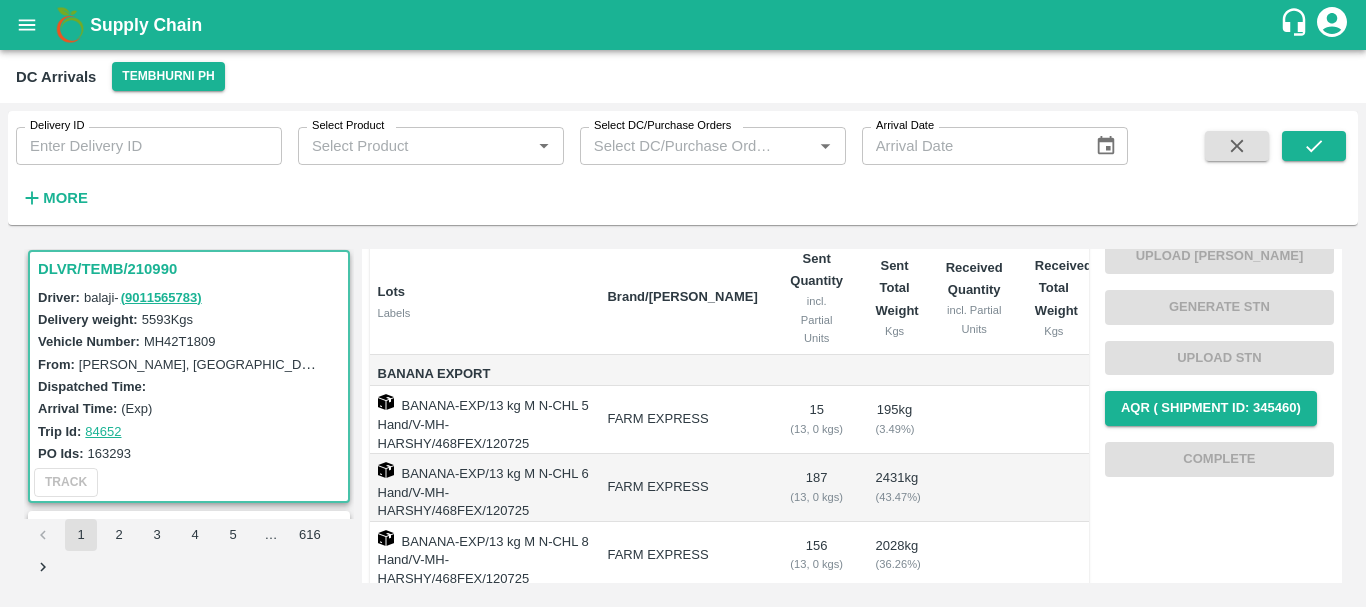 click on "BANANA-EXP/13 kg M N-CHL 6 Hand/V-MH-HARSHY/468FEX/120725" at bounding box center (481, 488) 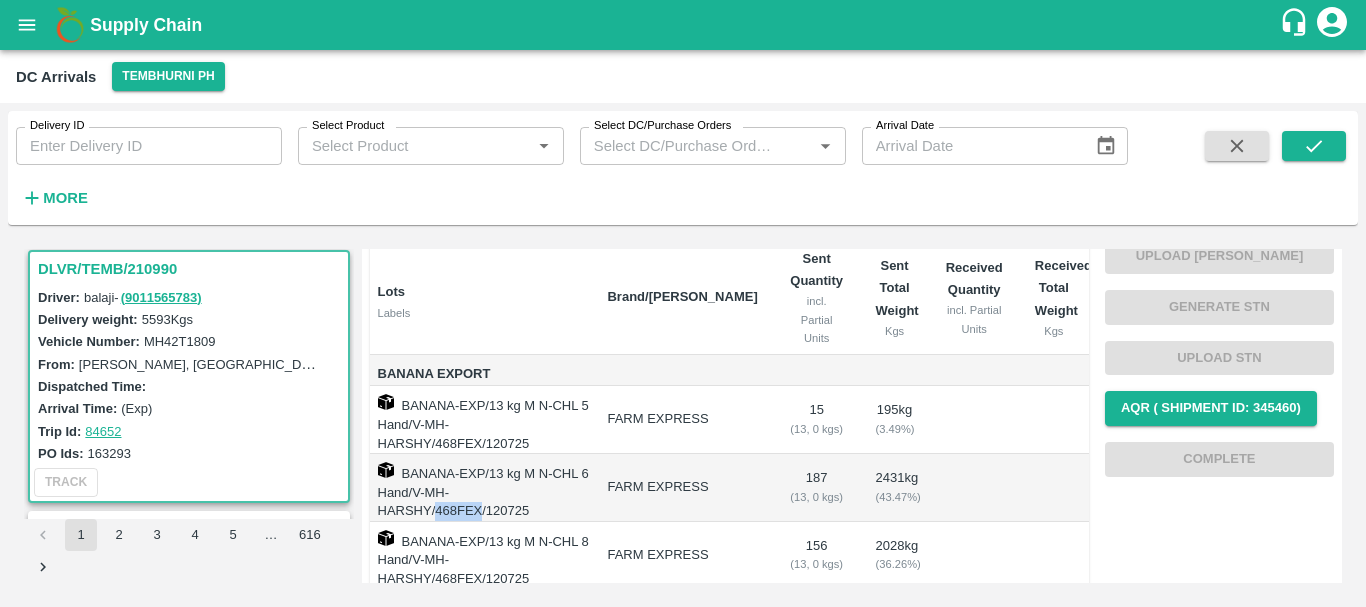 click on "BANANA-EXP/13 kg M N-CHL 6 Hand/V-MH-HARSHY/468FEX/120725" at bounding box center [481, 488] 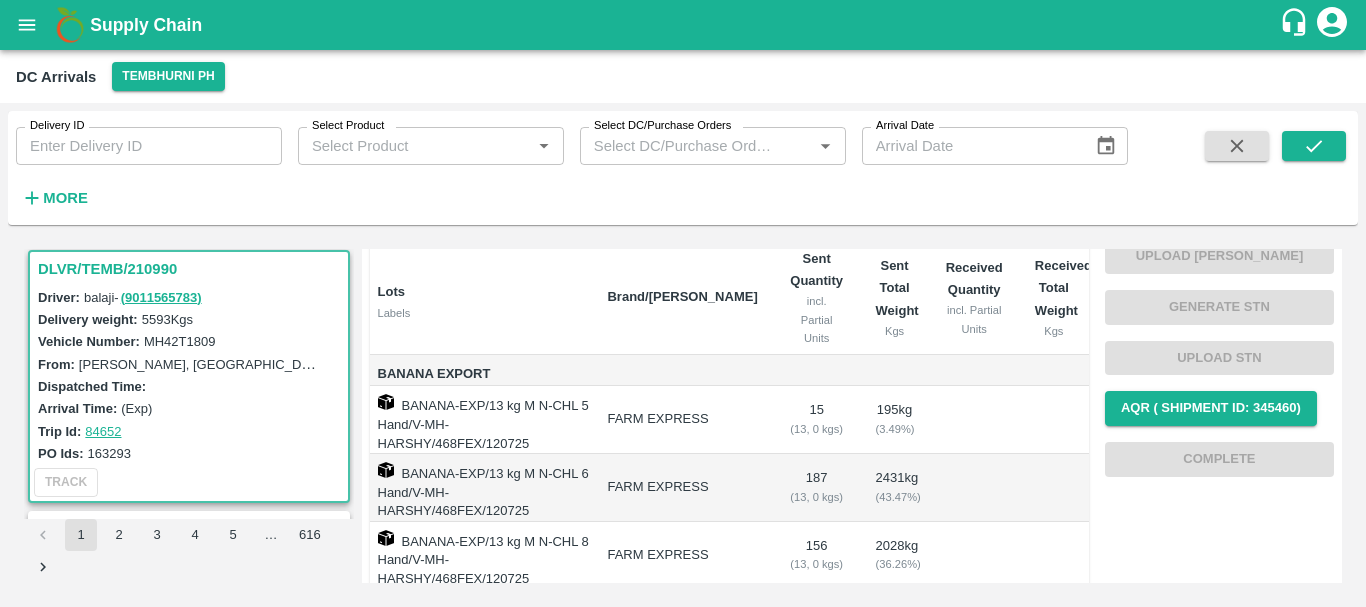 click on "BANANA-EXP/13 kg M N-CHL 6 Hand/V-MH-HARSHY/468FEX/120725" at bounding box center (481, 488) 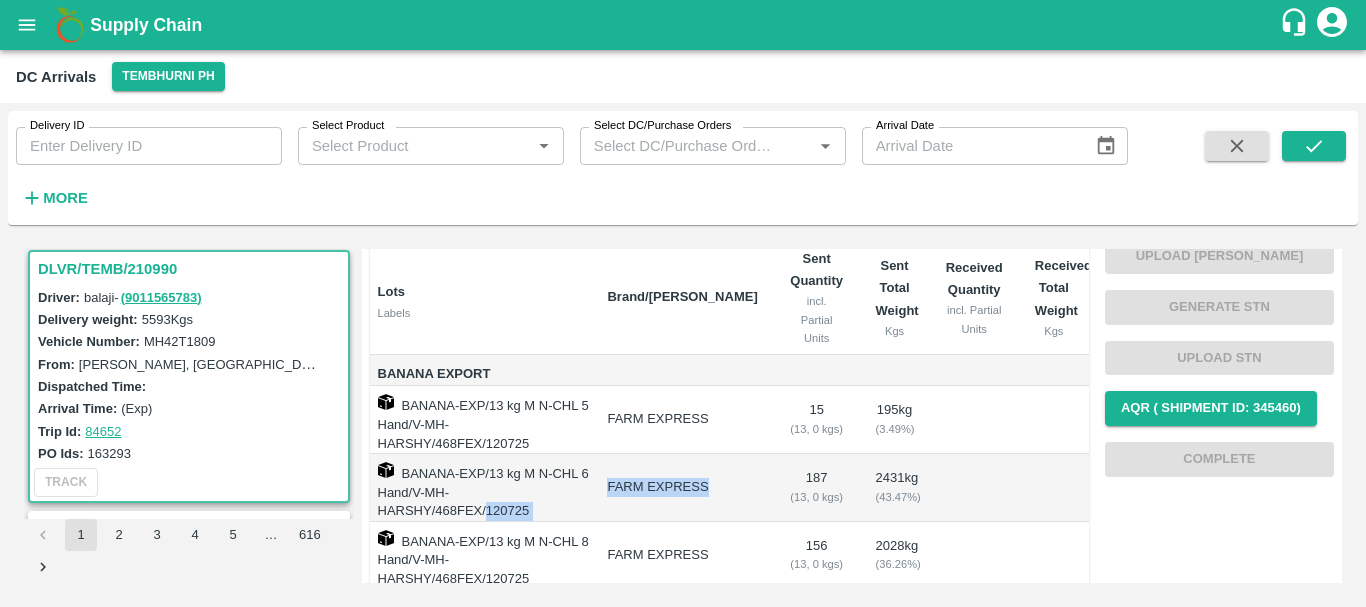 drag, startPoint x: 527, startPoint y: 487, endPoint x: 696, endPoint y: 504, distance: 169.85287 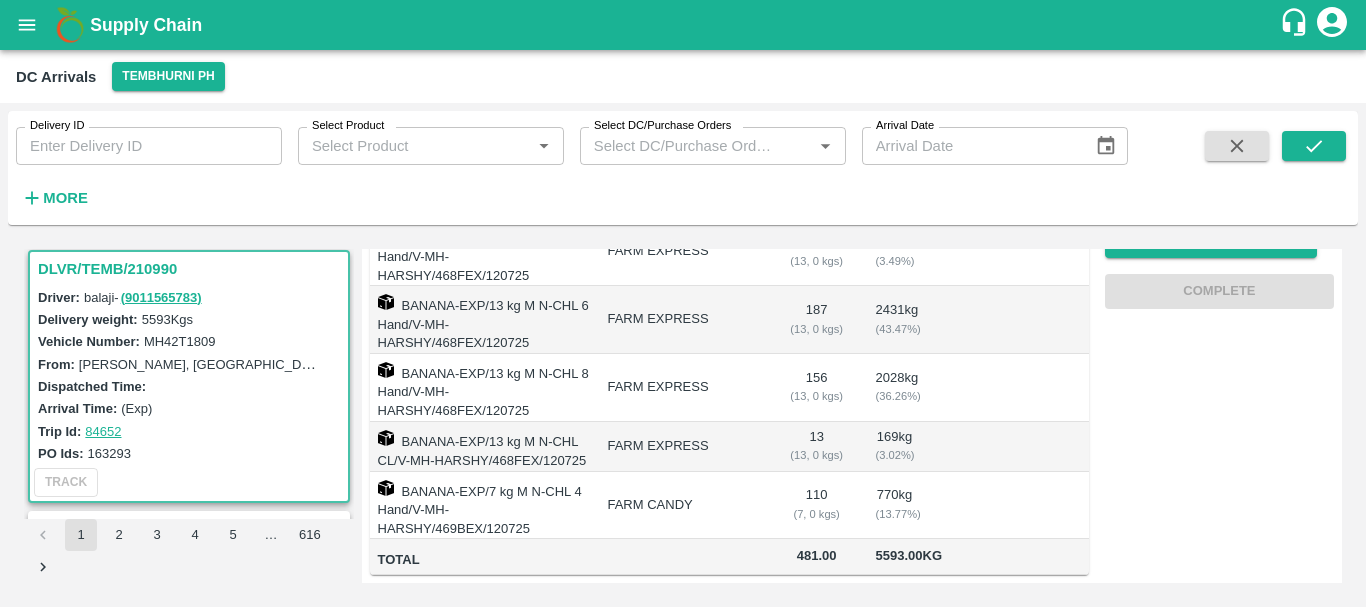 click on "BANANA-EXP/13 kg M N-CHL CL/V-MH-HARSHY/468FEX/120725" at bounding box center (481, 447) 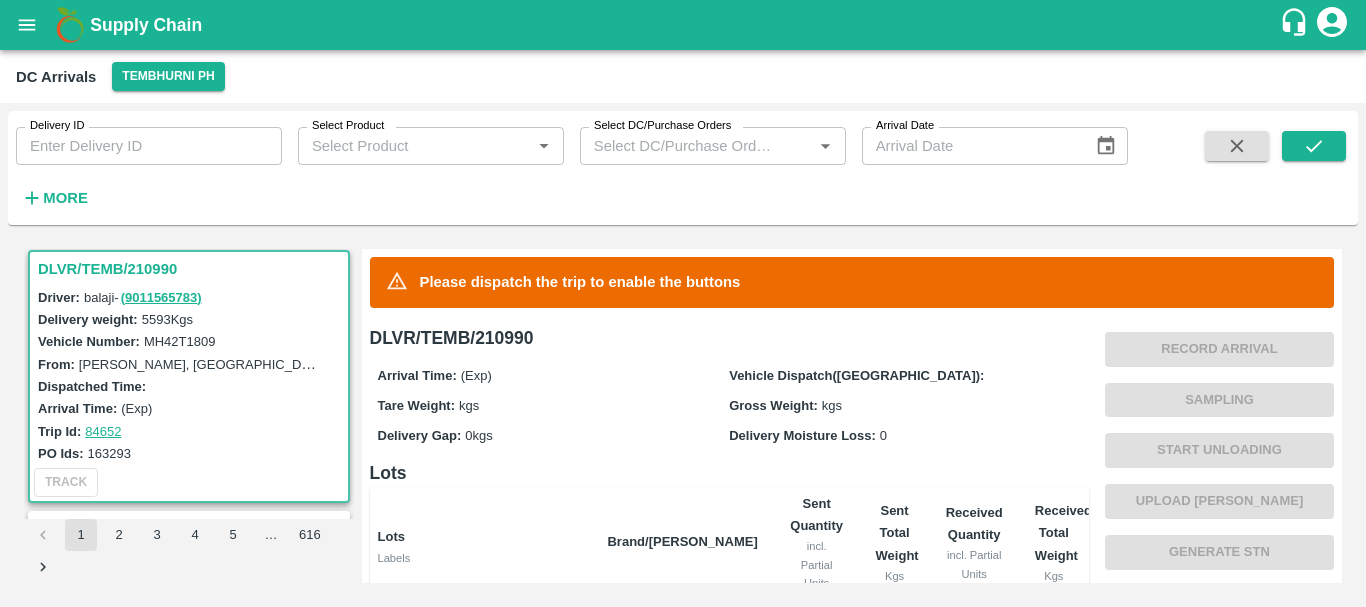 scroll, scrollTop: 451, scrollLeft: 0, axis: vertical 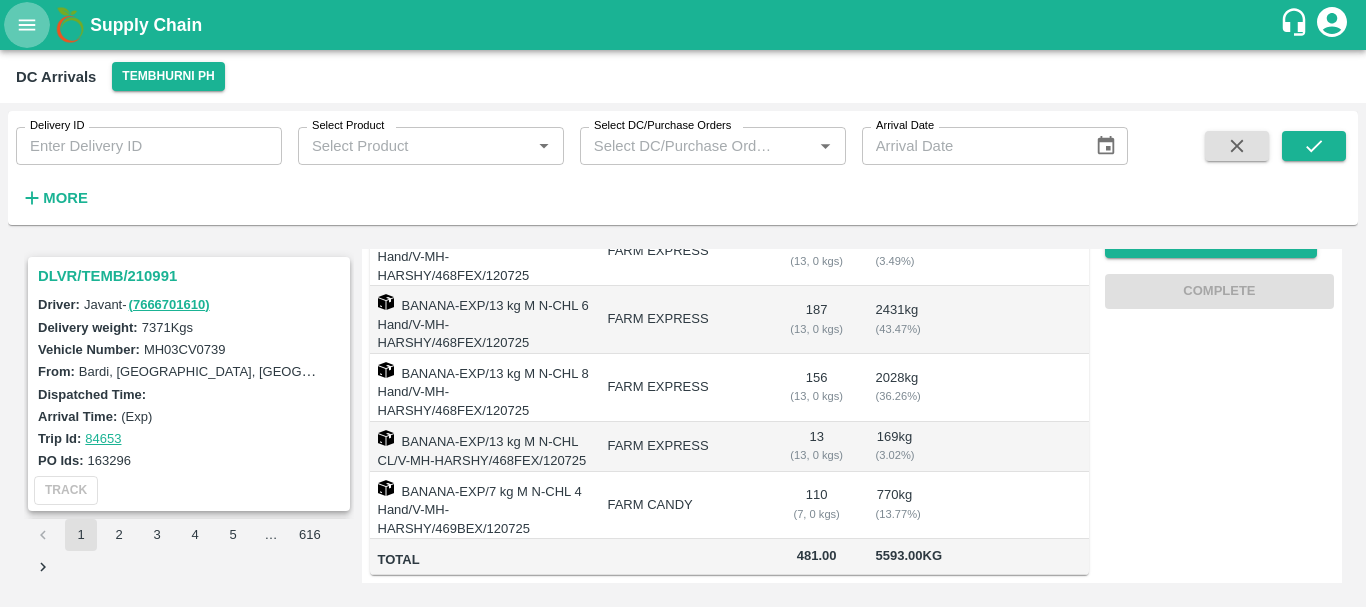 click 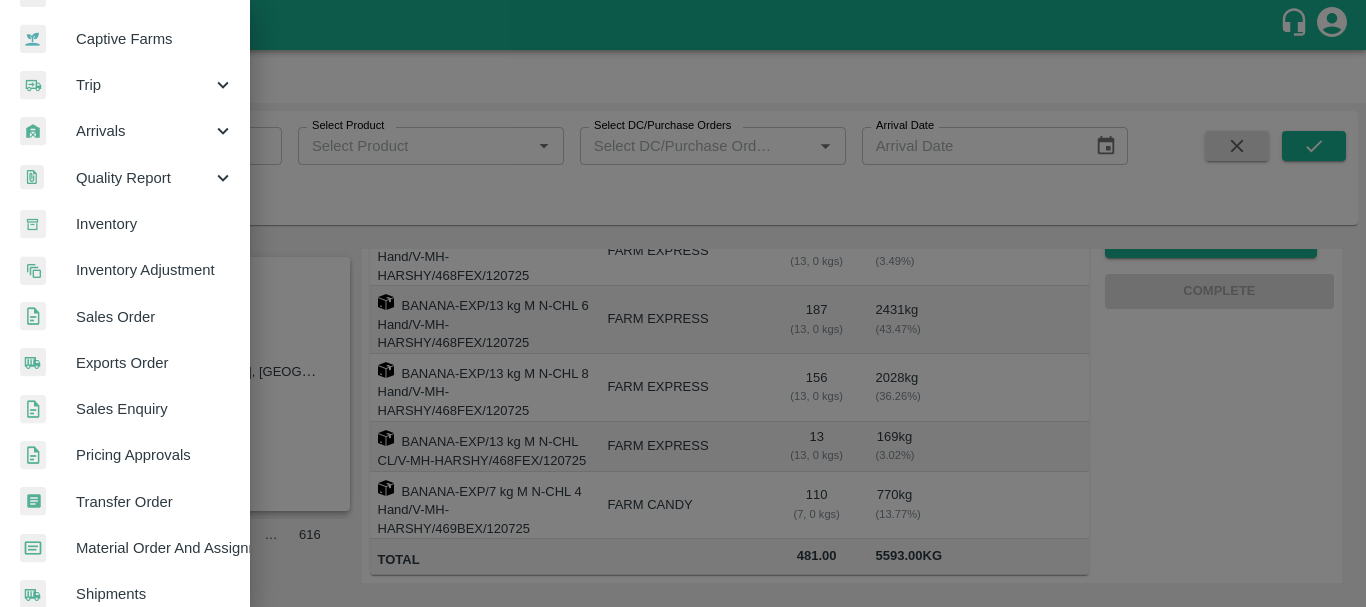 scroll, scrollTop: 274, scrollLeft: 0, axis: vertical 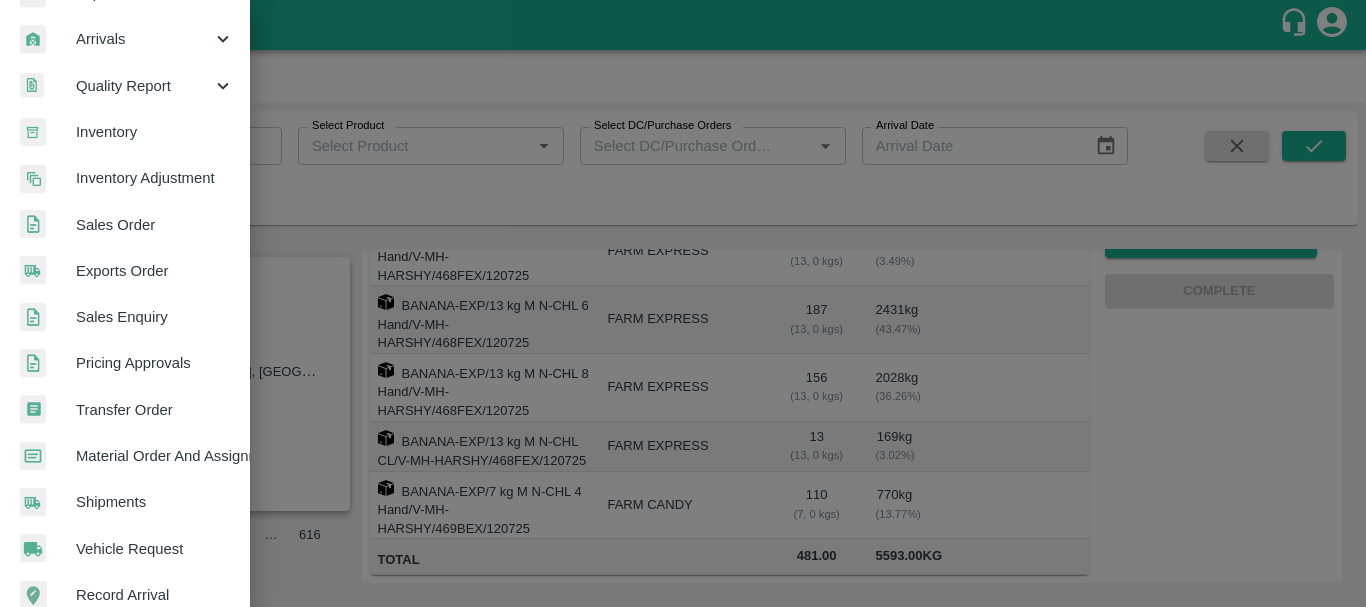 click on "Transfer Order" at bounding box center (155, 410) 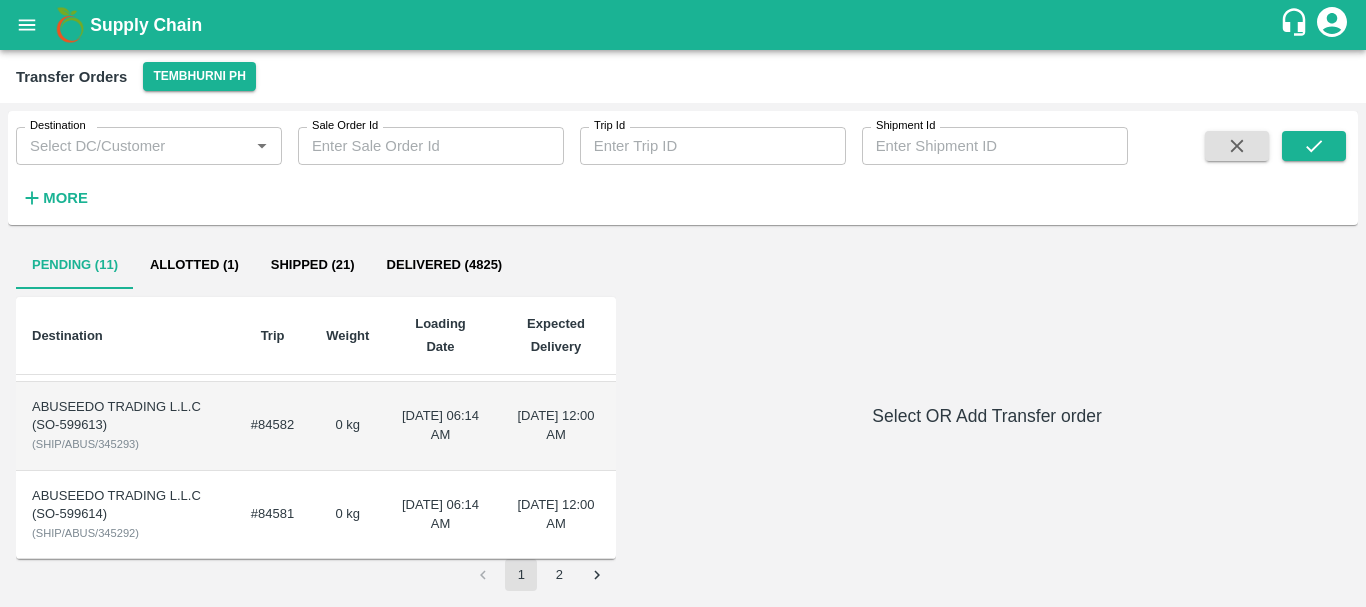 scroll, scrollTop: 0, scrollLeft: 0, axis: both 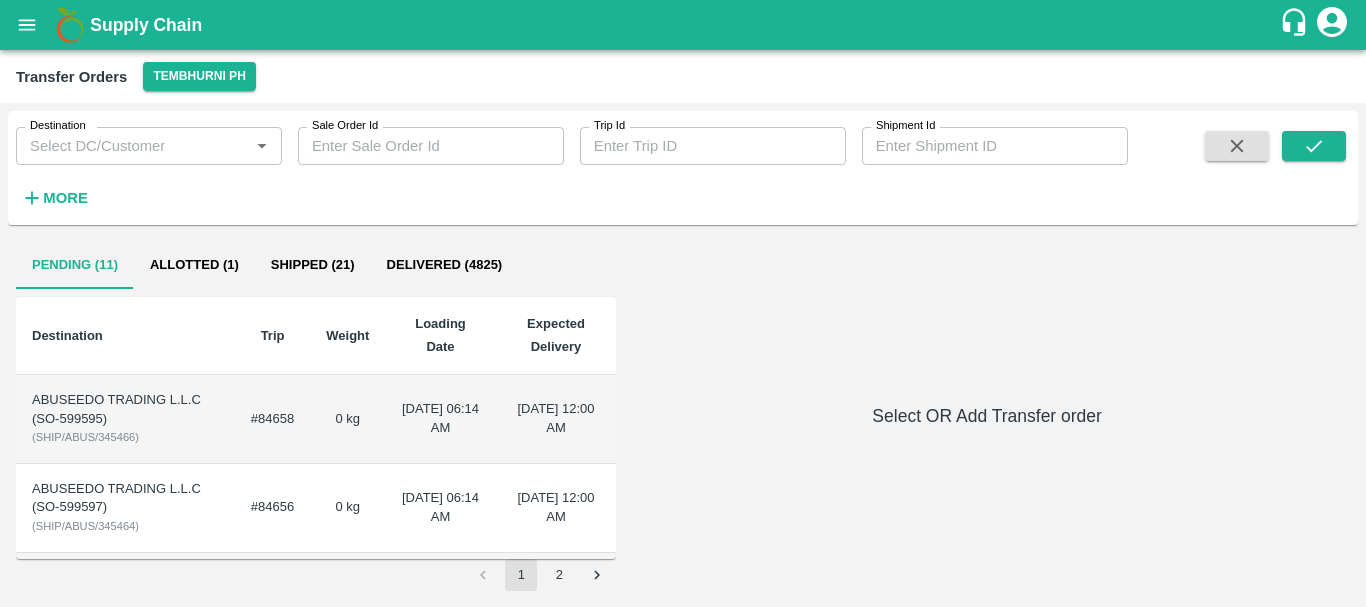 click on "ABUSEEDO TRADING L.L.C (SO-599595) ( SHIP/ABUS/345466 )" at bounding box center [125, 419] 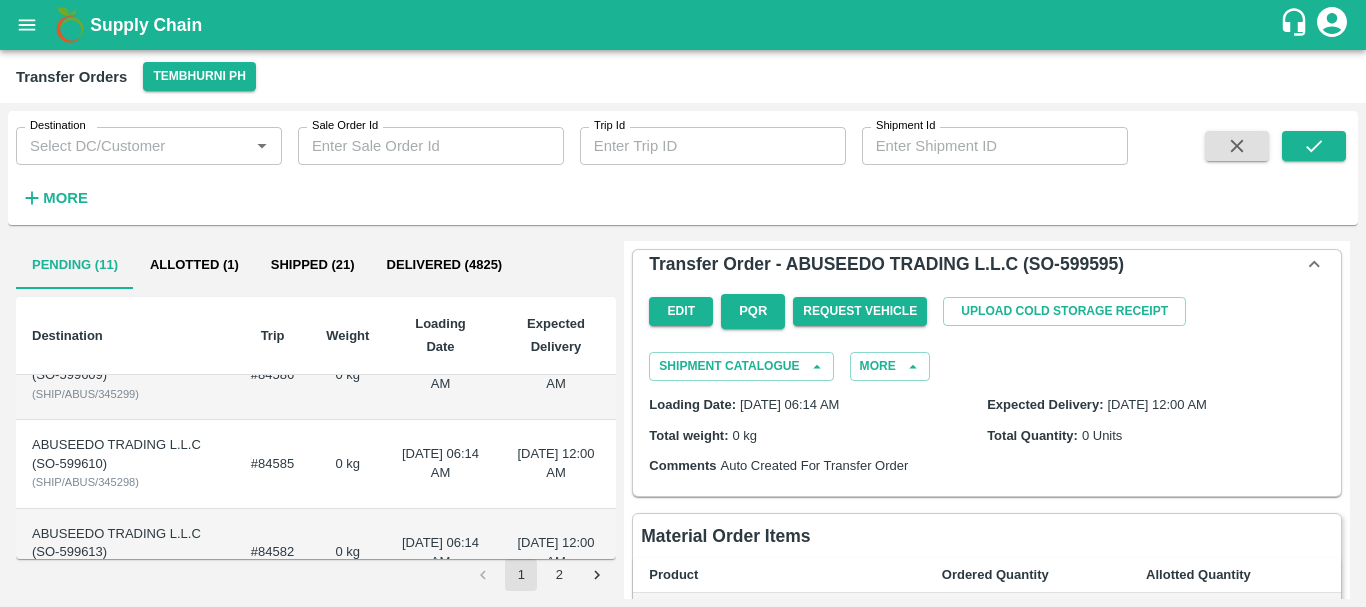 scroll, scrollTop: 665, scrollLeft: 0, axis: vertical 